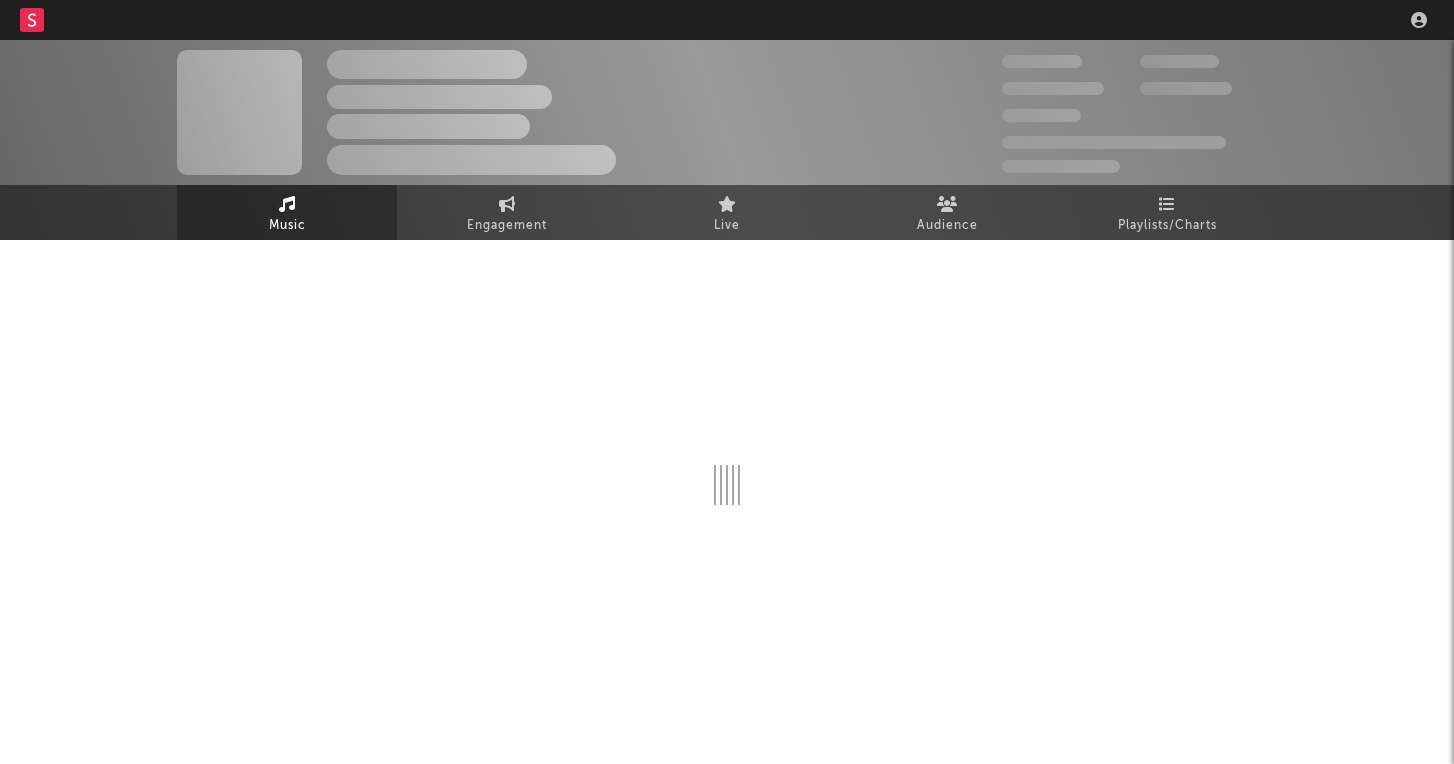 scroll, scrollTop: 0, scrollLeft: 0, axis: both 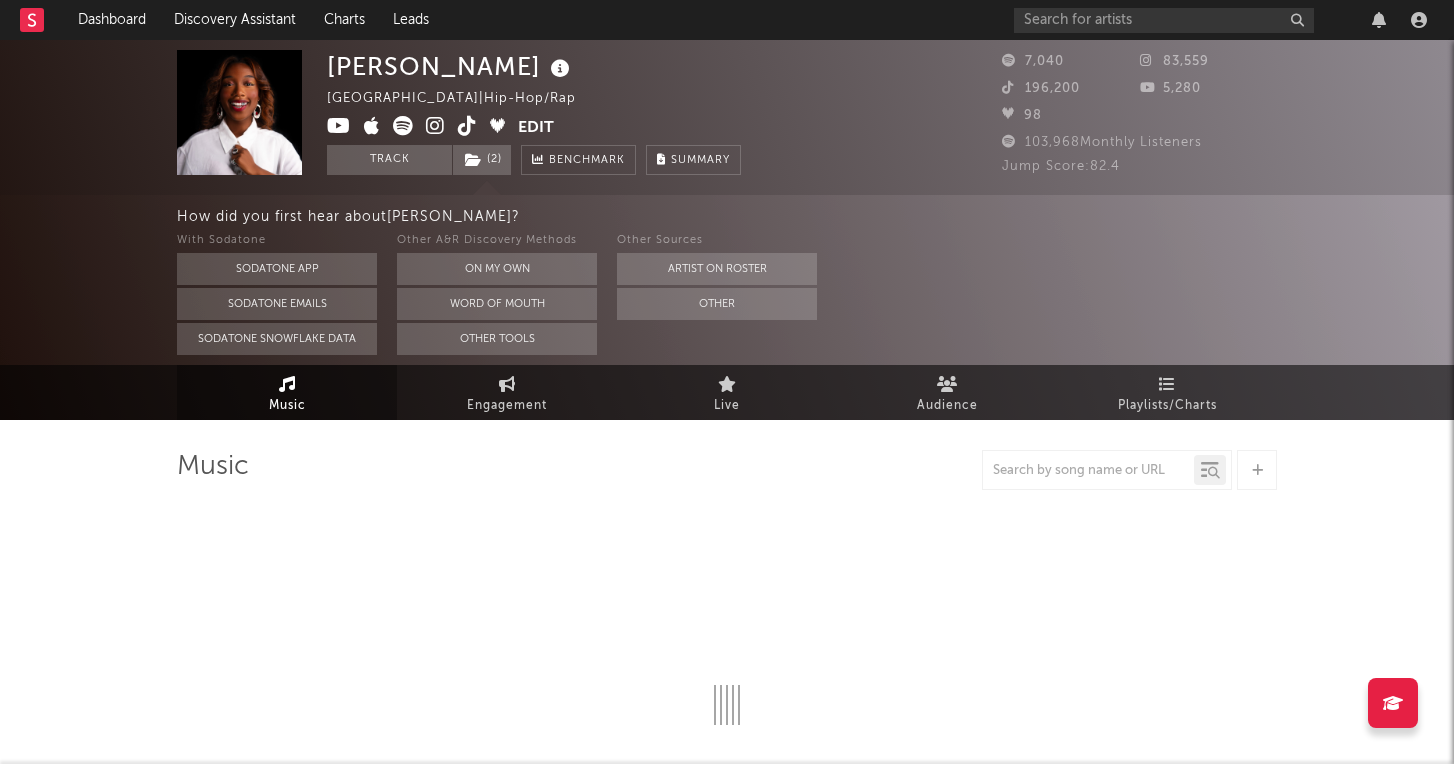 select on "1w" 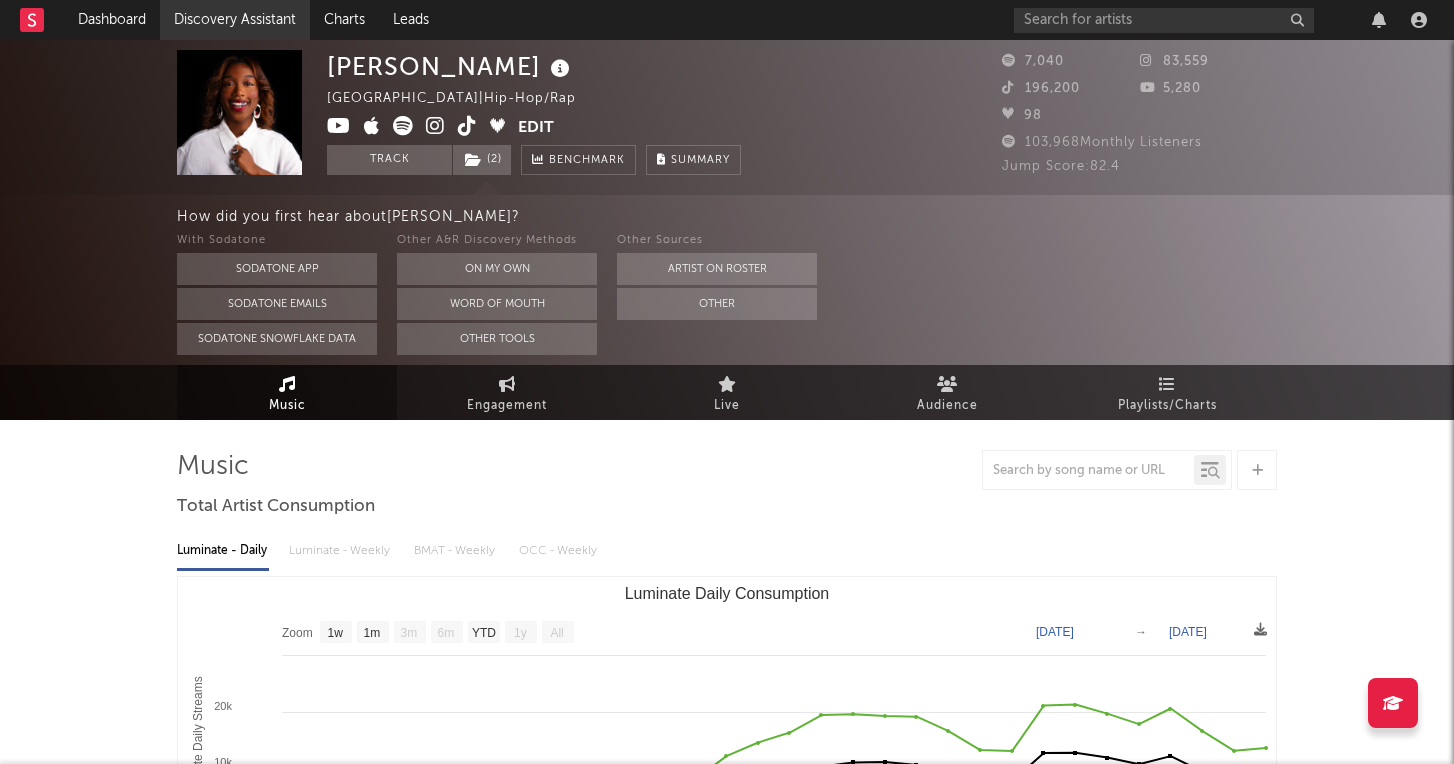 click on "Discovery Assistant" at bounding box center [235, 20] 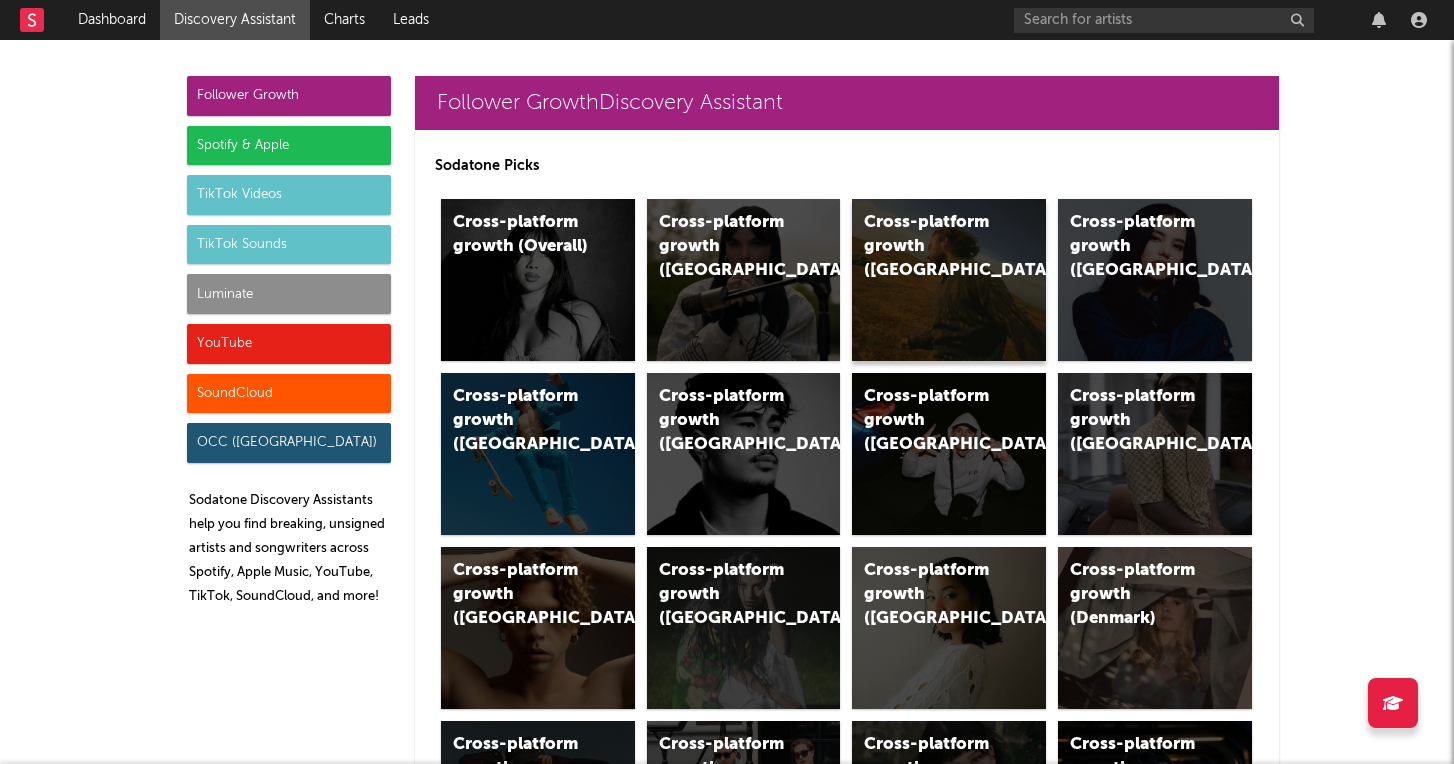 click on "Cross-platform growth (US)" at bounding box center (949, 280) 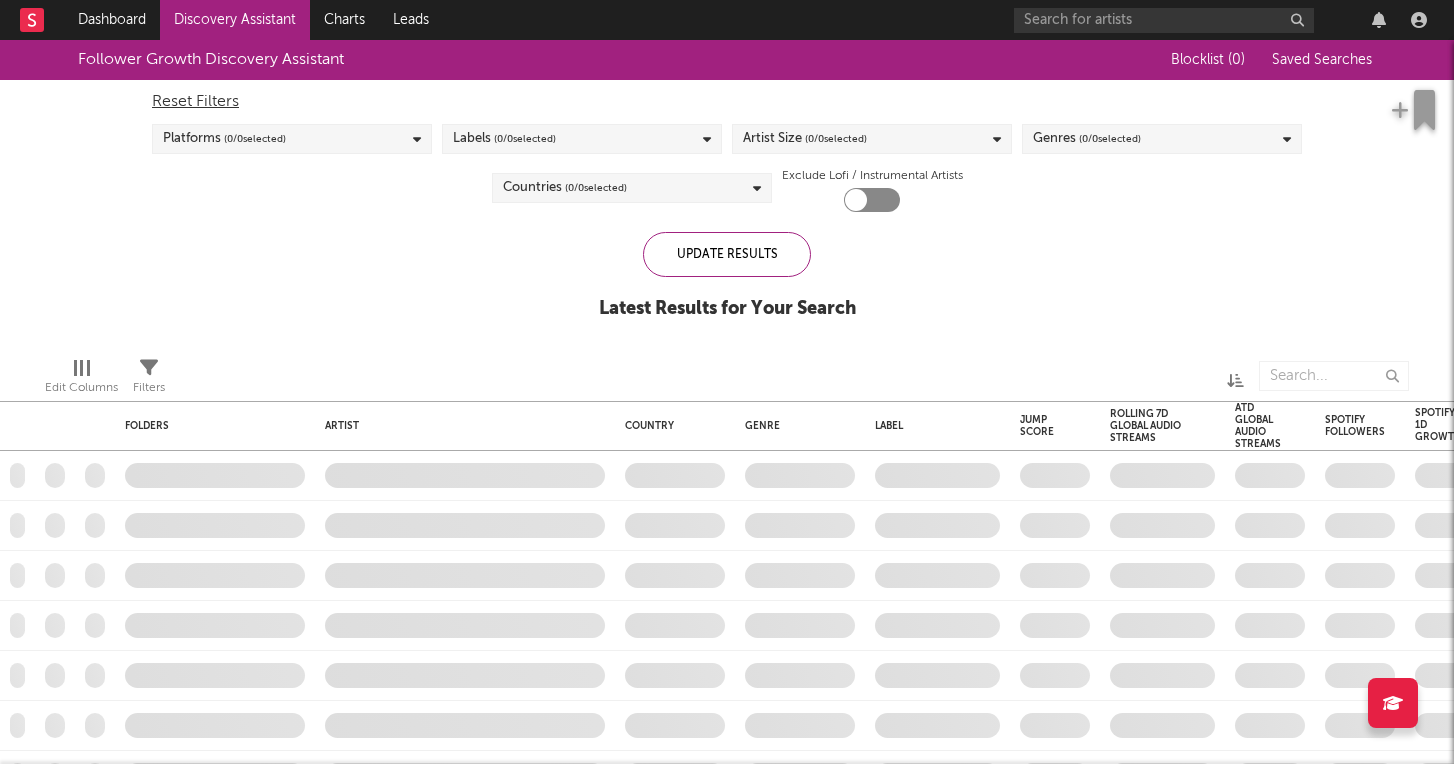 checkbox on "true" 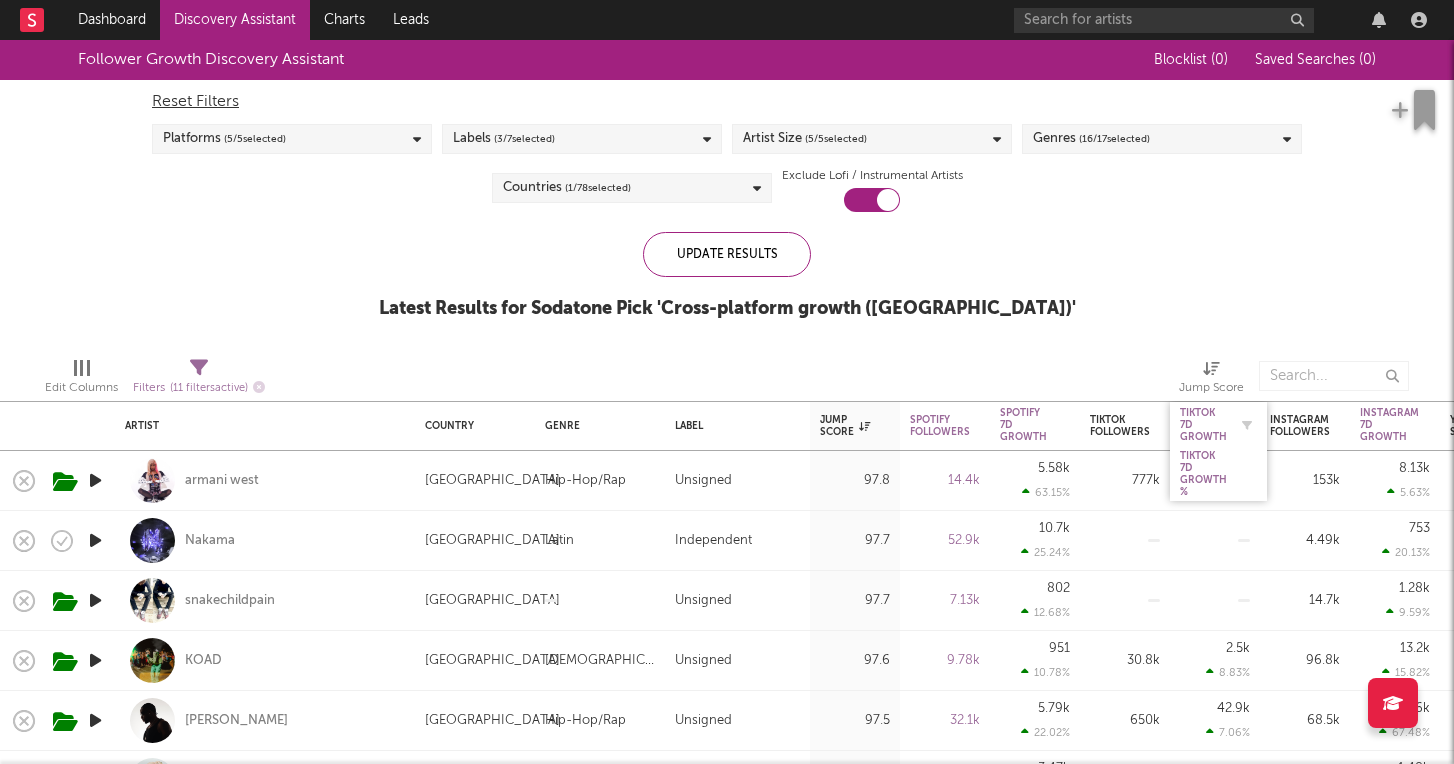 click on "Tiktok 7D Growth" at bounding box center (1203, 425) 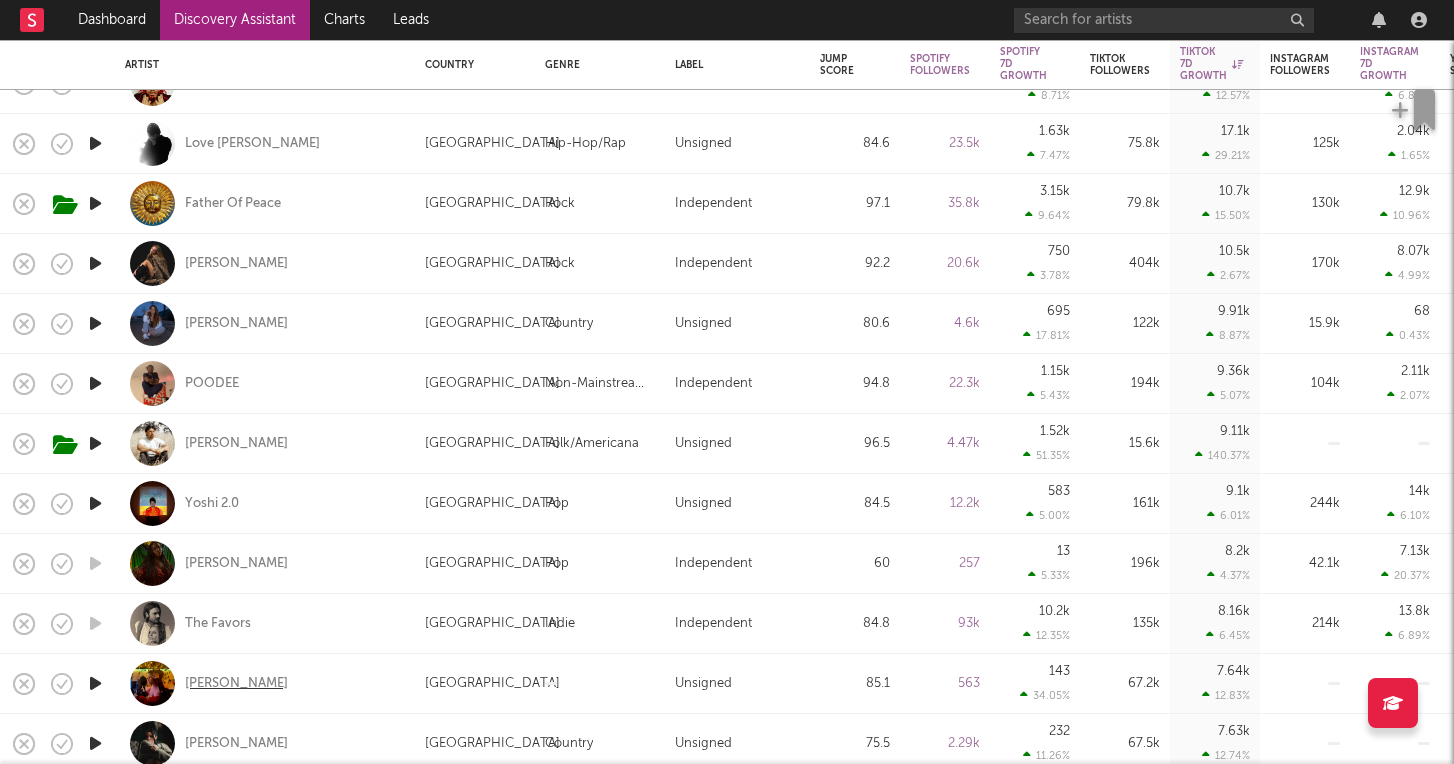 click on "[PERSON_NAME]" at bounding box center (236, 684) 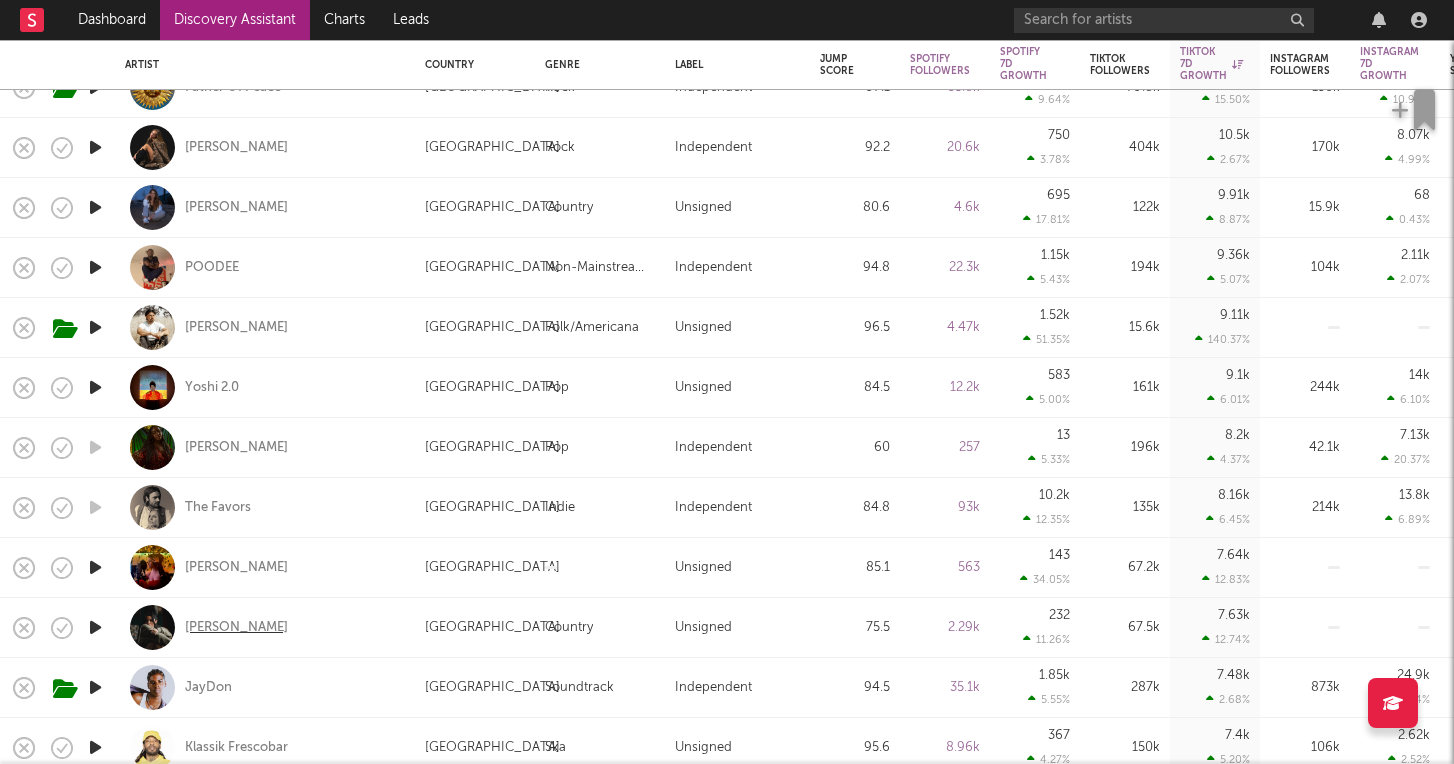 click on "[PERSON_NAME]" at bounding box center [236, 628] 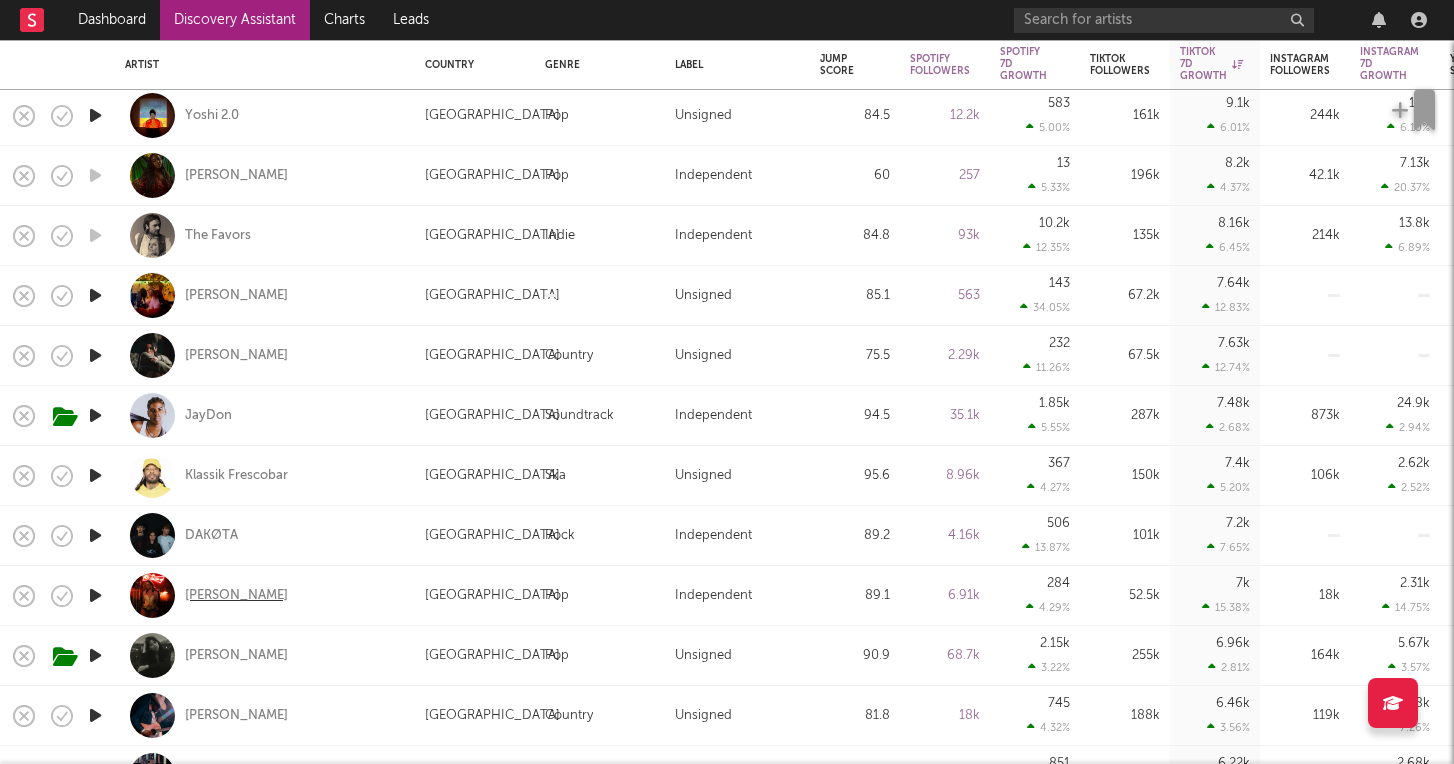 click on "[PERSON_NAME]" at bounding box center [236, 596] 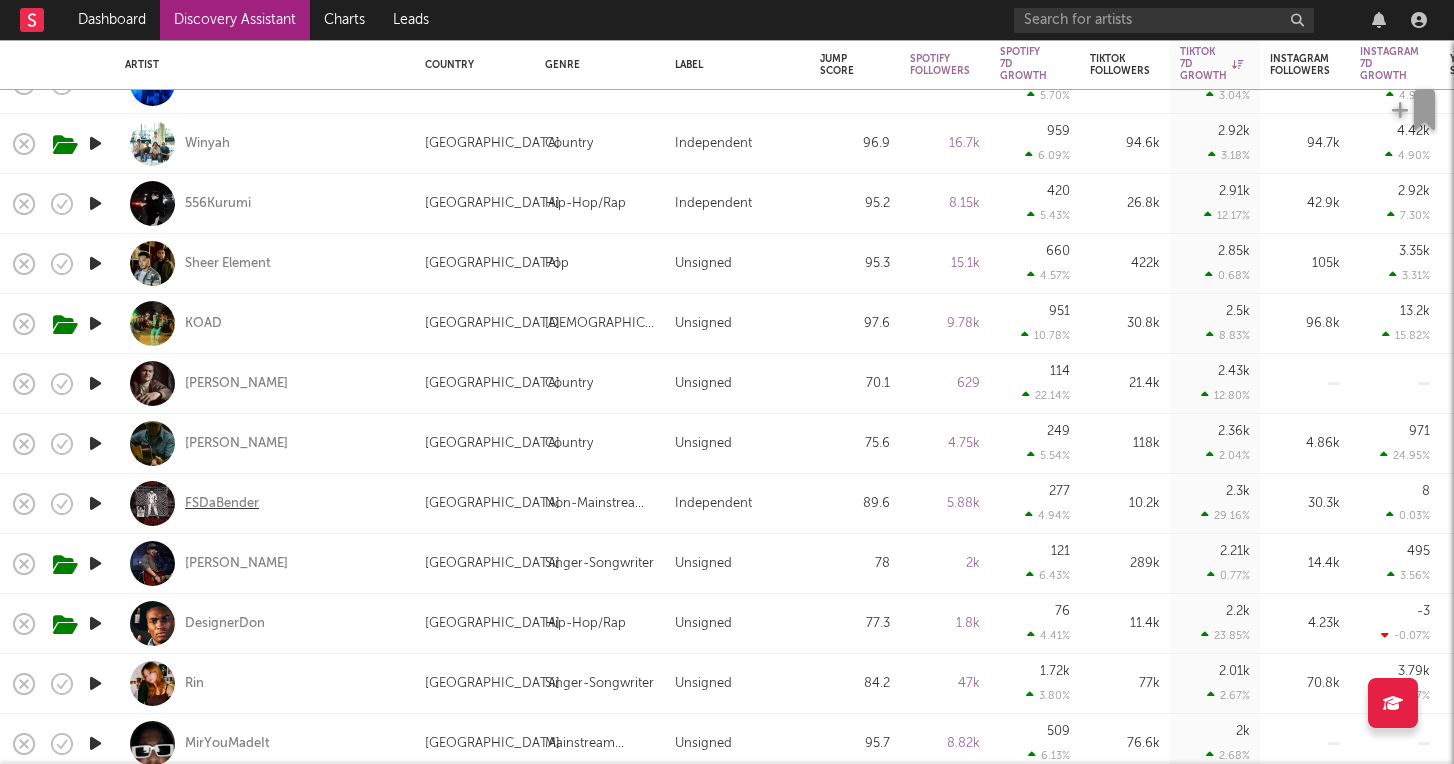 click on "FSDaBender" at bounding box center [222, 504] 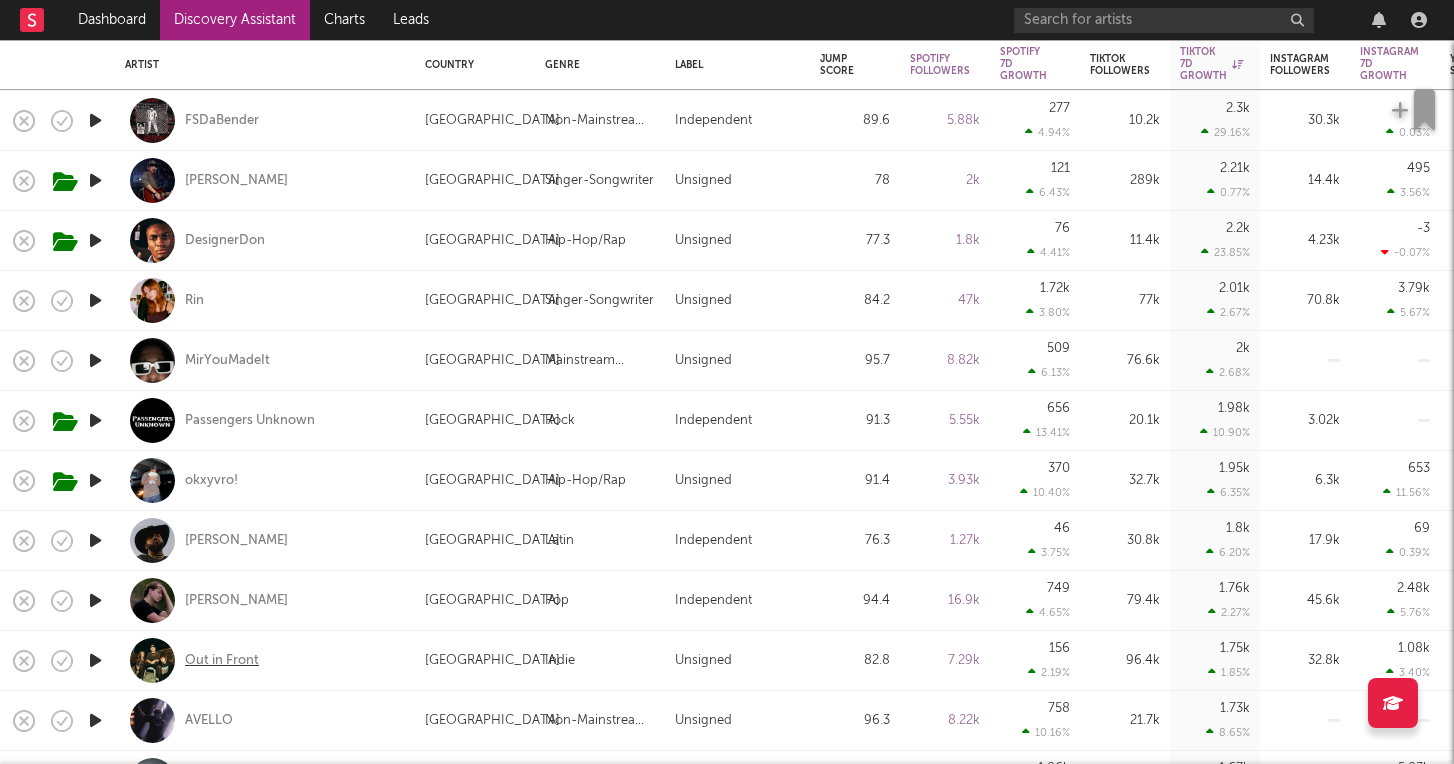 click on "Out in Front" at bounding box center (222, 661) 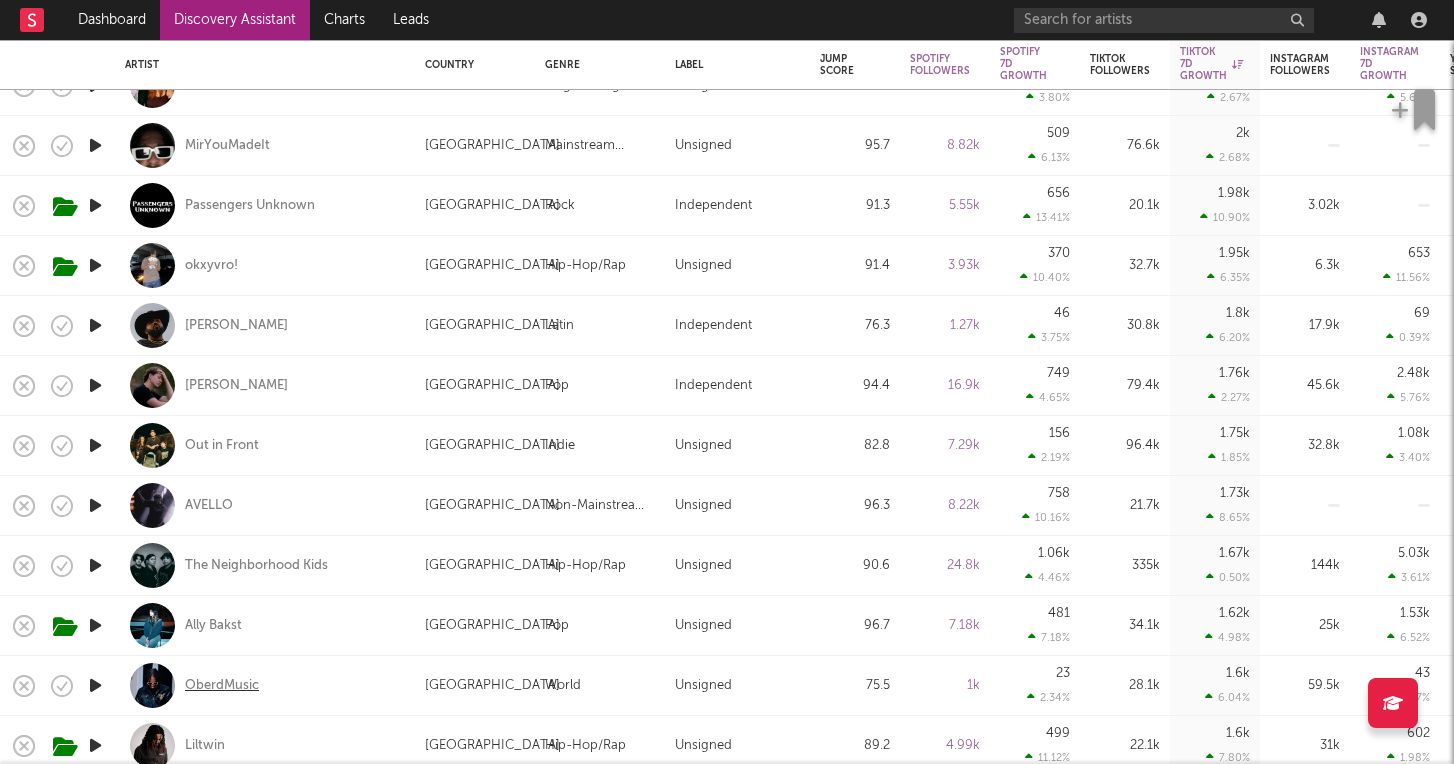 click on "OberdMusic" at bounding box center [222, 686] 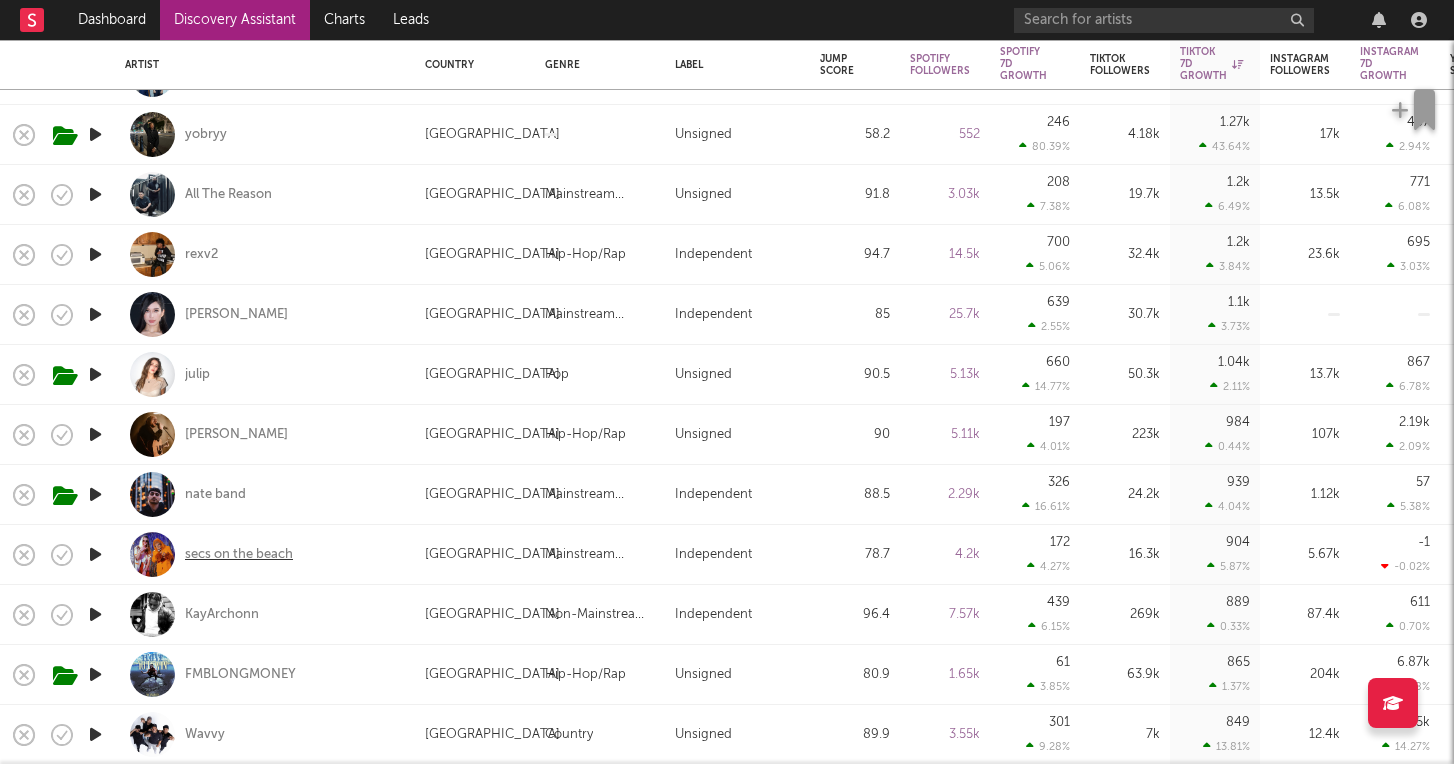 click on "secs on the beach" at bounding box center [239, 555] 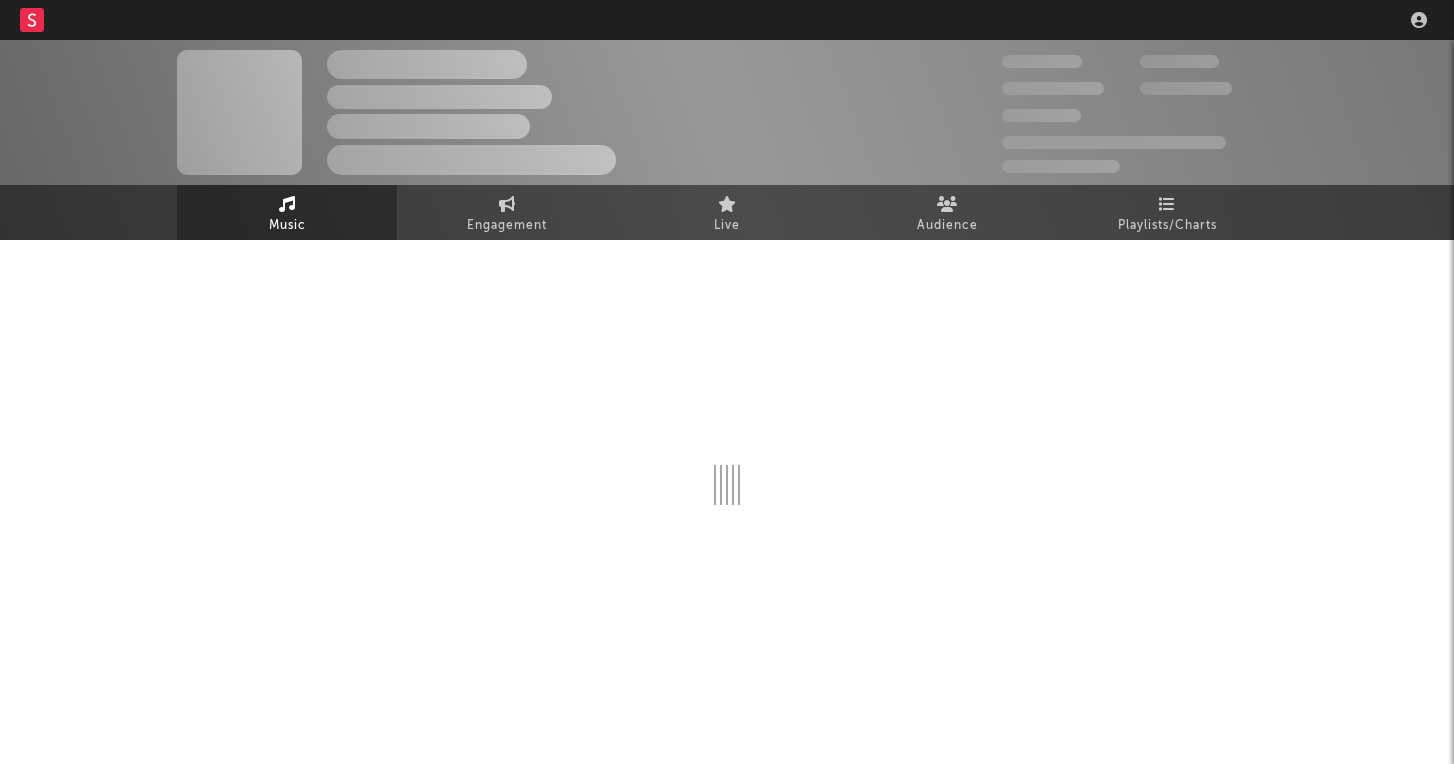 scroll, scrollTop: 0, scrollLeft: 0, axis: both 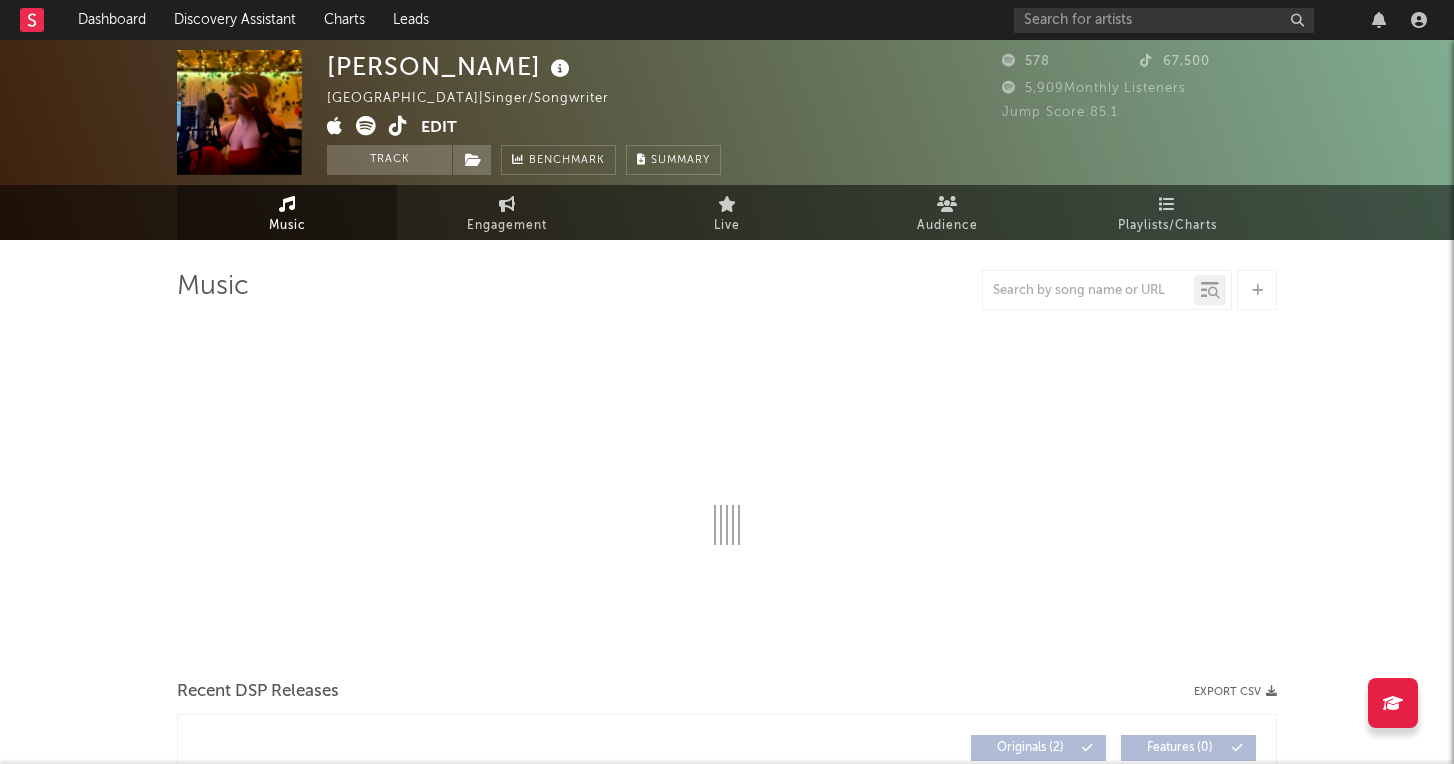 select on "1w" 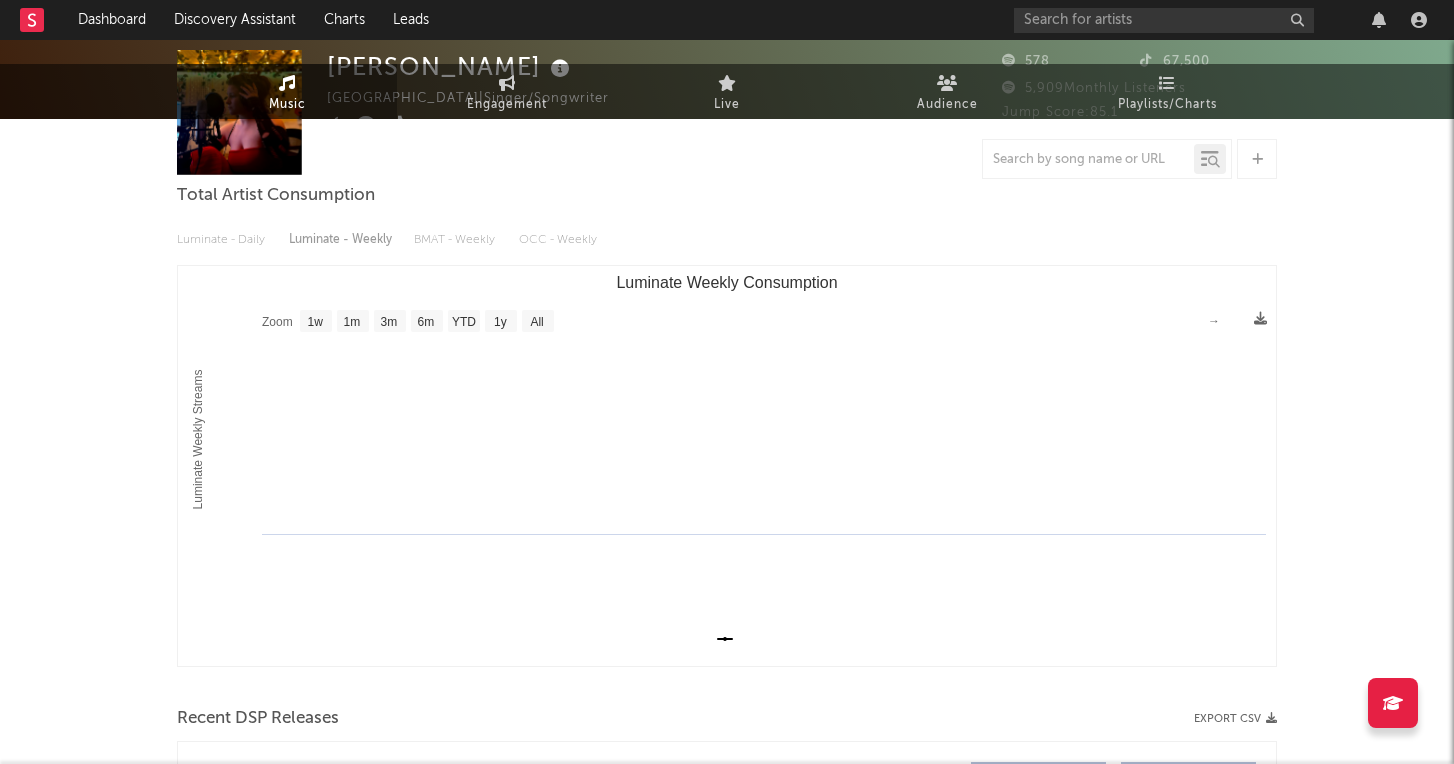 scroll, scrollTop: 0, scrollLeft: 0, axis: both 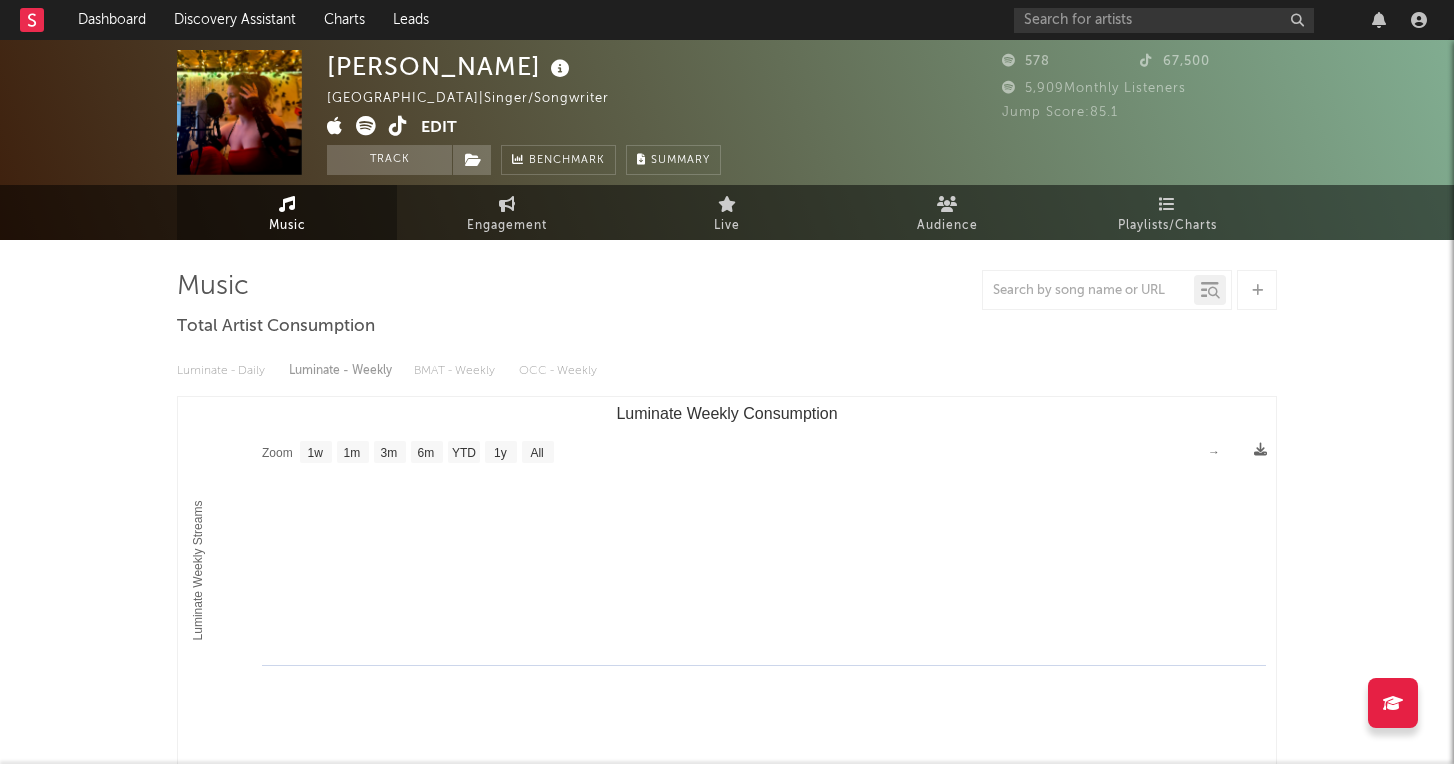 click at bounding box center (398, 126) 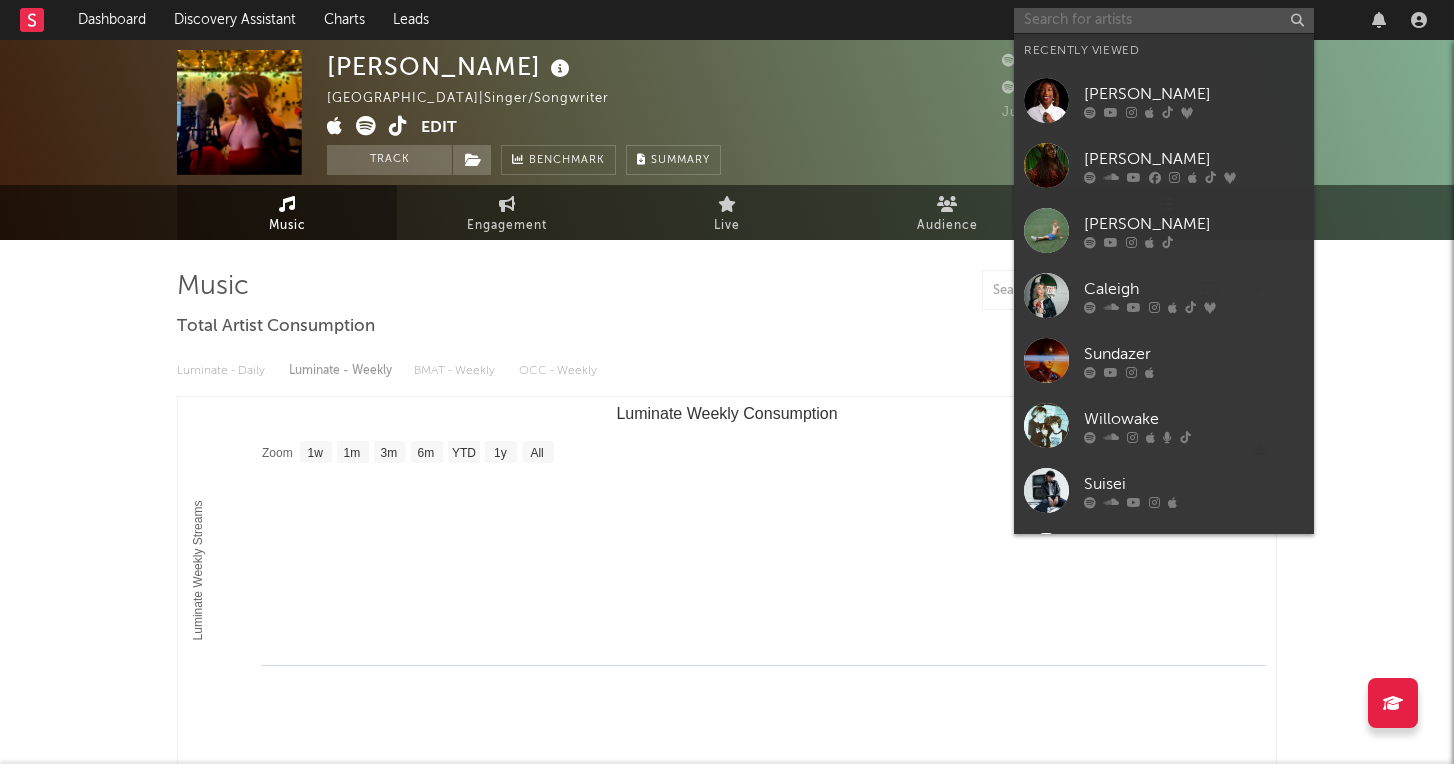 click at bounding box center [1164, 20] 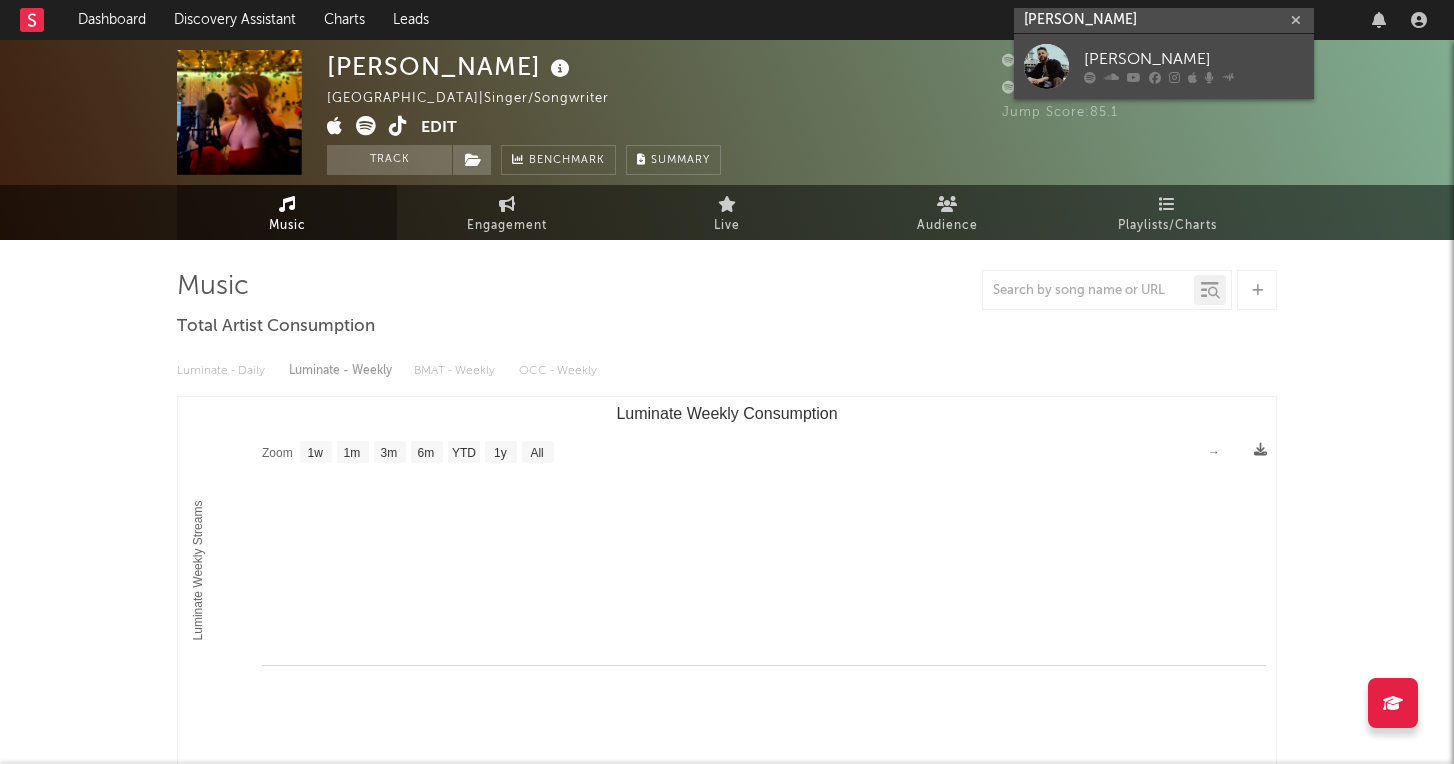 type on "johnny burgos" 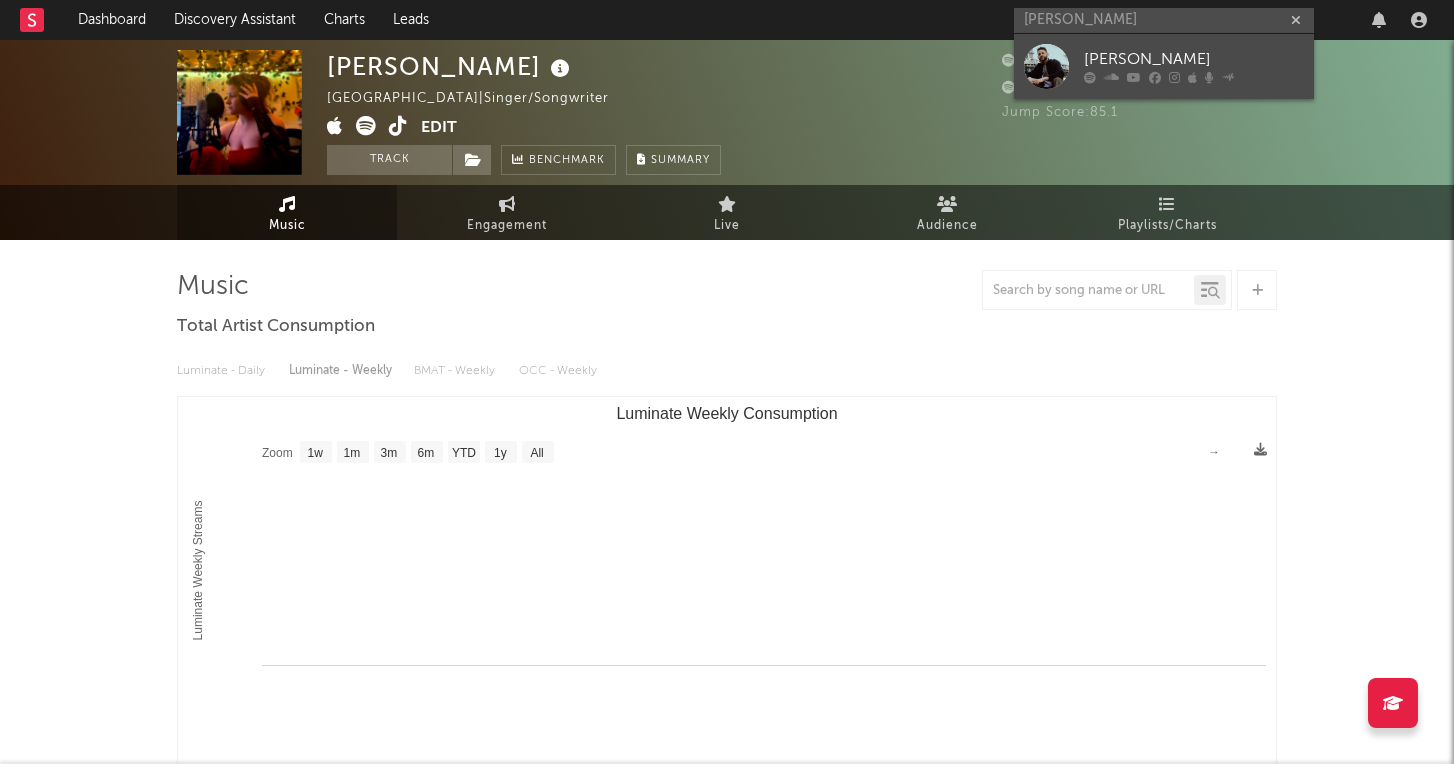 click on "Johnny Burgos" at bounding box center (1194, 60) 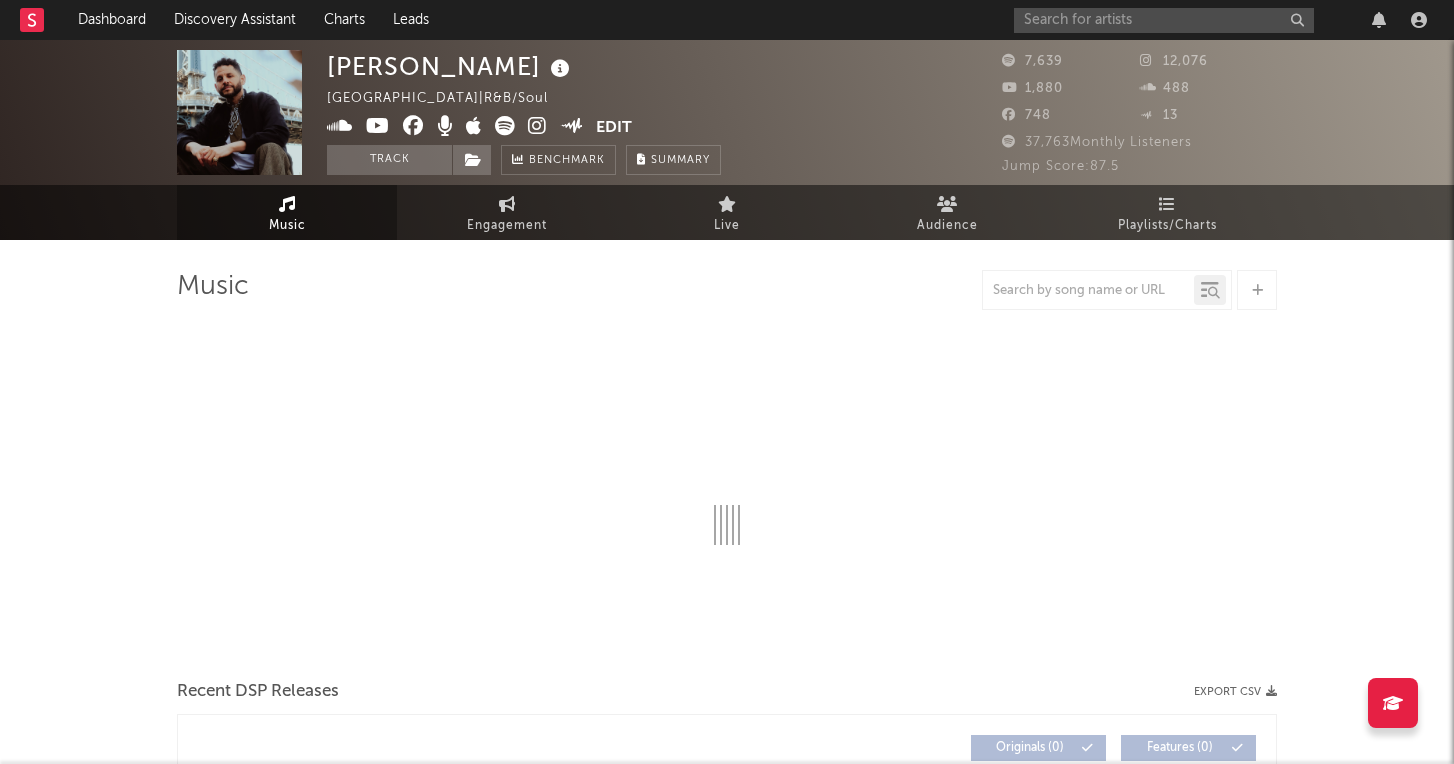 select on "6m" 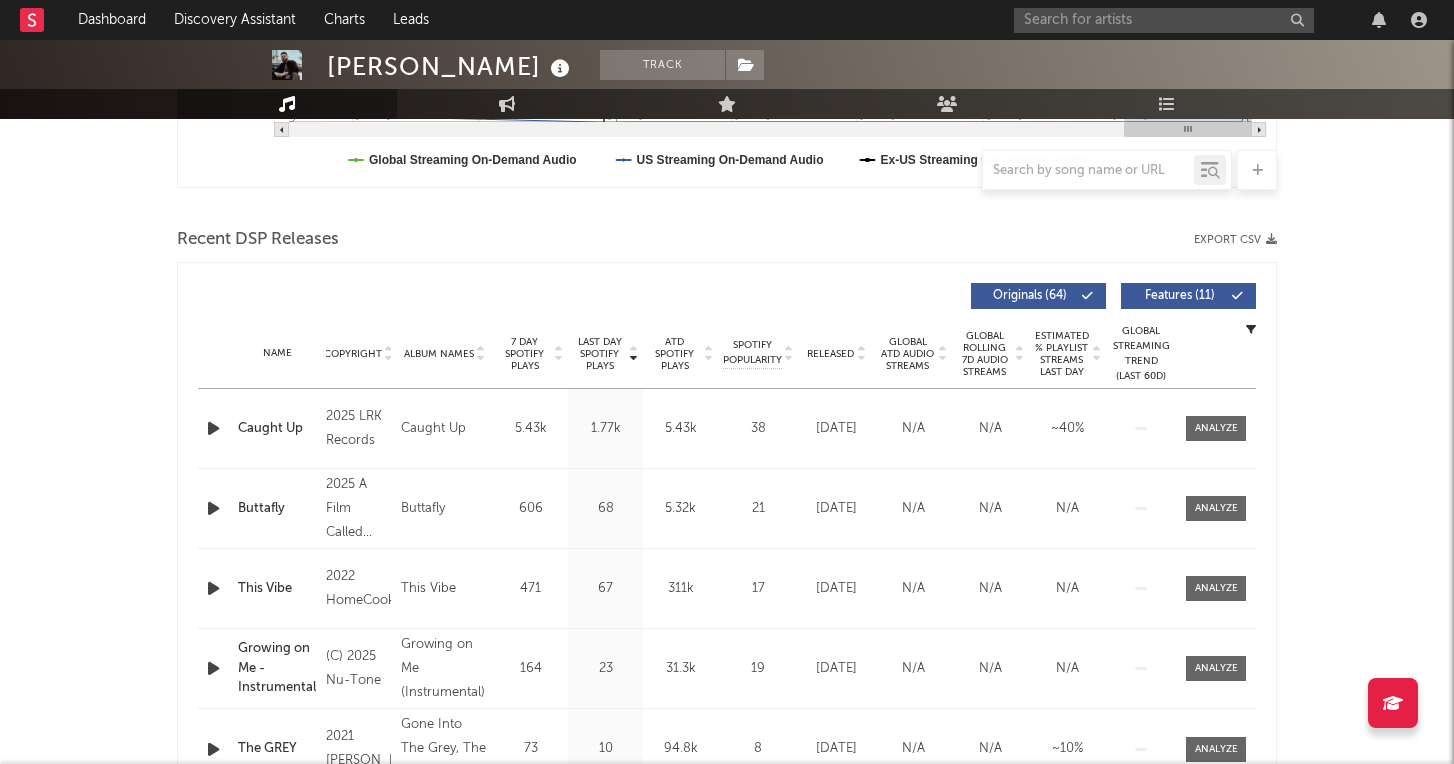 scroll, scrollTop: 669, scrollLeft: 0, axis: vertical 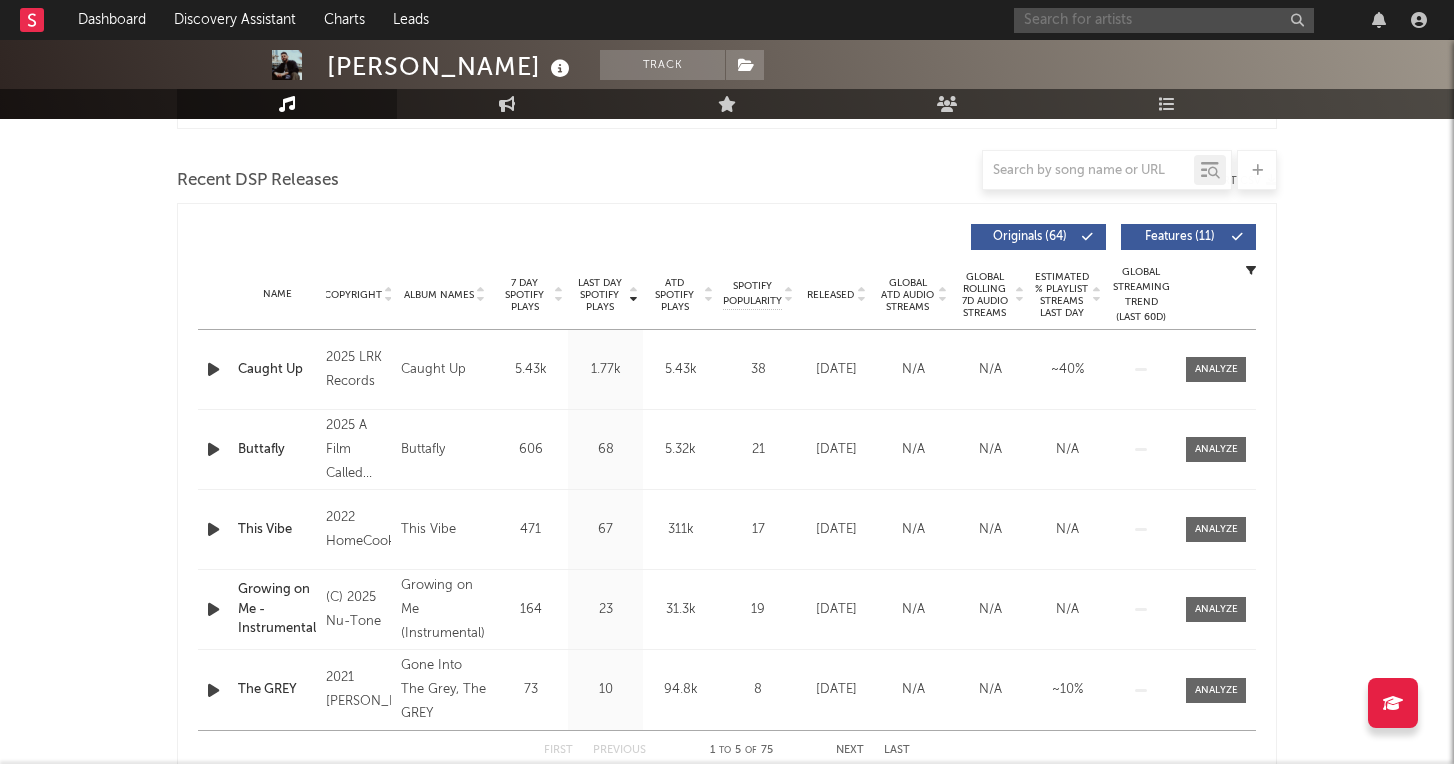 click at bounding box center (1164, 20) 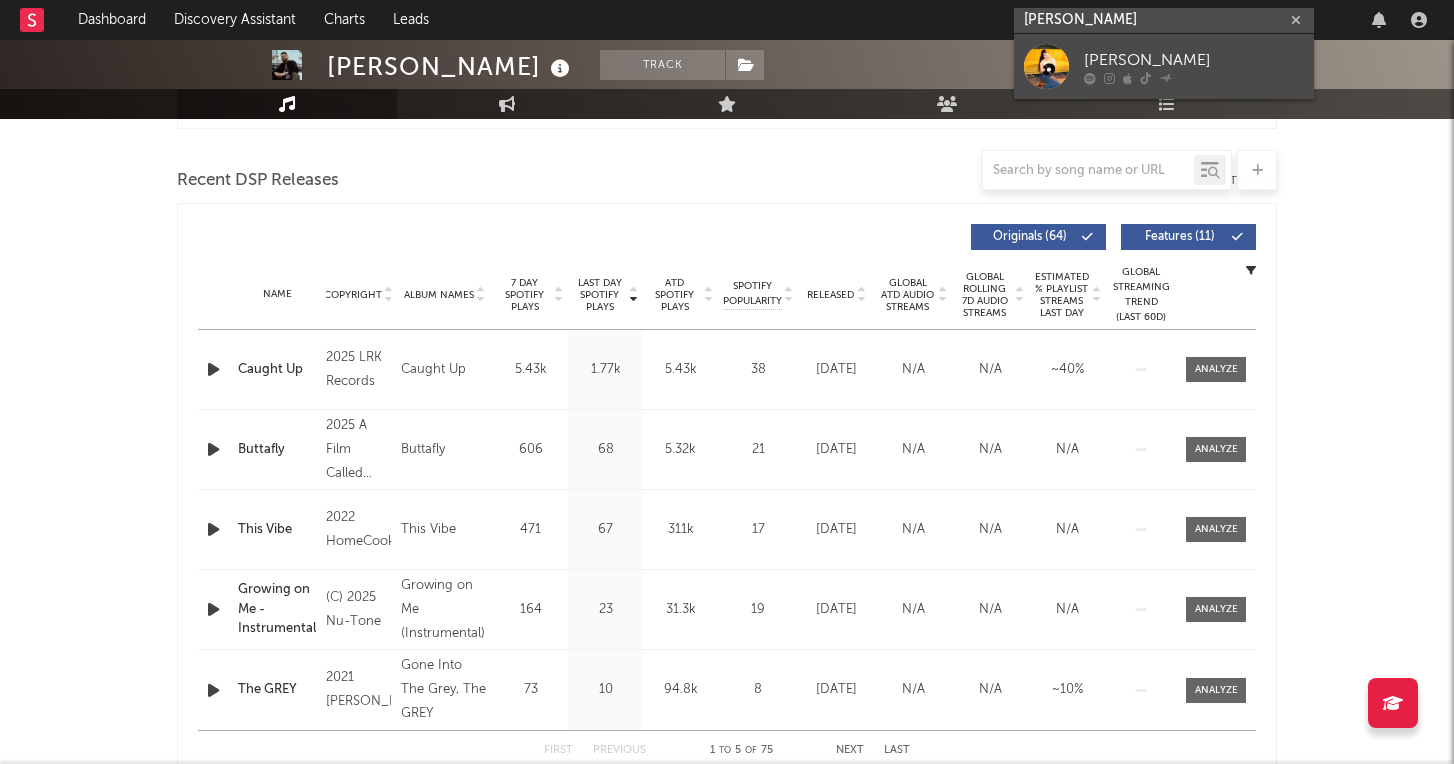 type on "[PERSON_NAME]" 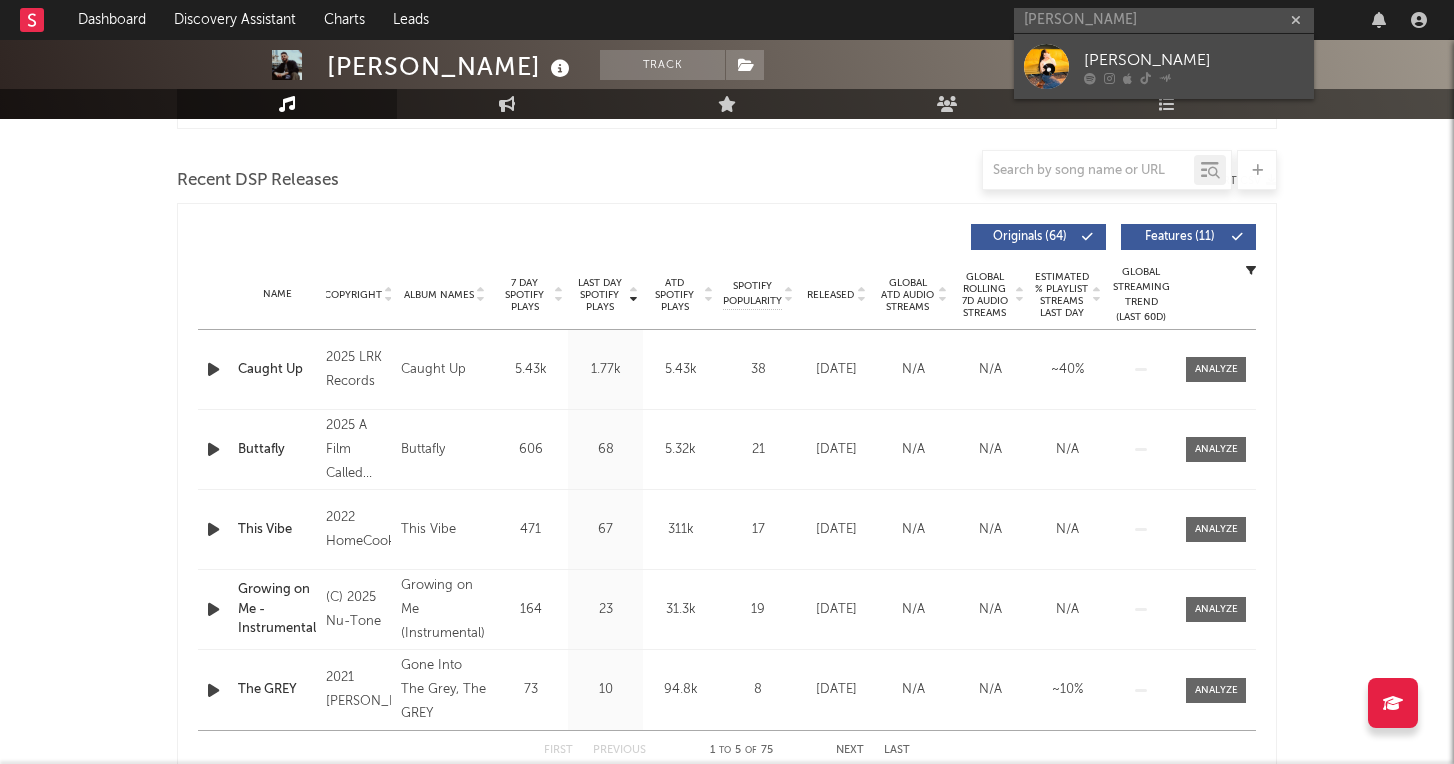 click on "[PERSON_NAME]" at bounding box center (1194, 60) 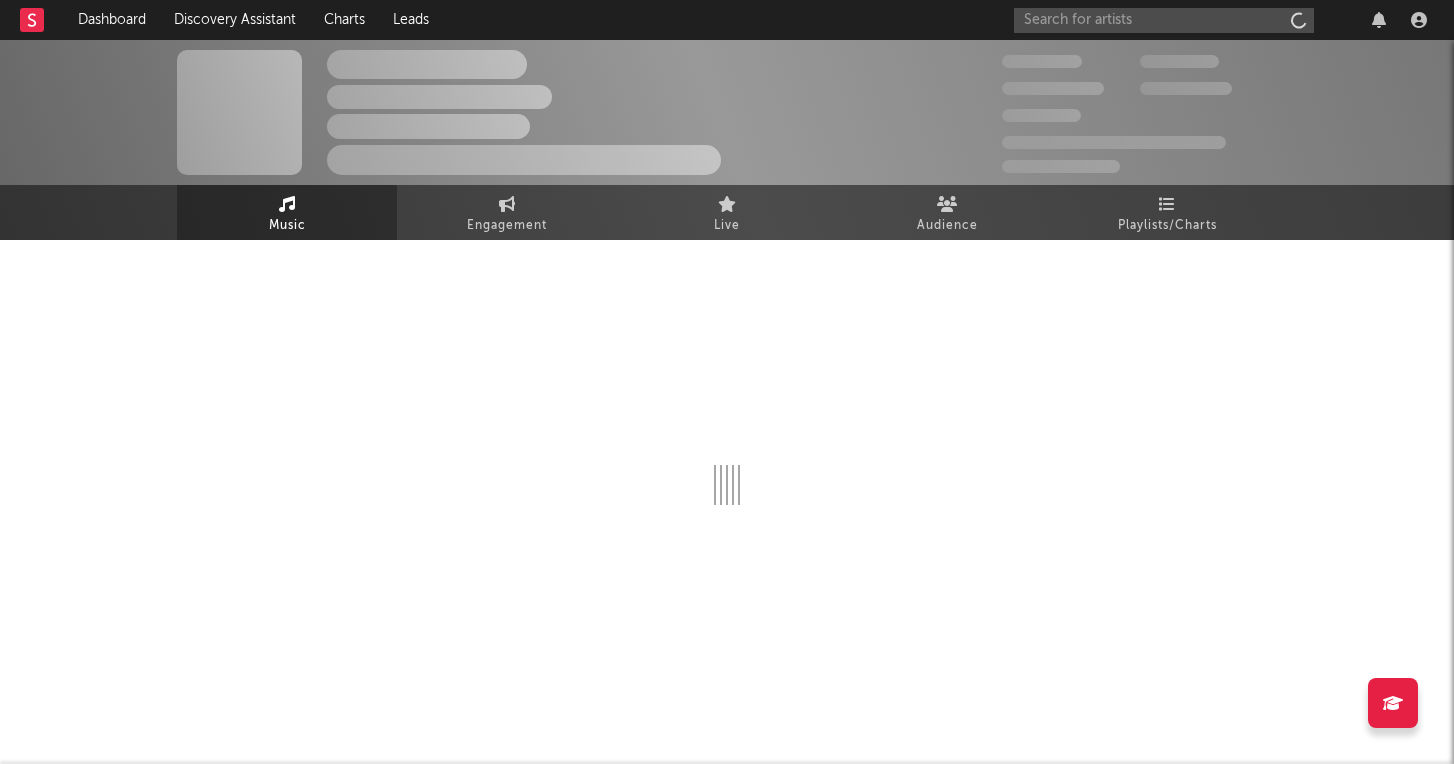 scroll, scrollTop: 0, scrollLeft: 0, axis: both 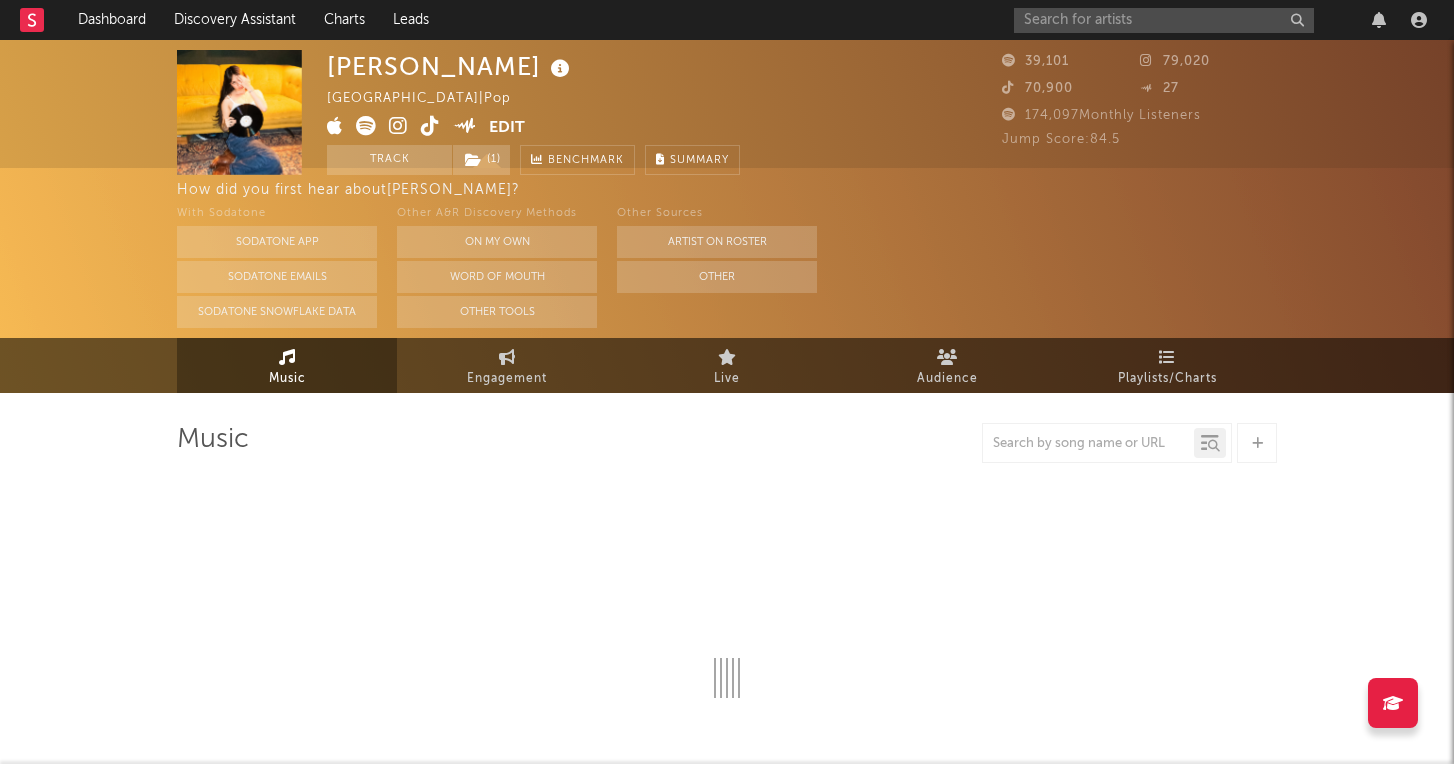 select on "6m" 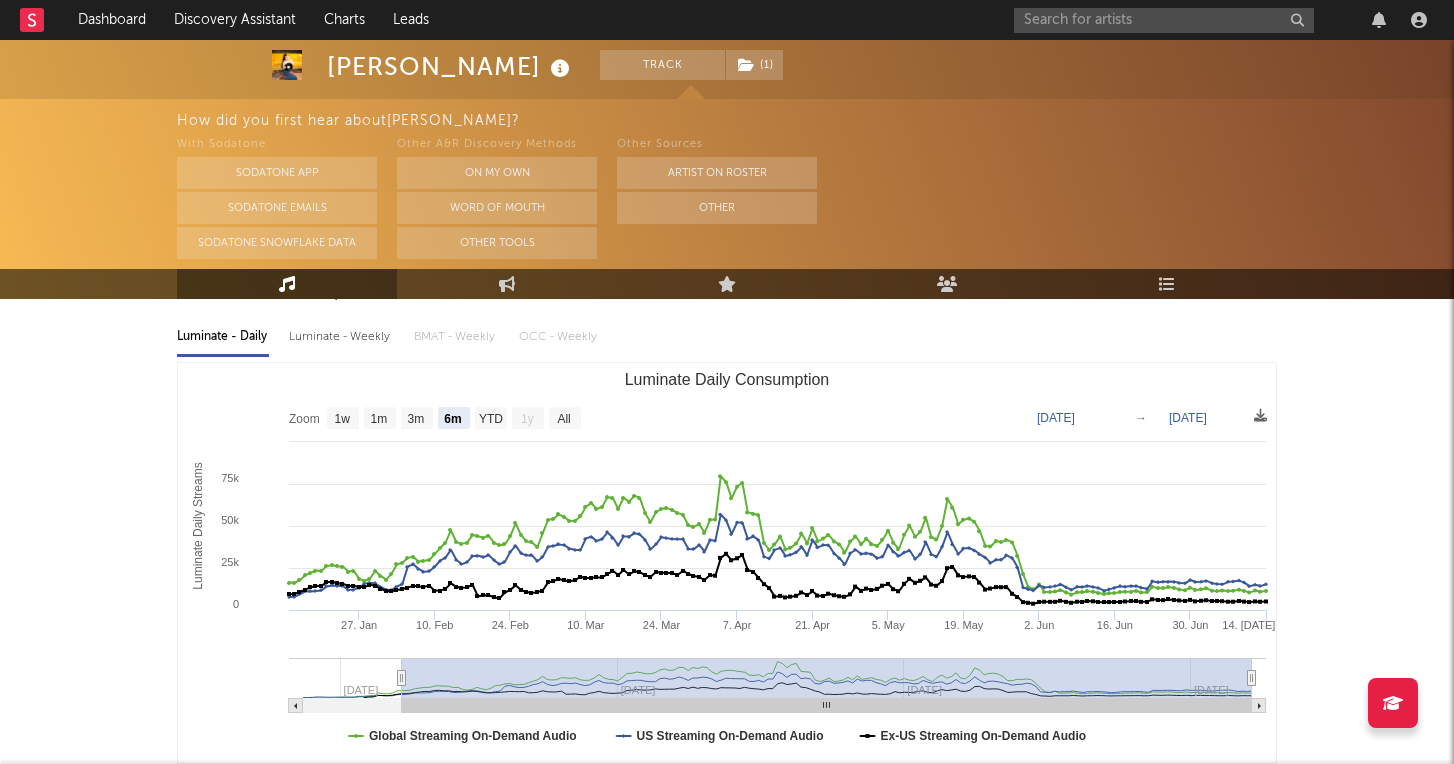 scroll, scrollTop: 0, scrollLeft: 0, axis: both 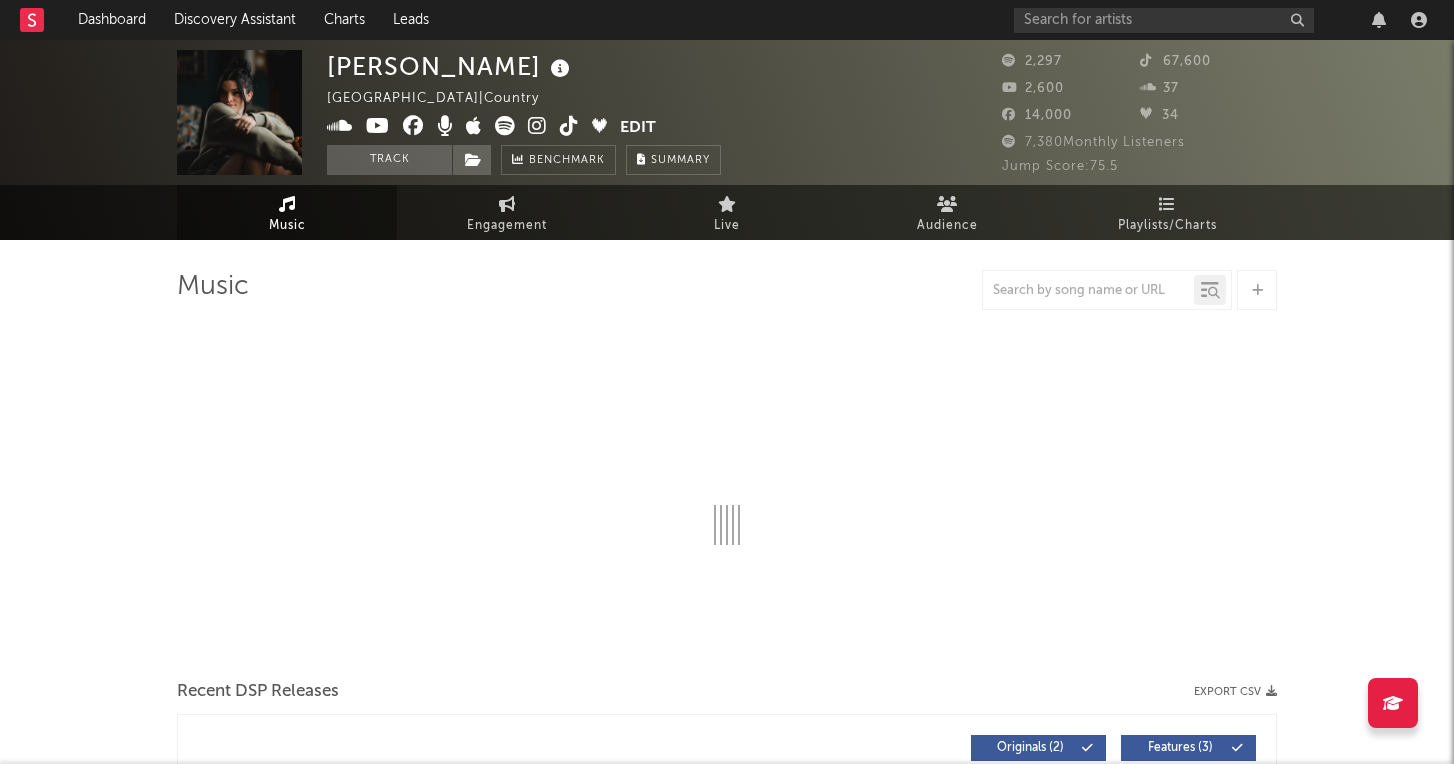 select on "1w" 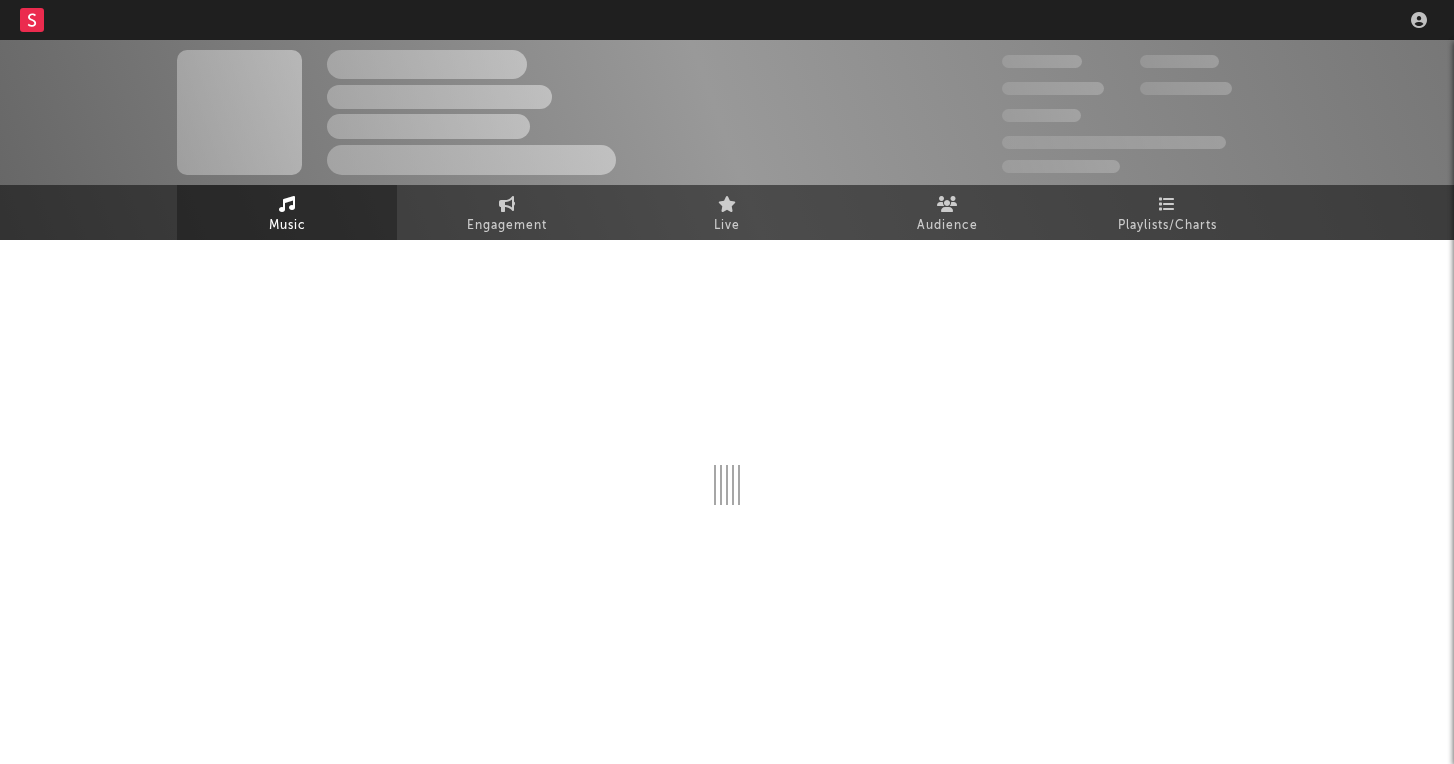 scroll, scrollTop: 0, scrollLeft: 0, axis: both 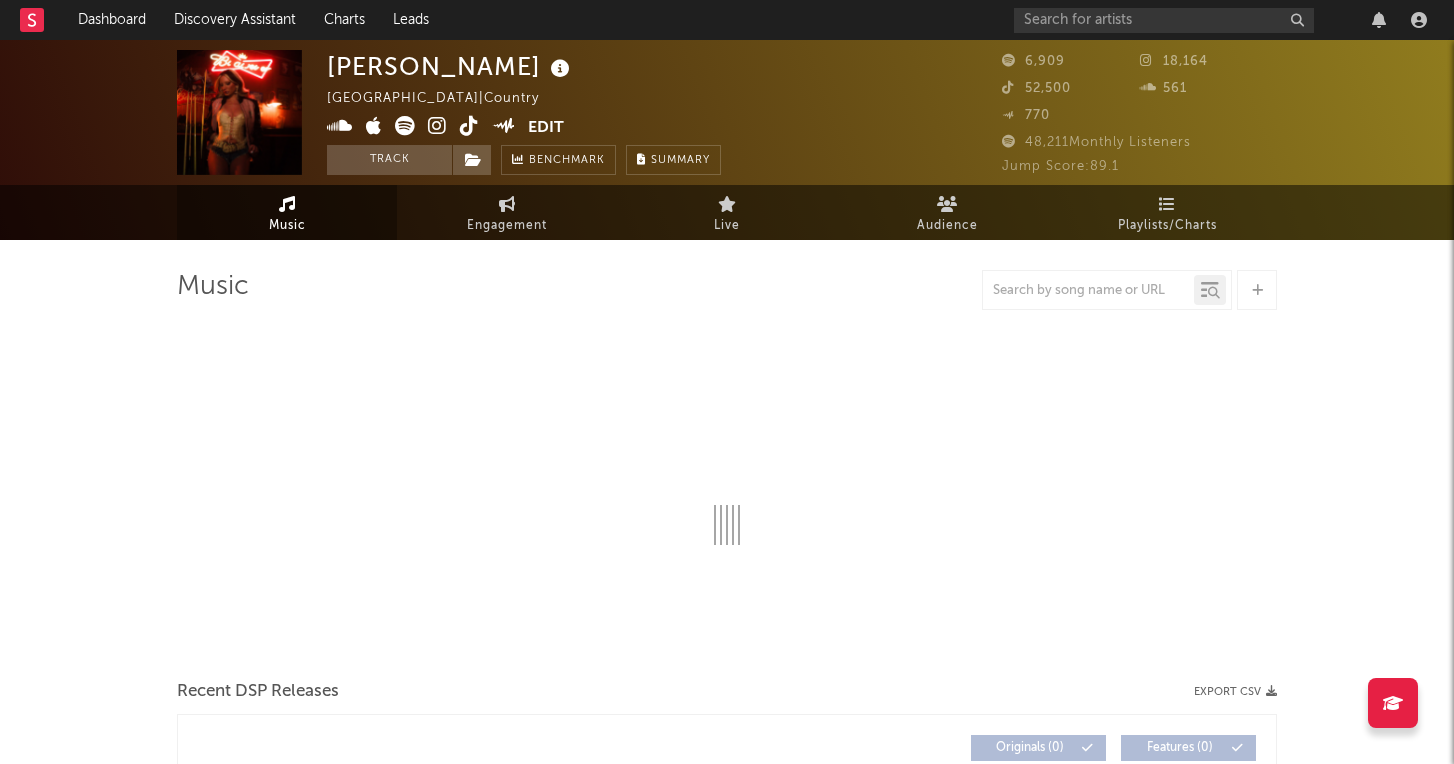 select on "6m" 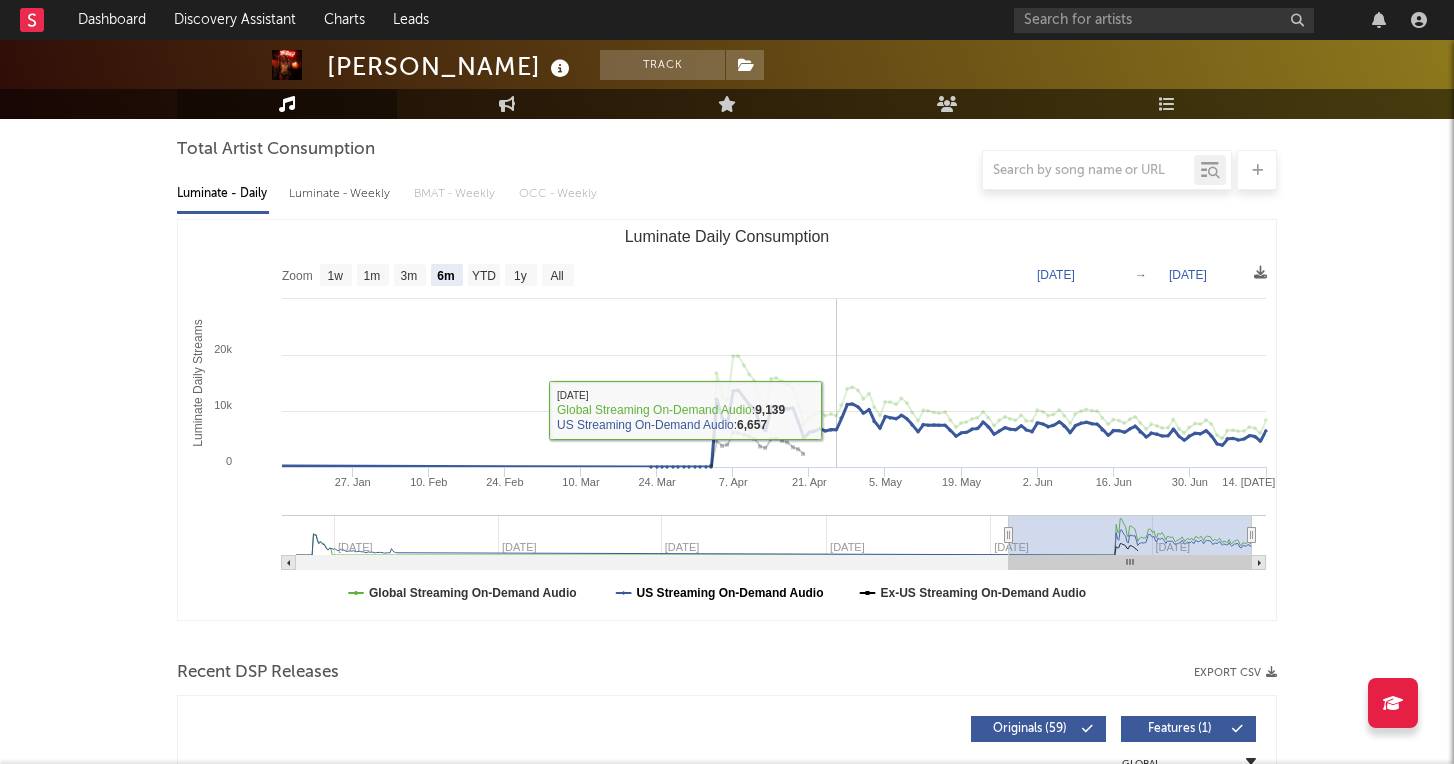 scroll, scrollTop: 0, scrollLeft: 0, axis: both 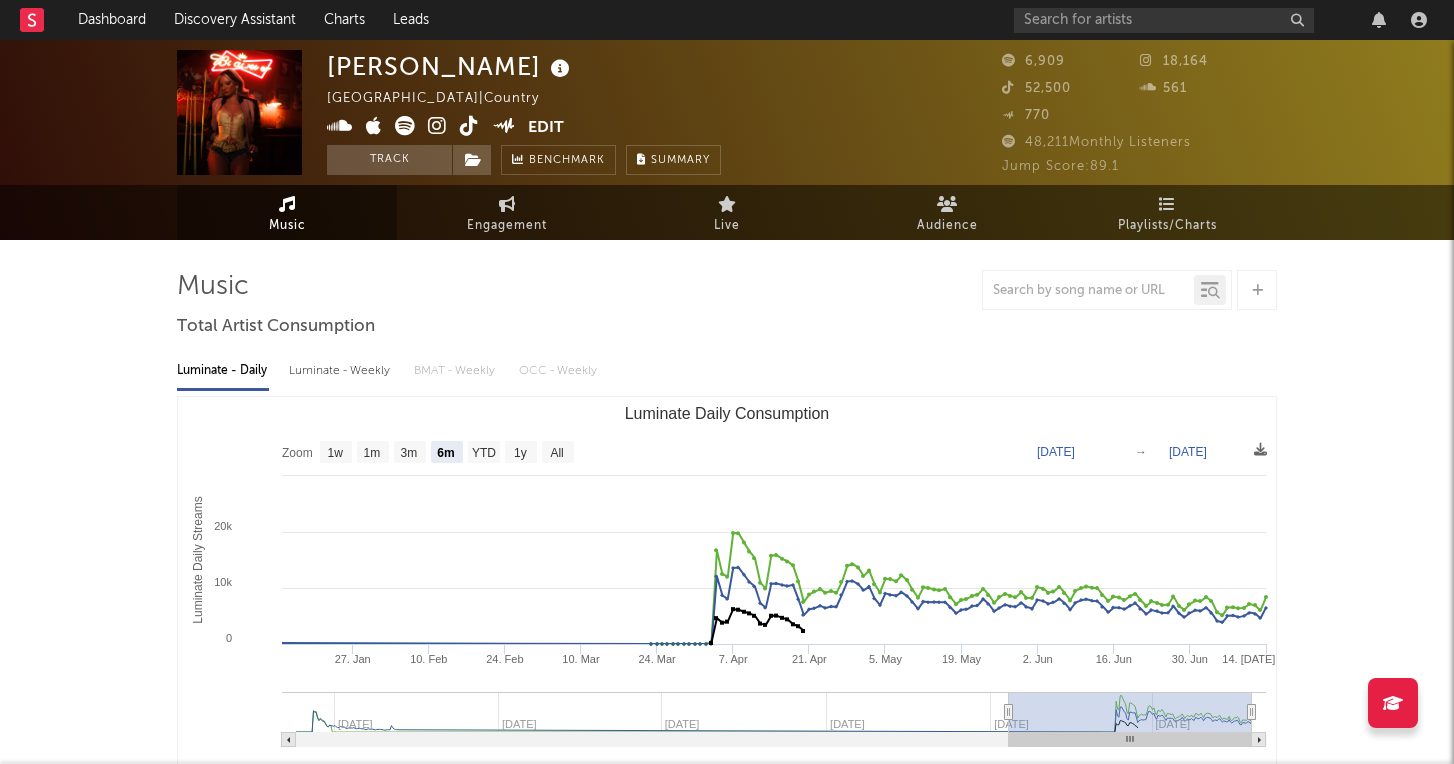 click at bounding box center [469, 126] 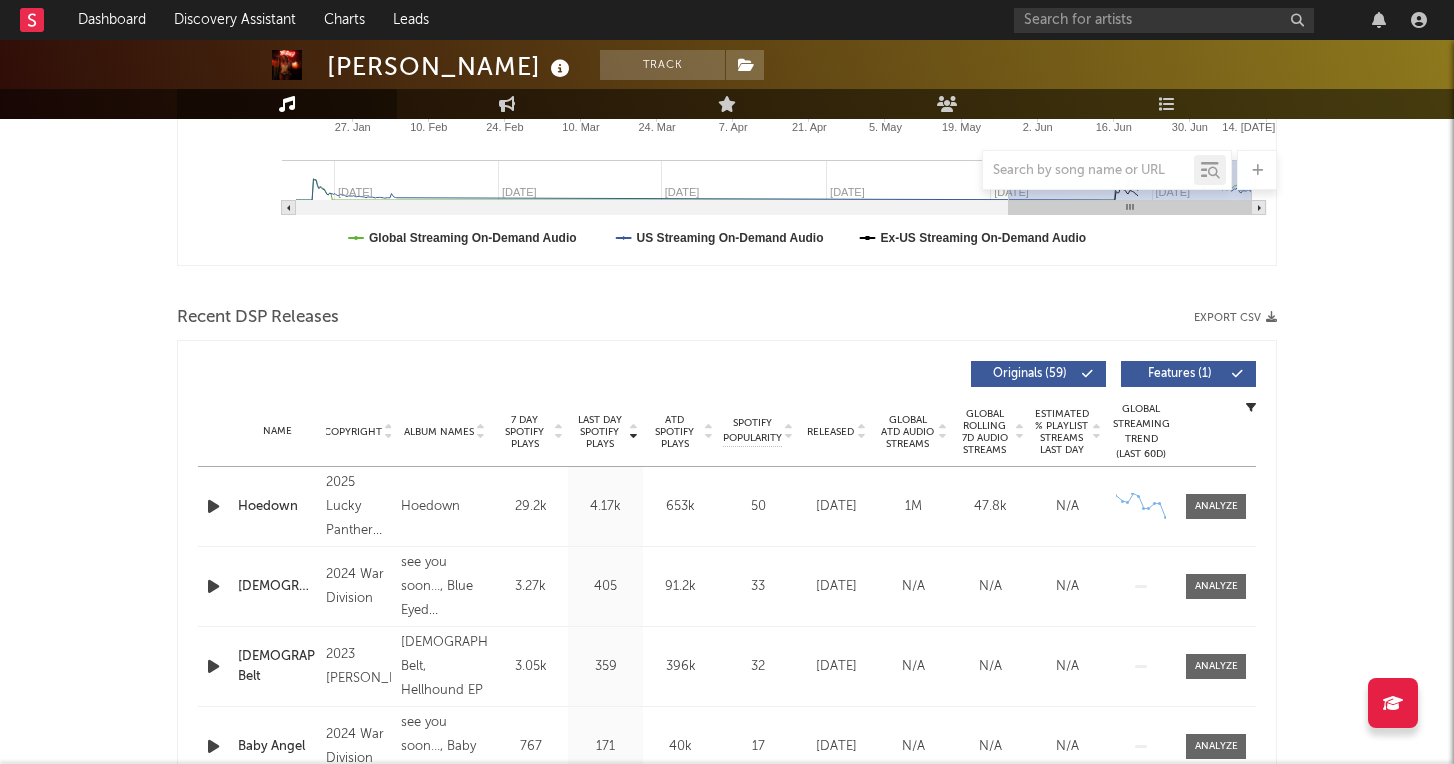 scroll, scrollTop: 534, scrollLeft: 0, axis: vertical 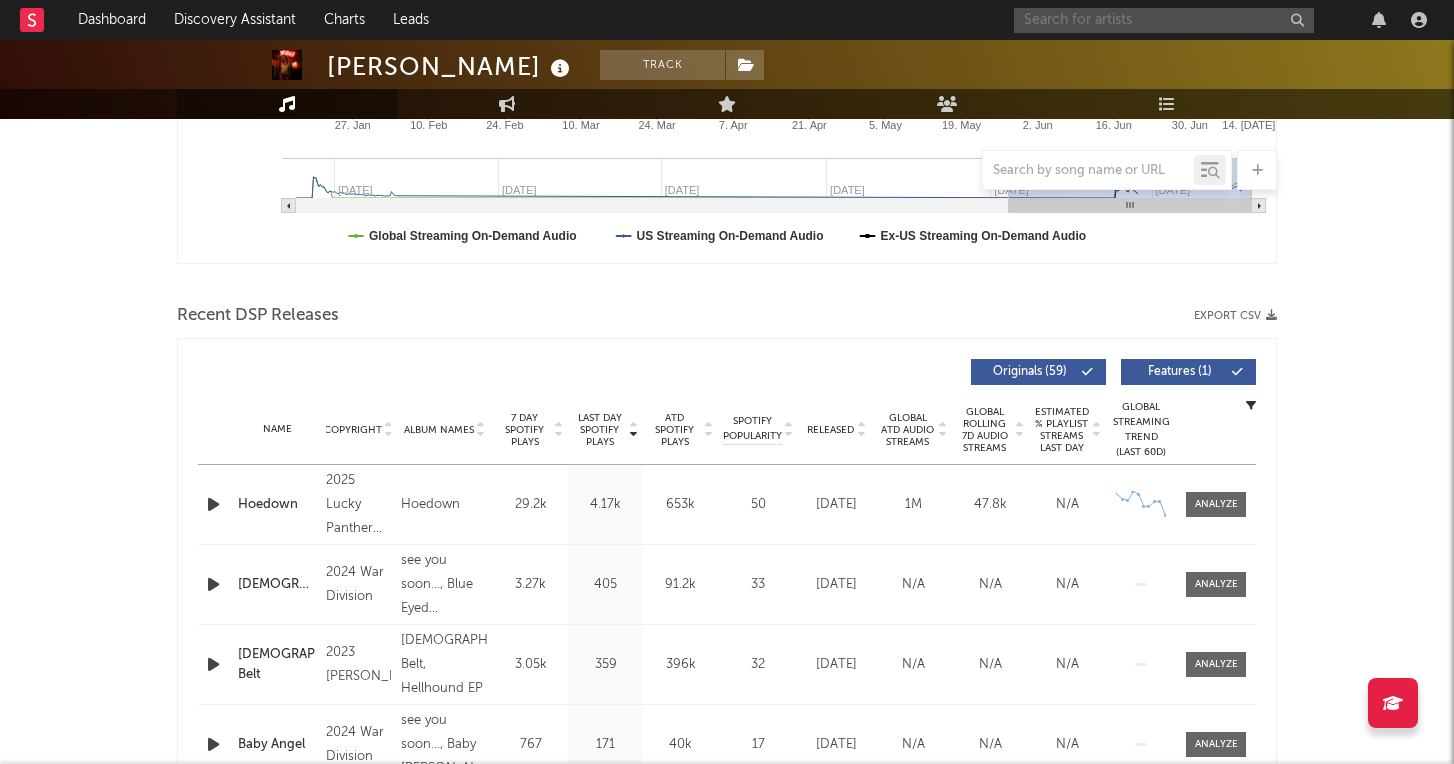 click at bounding box center [1164, 20] 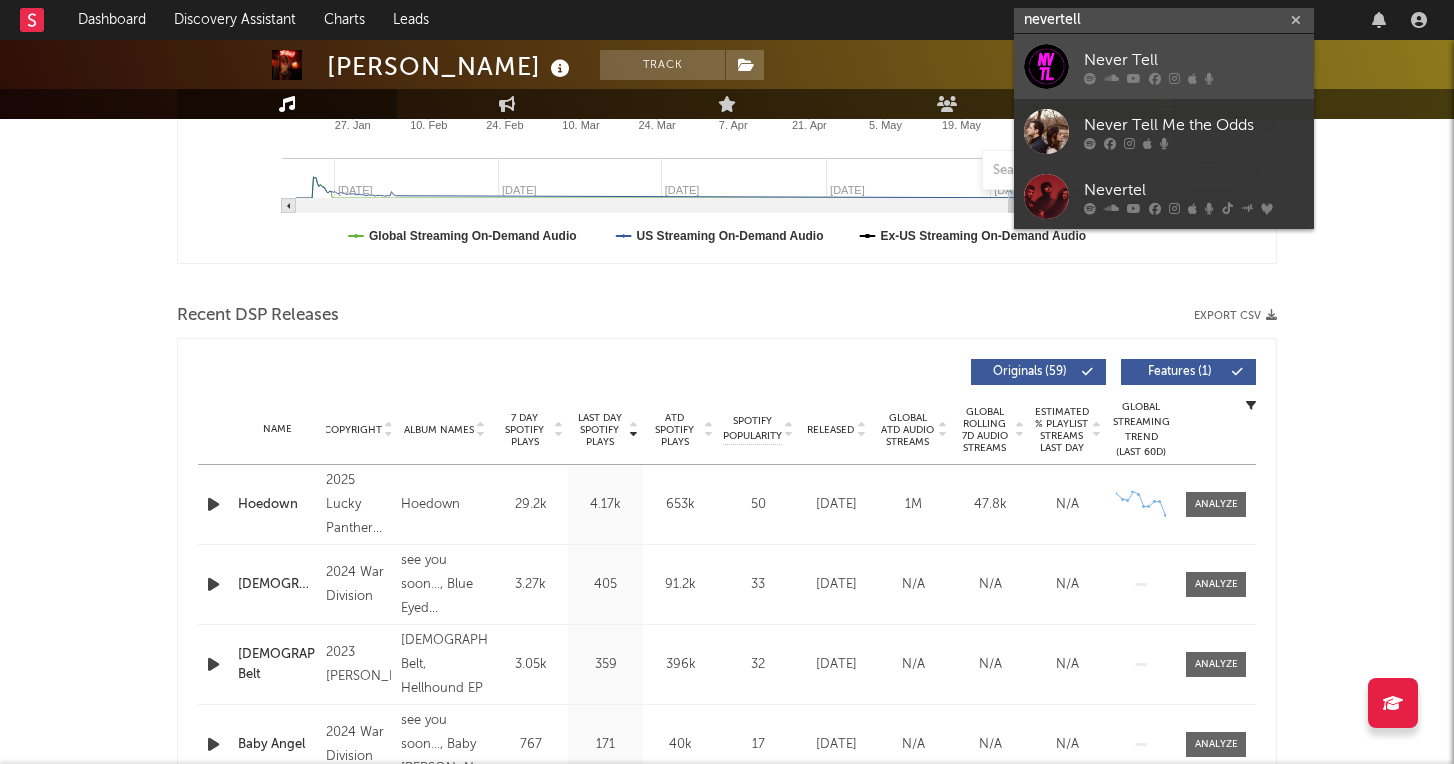type on "nevertell" 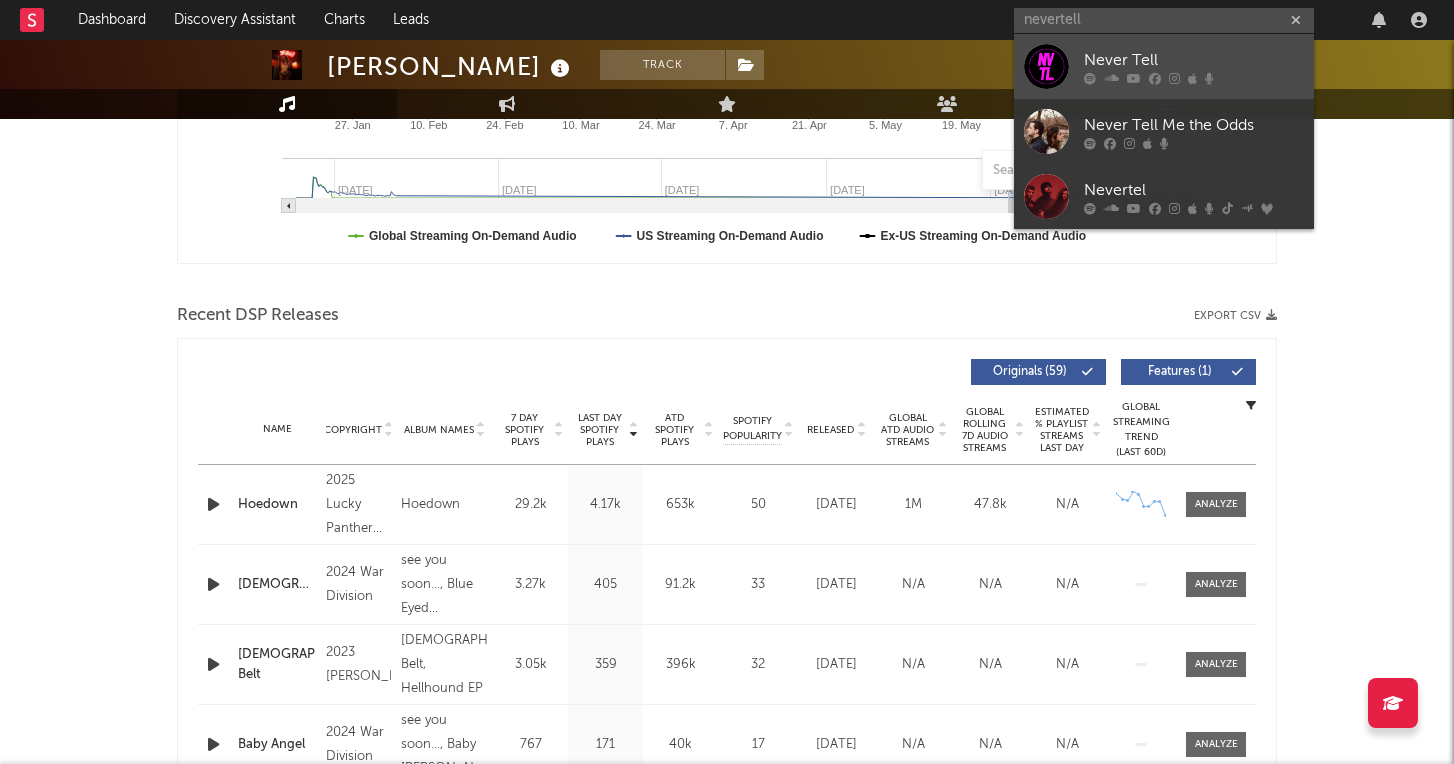 click on "Never Tell" at bounding box center [1194, 60] 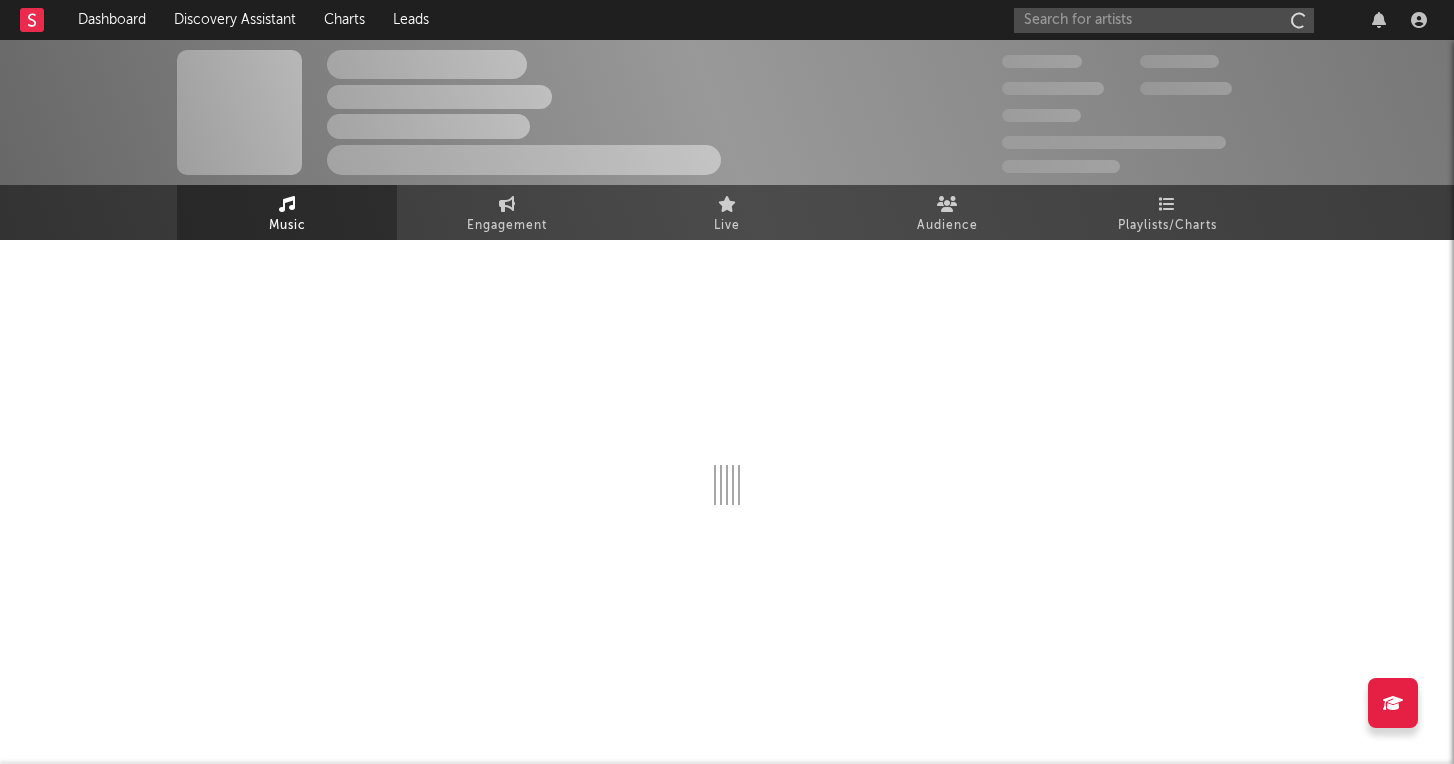 scroll, scrollTop: 0, scrollLeft: 0, axis: both 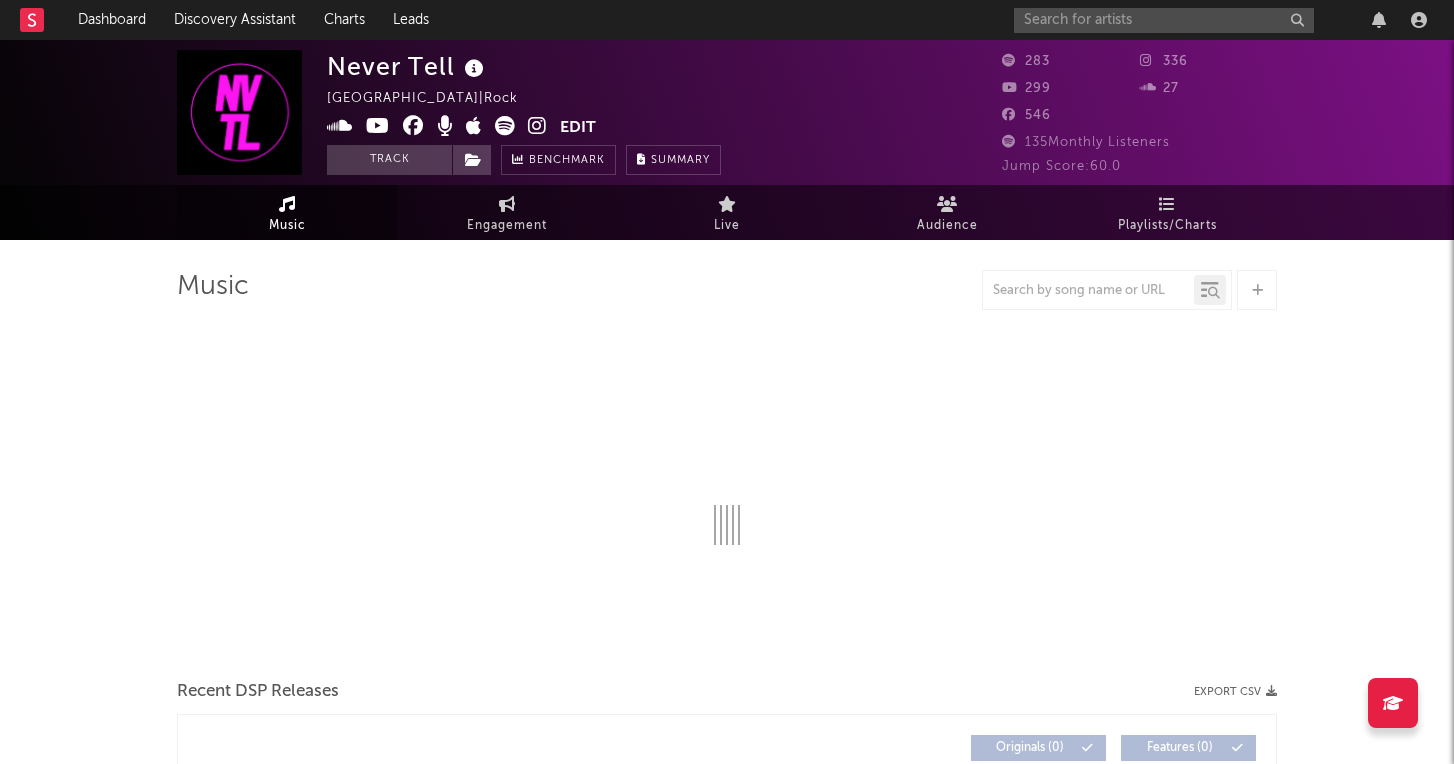 select on "1w" 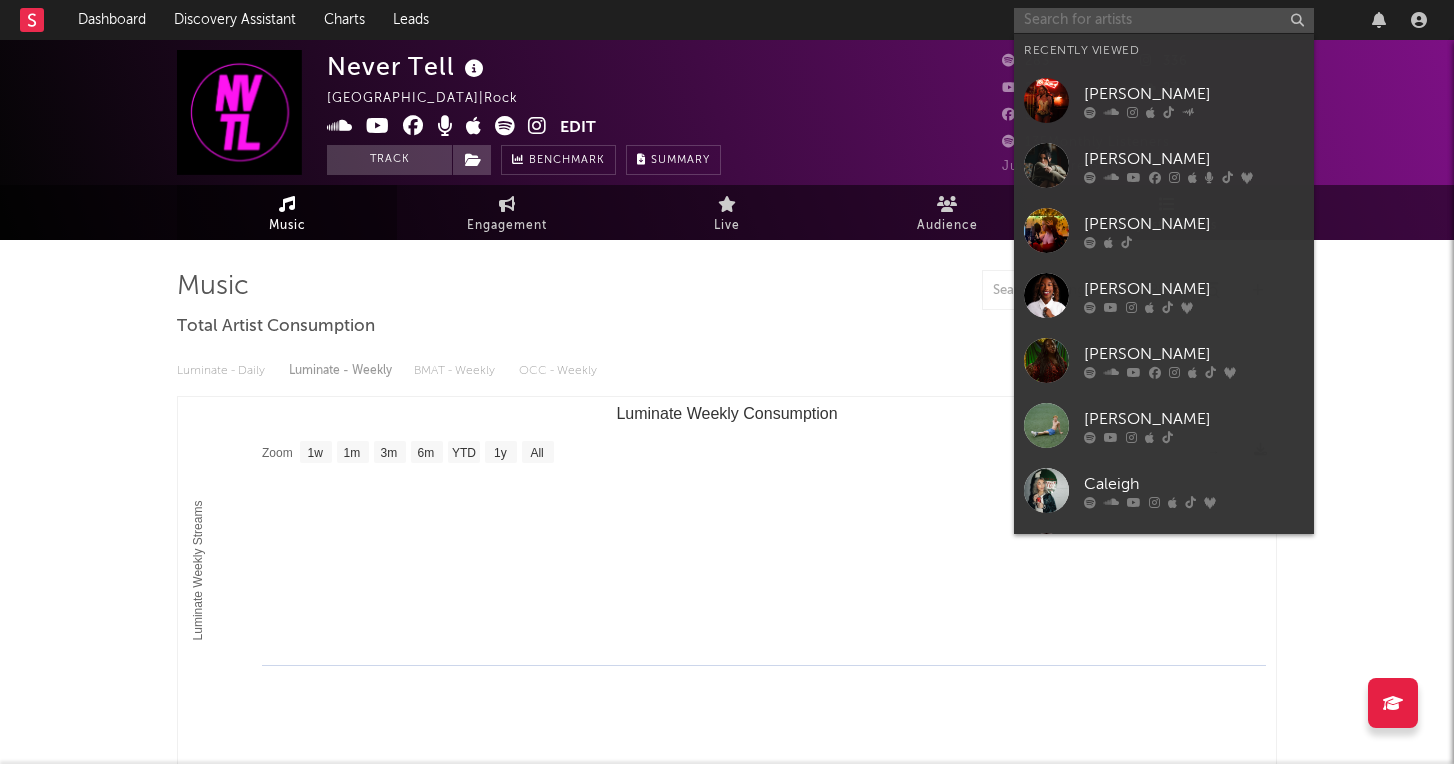 click at bounding box center (1164, 20) 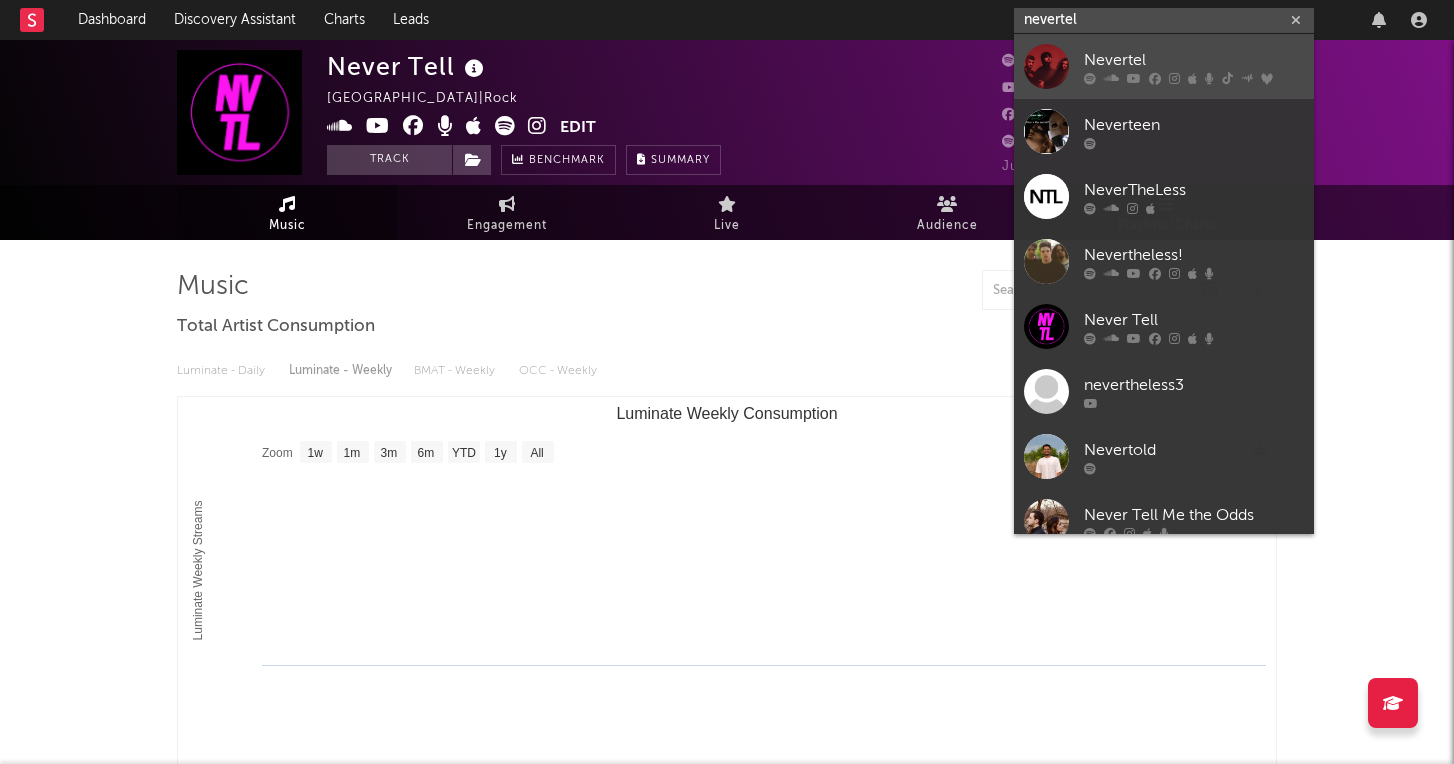 type on "nevertel" 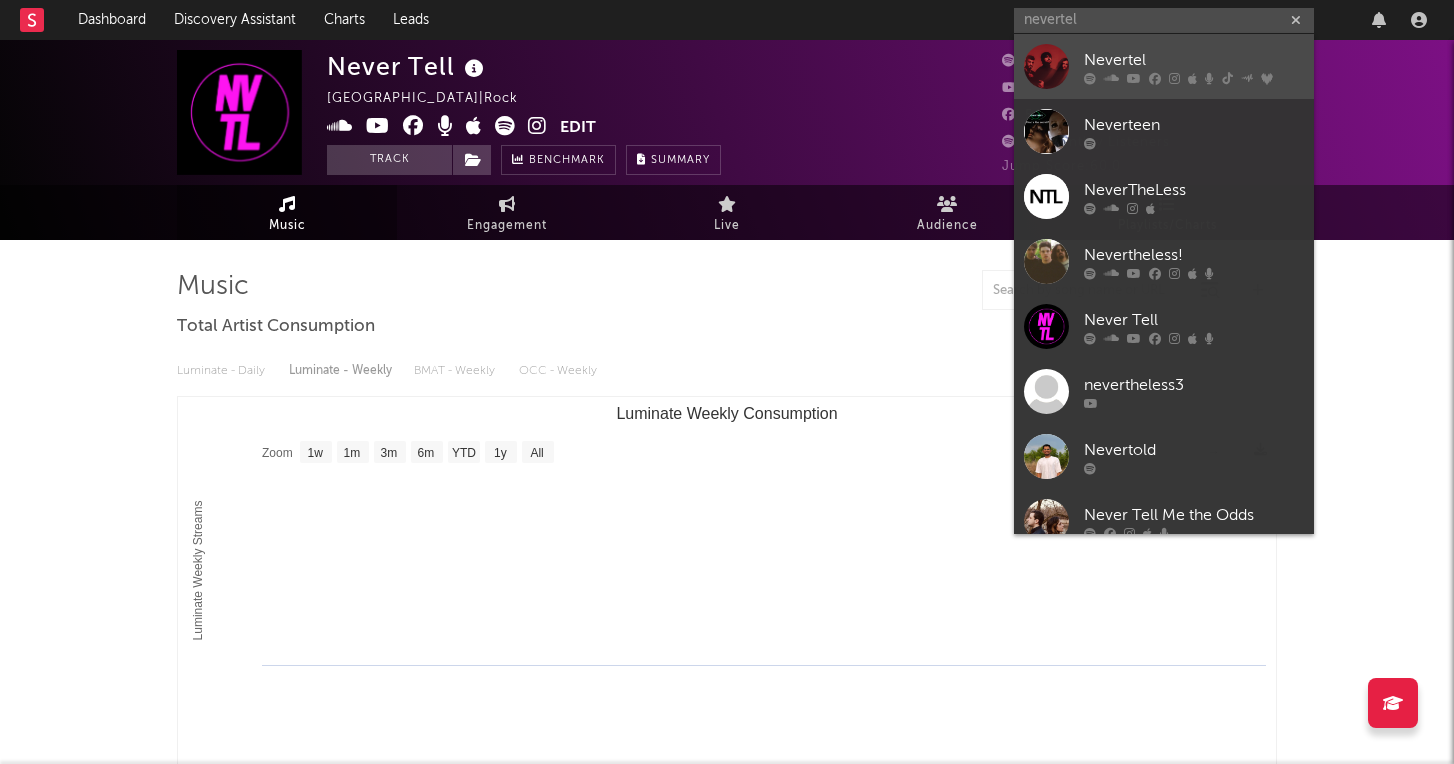 click on "Nevertel" at bounding box center (1194, 60) 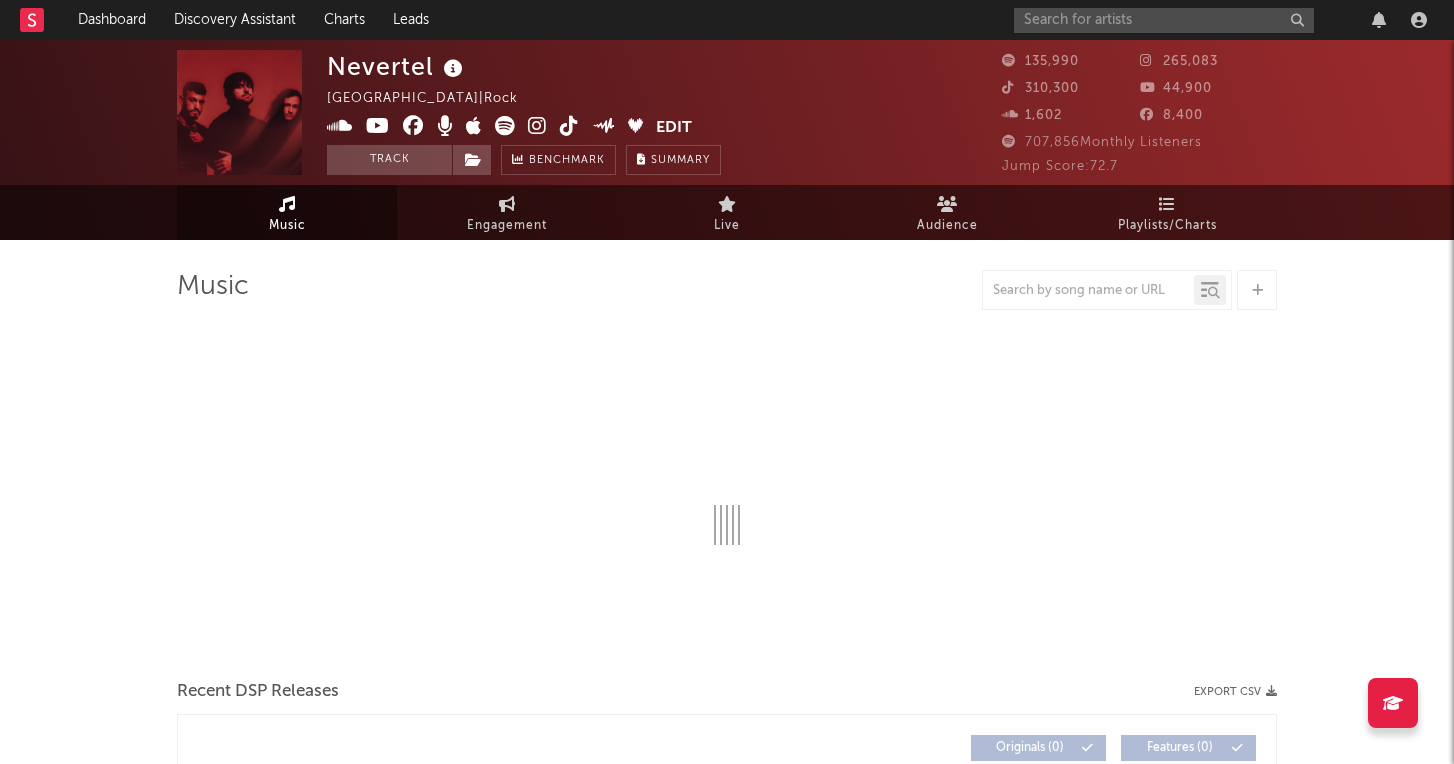 select on "6m" 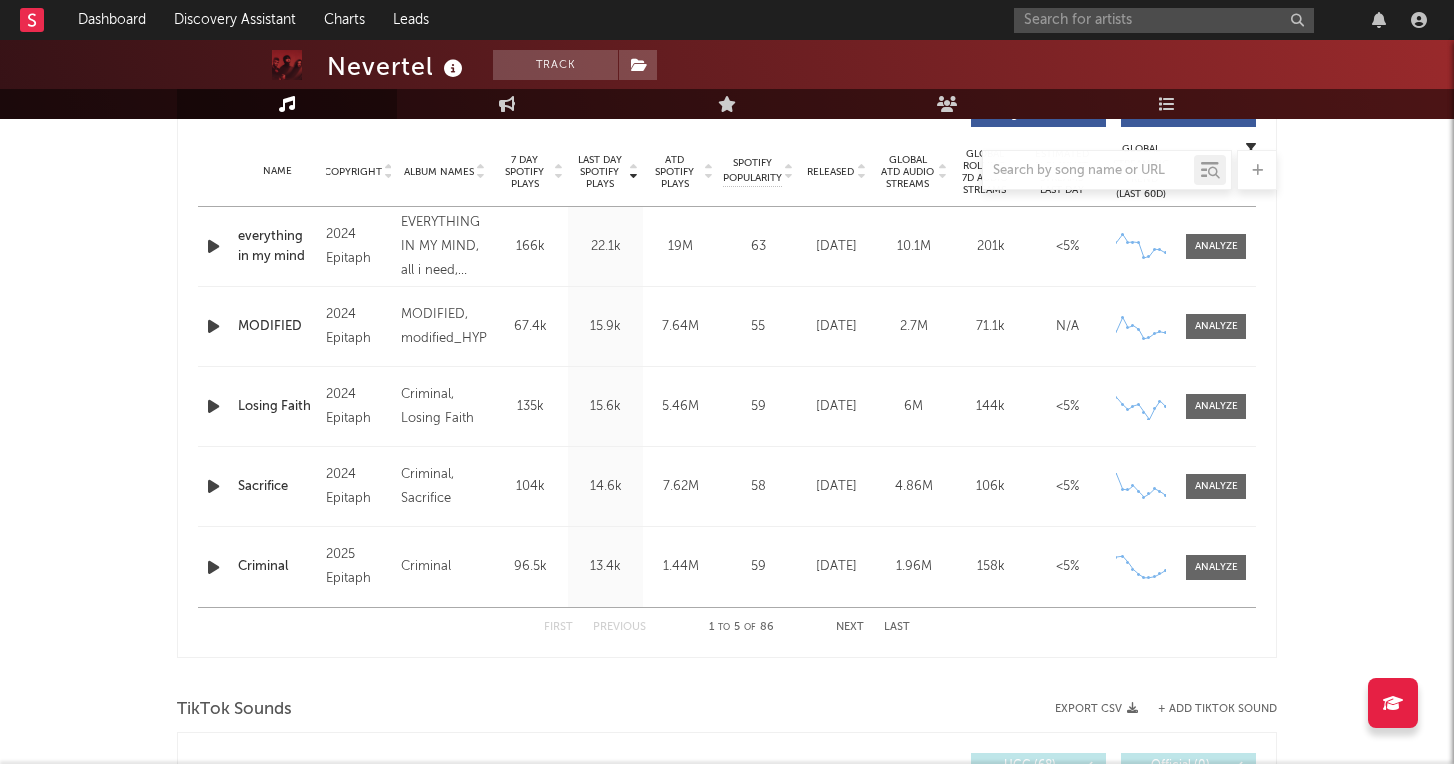 scroll, scrollTop: 687, scrollLeft: 0, axis: vertical 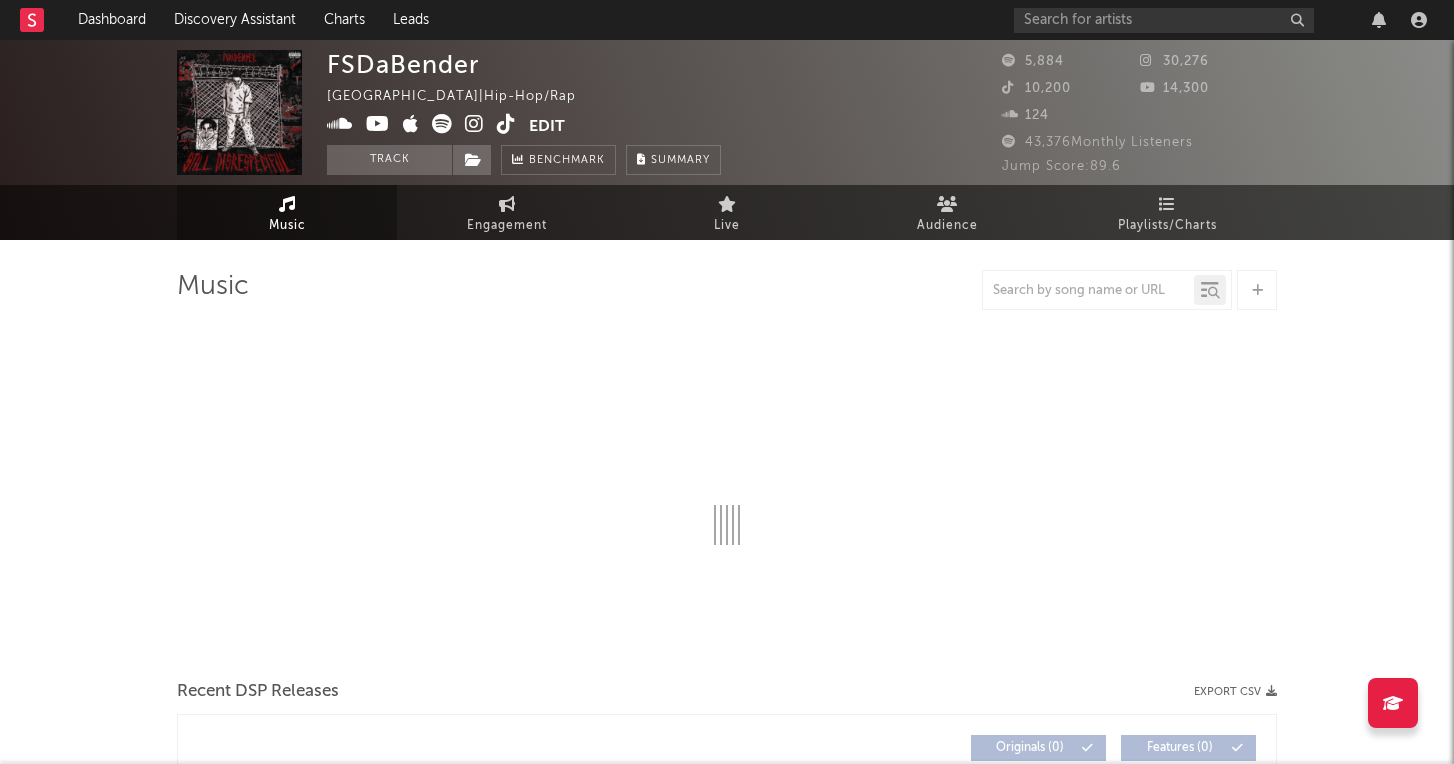 select on "6m" 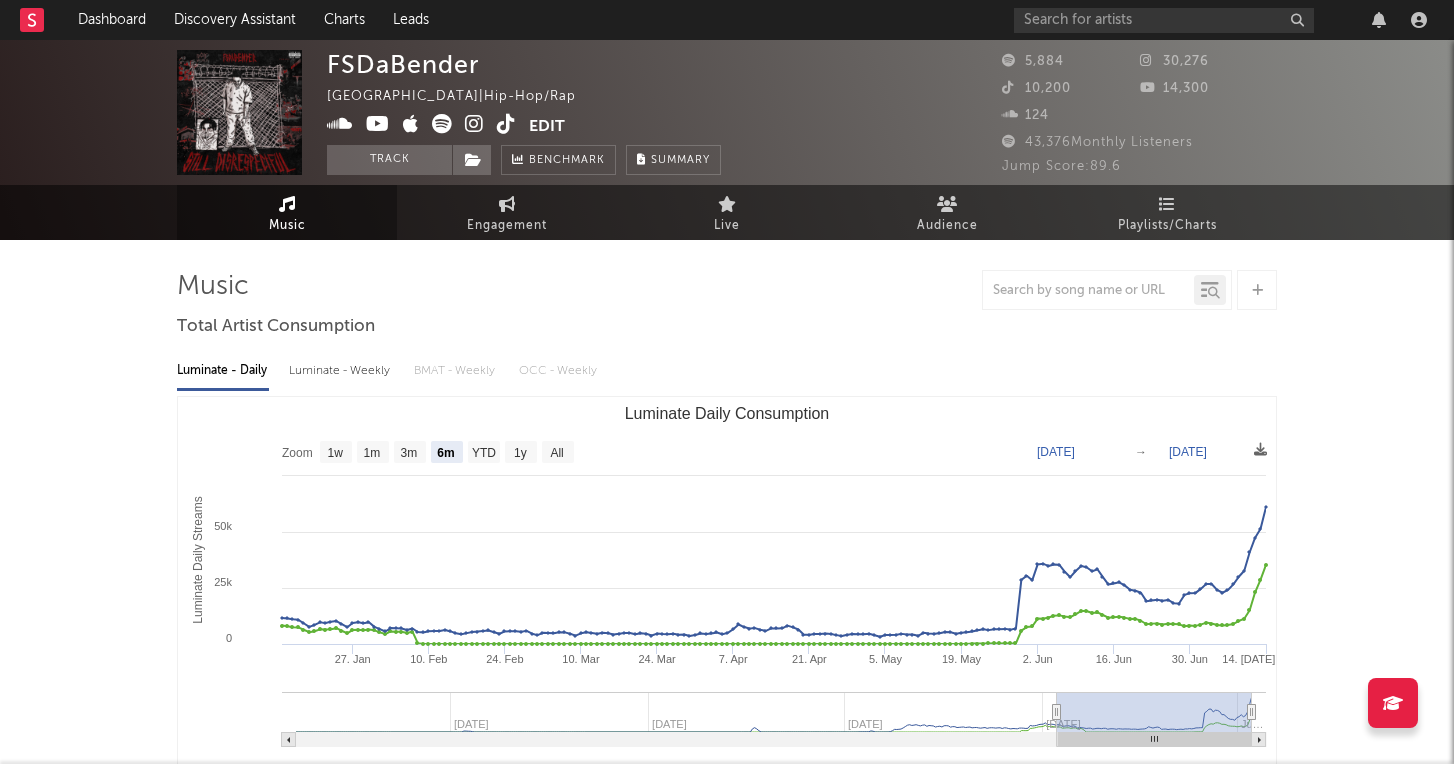 click at bounding box center [506, 124] 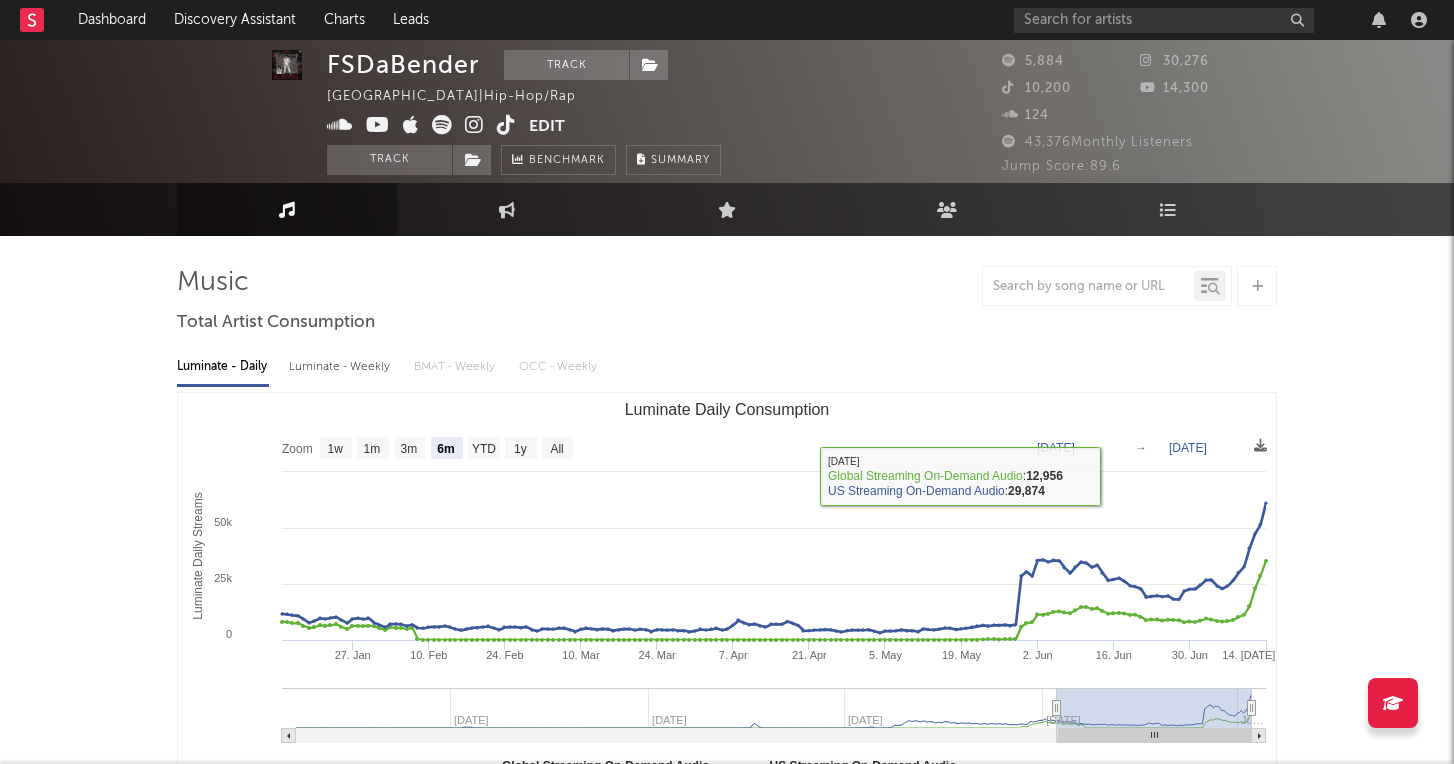 scroll, scrollTop: 0, scrollLeft: 0, axis: both 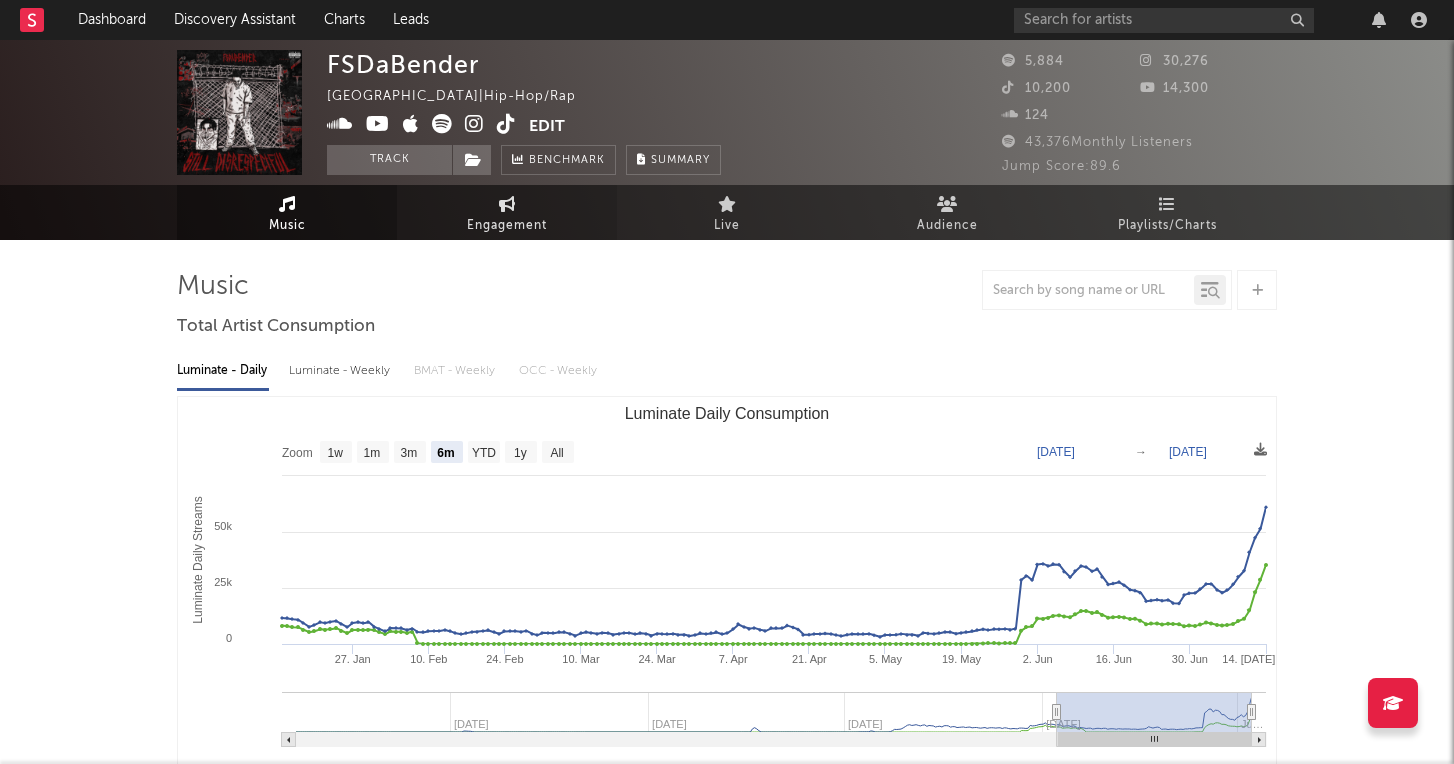 click on "Engagement" at bounding box center (507, 212) 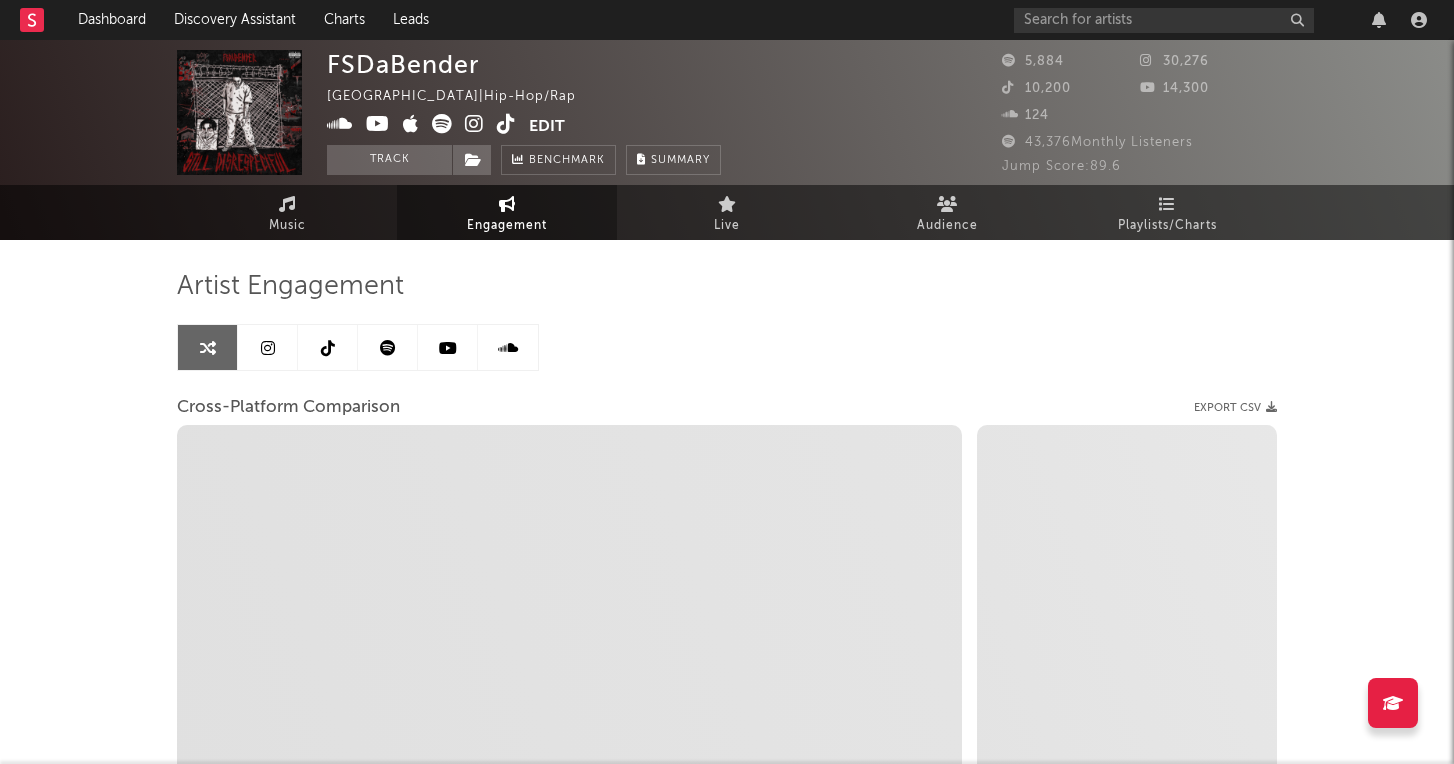 select on "1m" 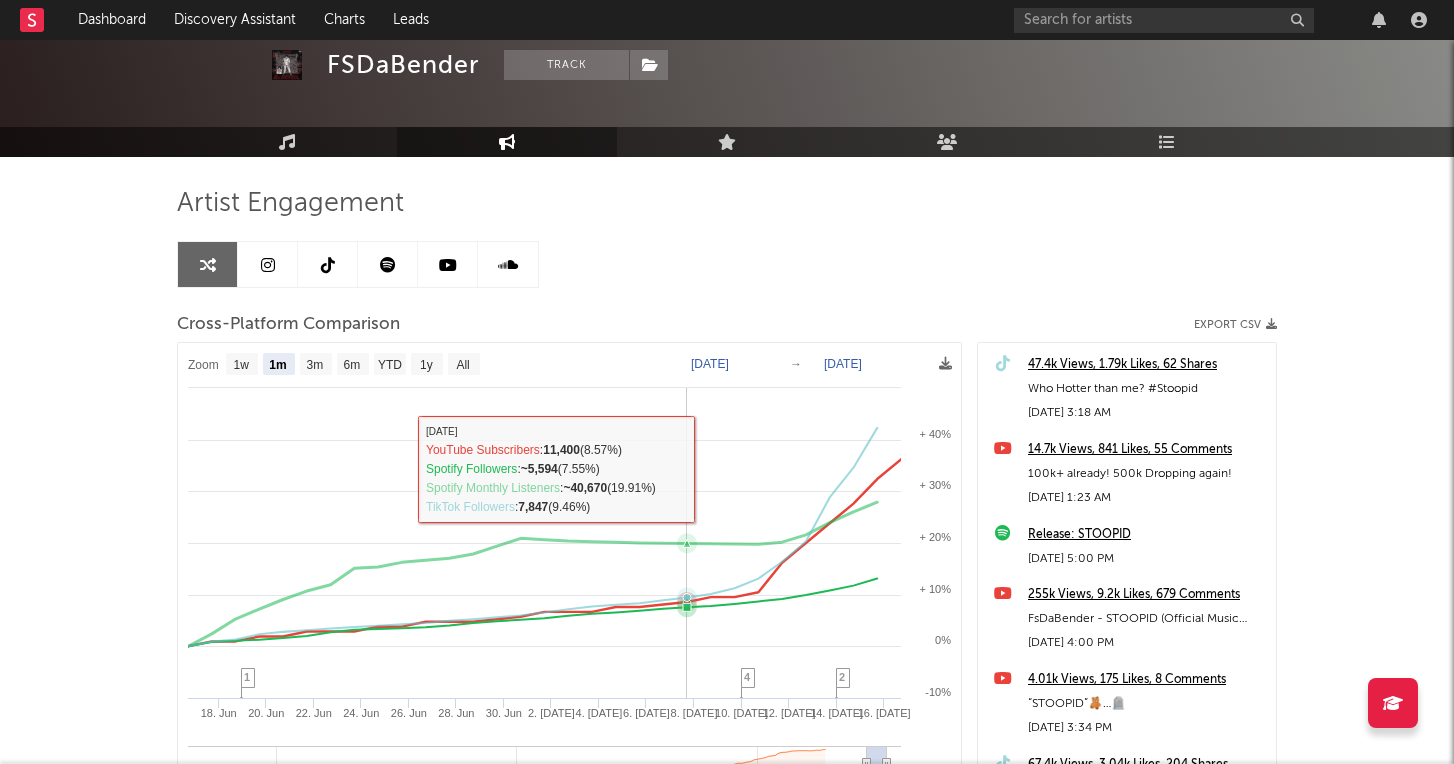 scroll, scrollTop: 0, scrollLeft: 0, axis: both 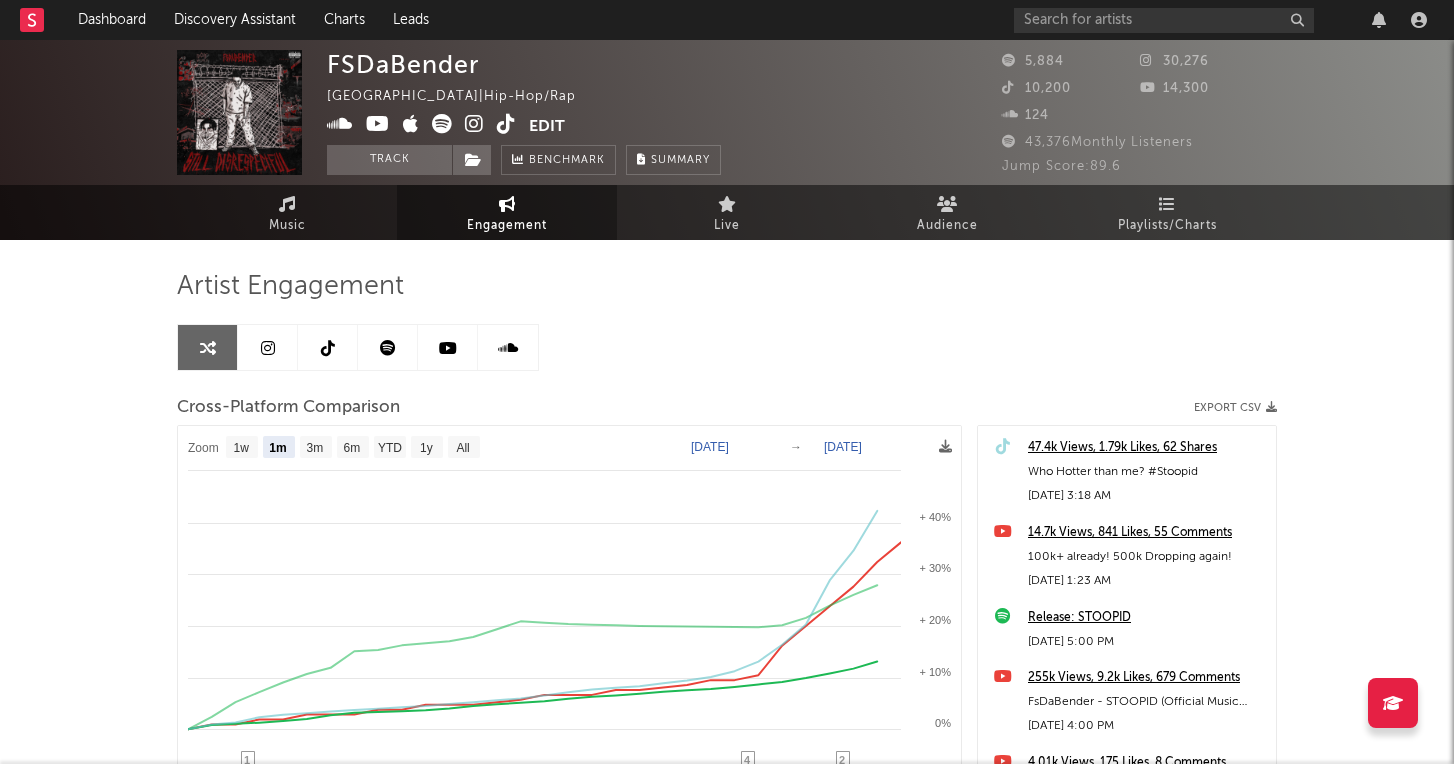 click at bounding box center [378, 124] 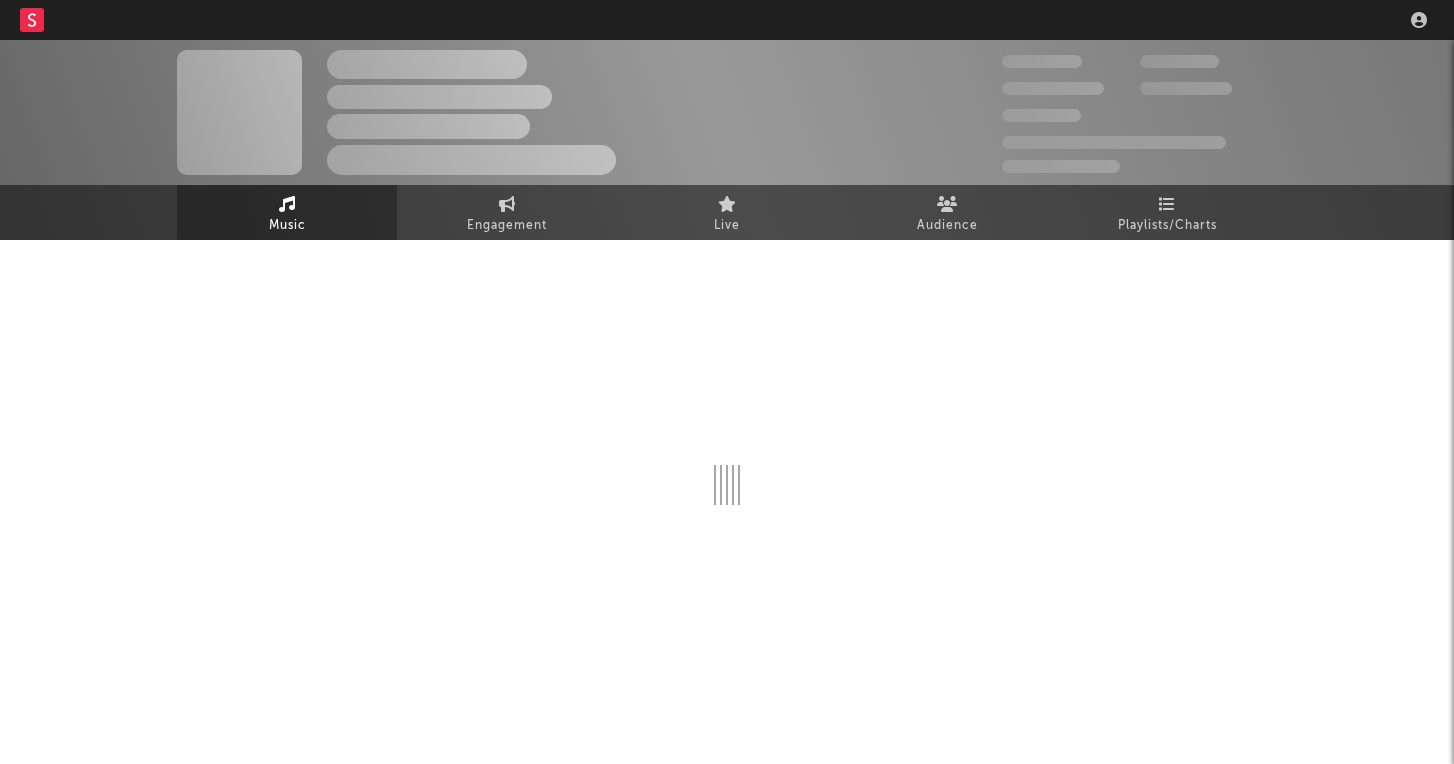 scroll, scrollTop: 0, scrollLeft: 0, axis: both 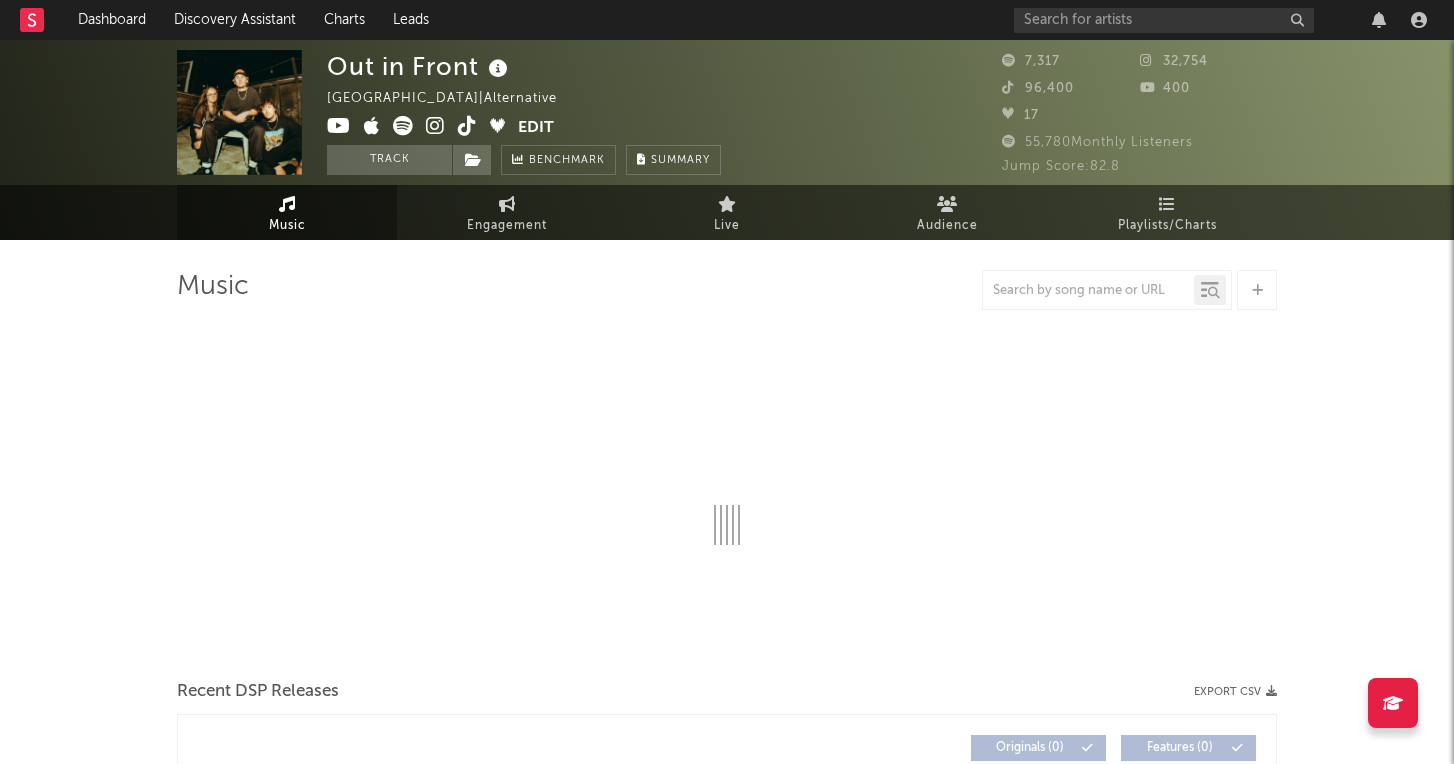 select on "1w" 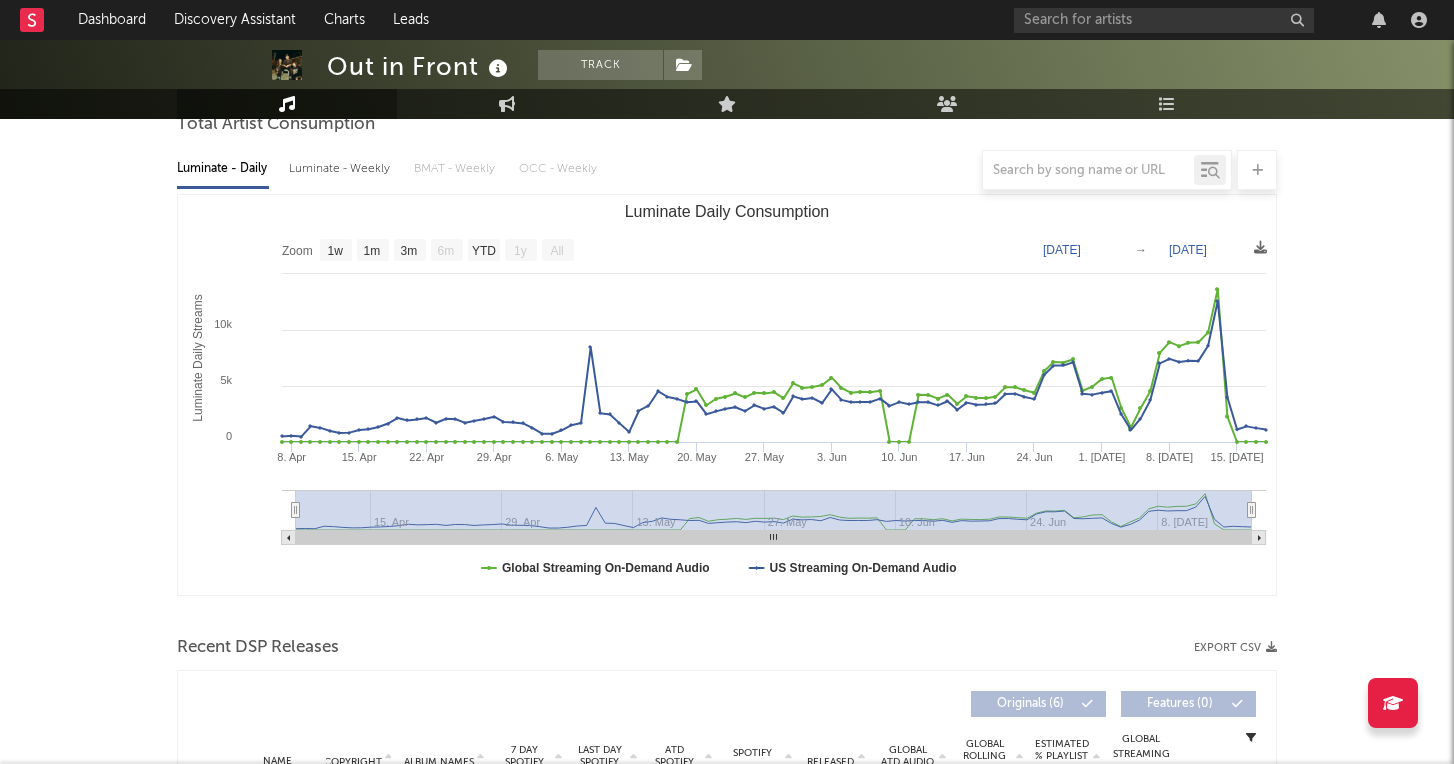 scroll, scrollTop: 0, scrollLeft: 0, axis: both 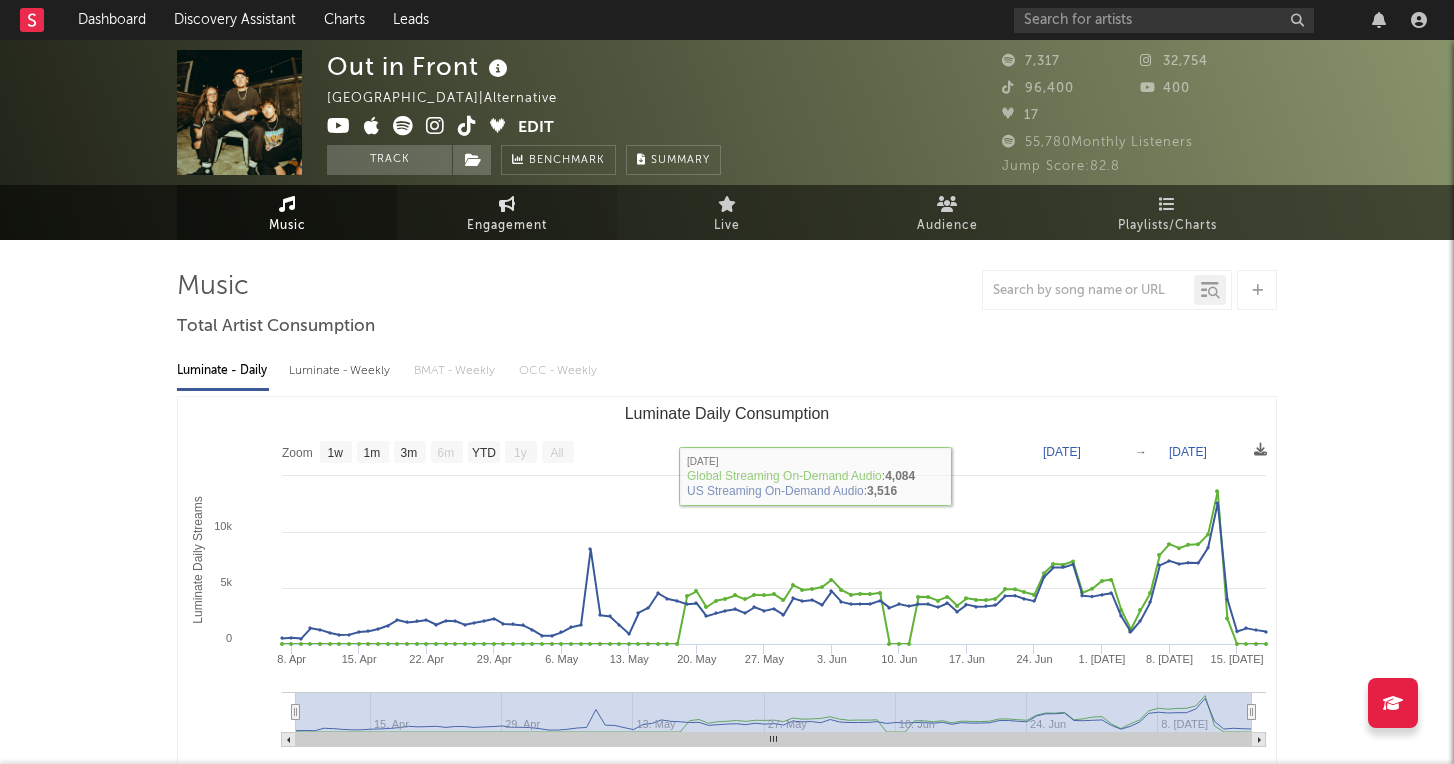 click on "Engagement" at bounding box center [507, 212] 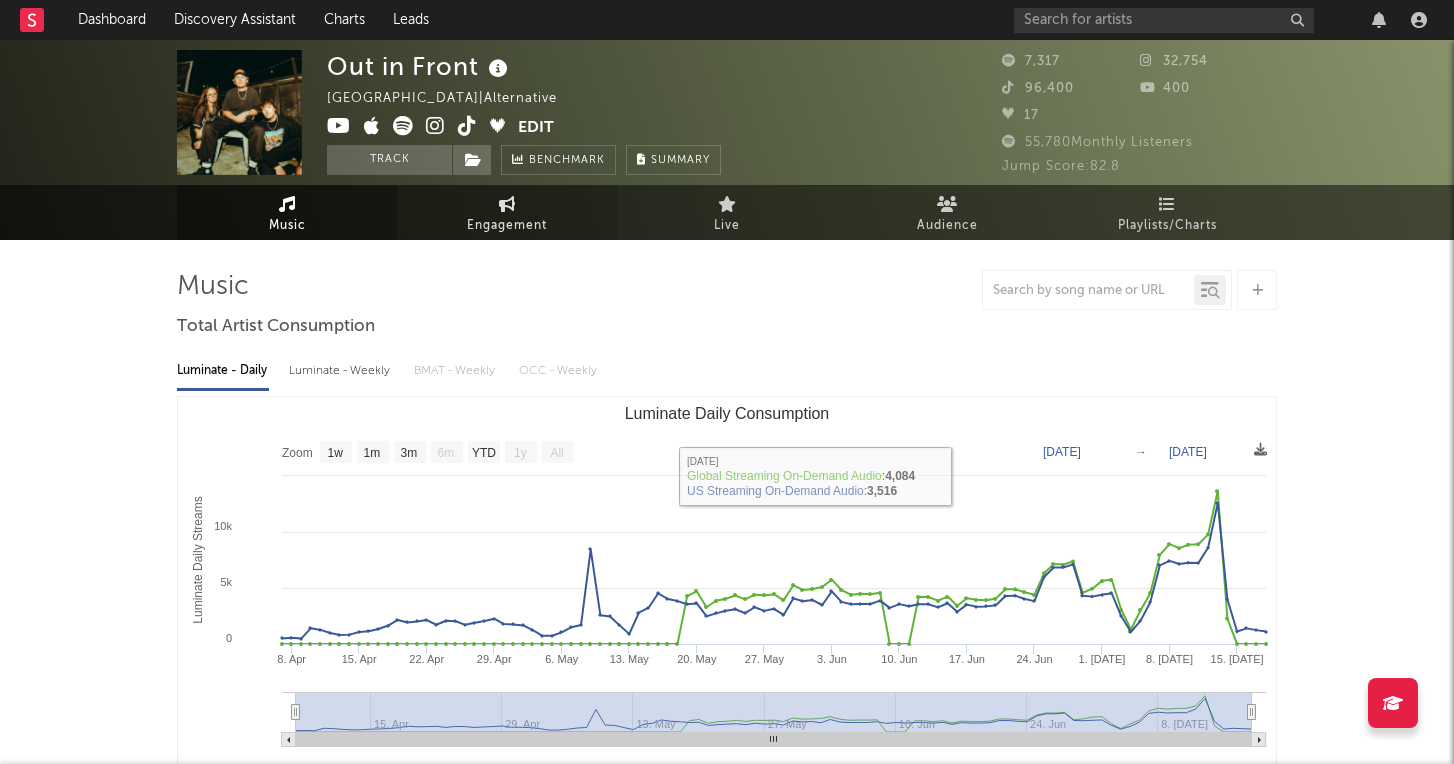 select on "1w" 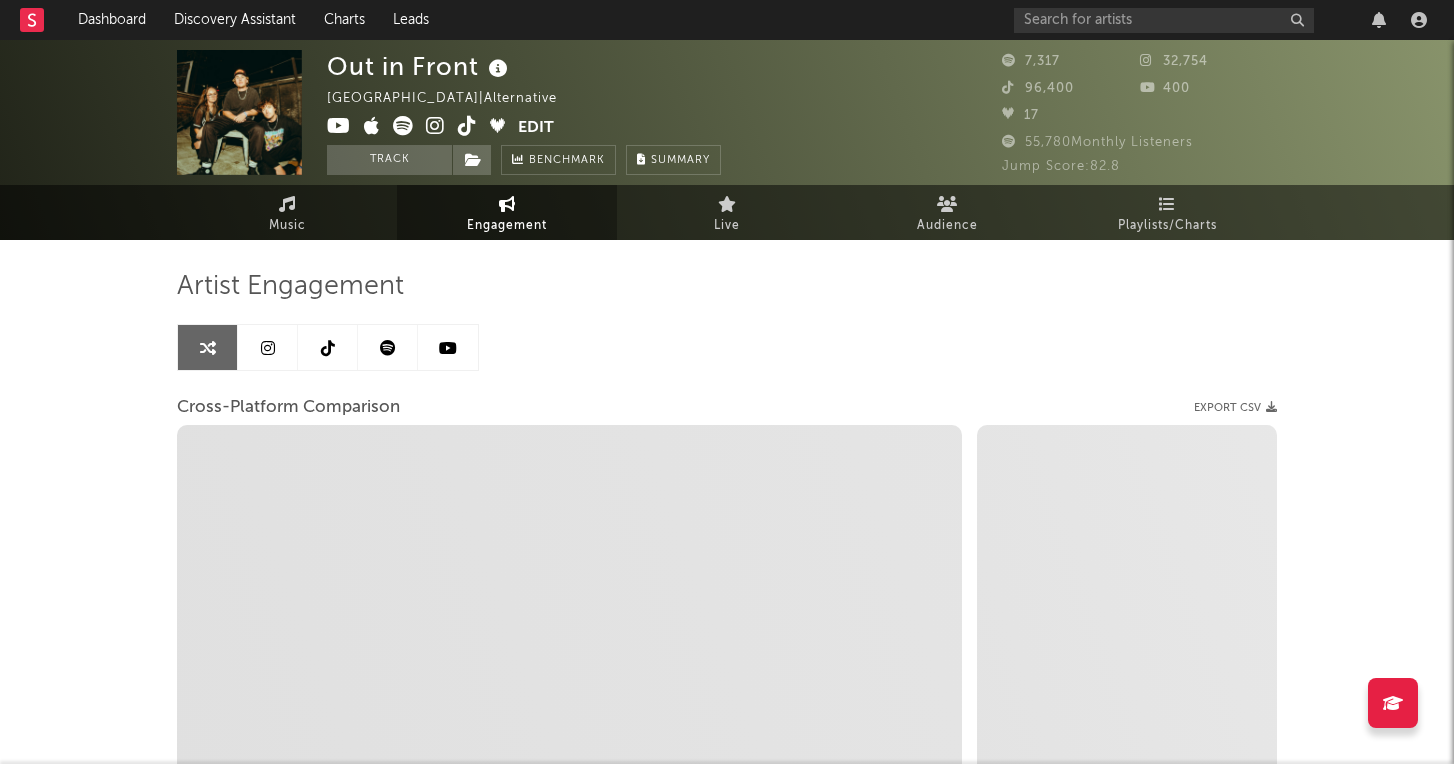 click at bounding box center (328, 347) 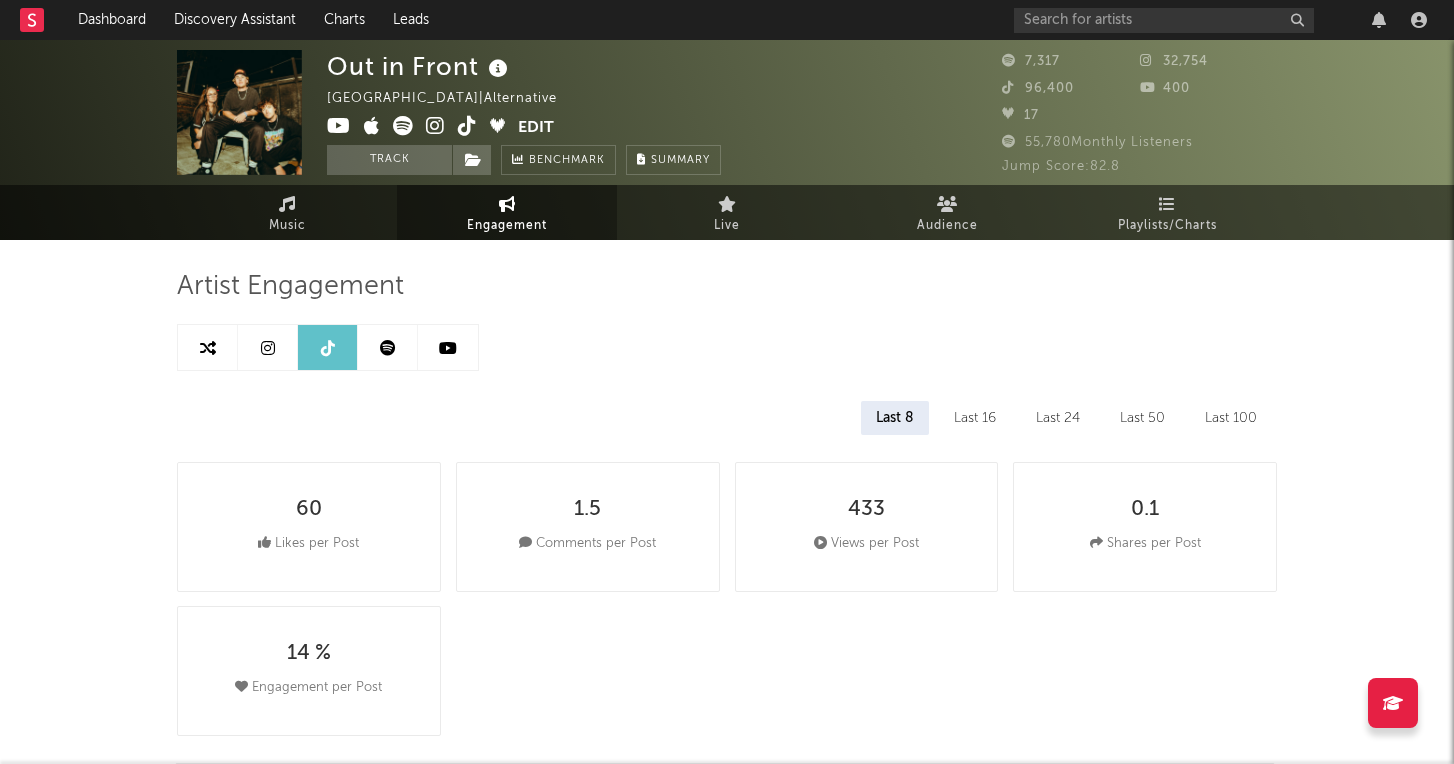 select on "6m" 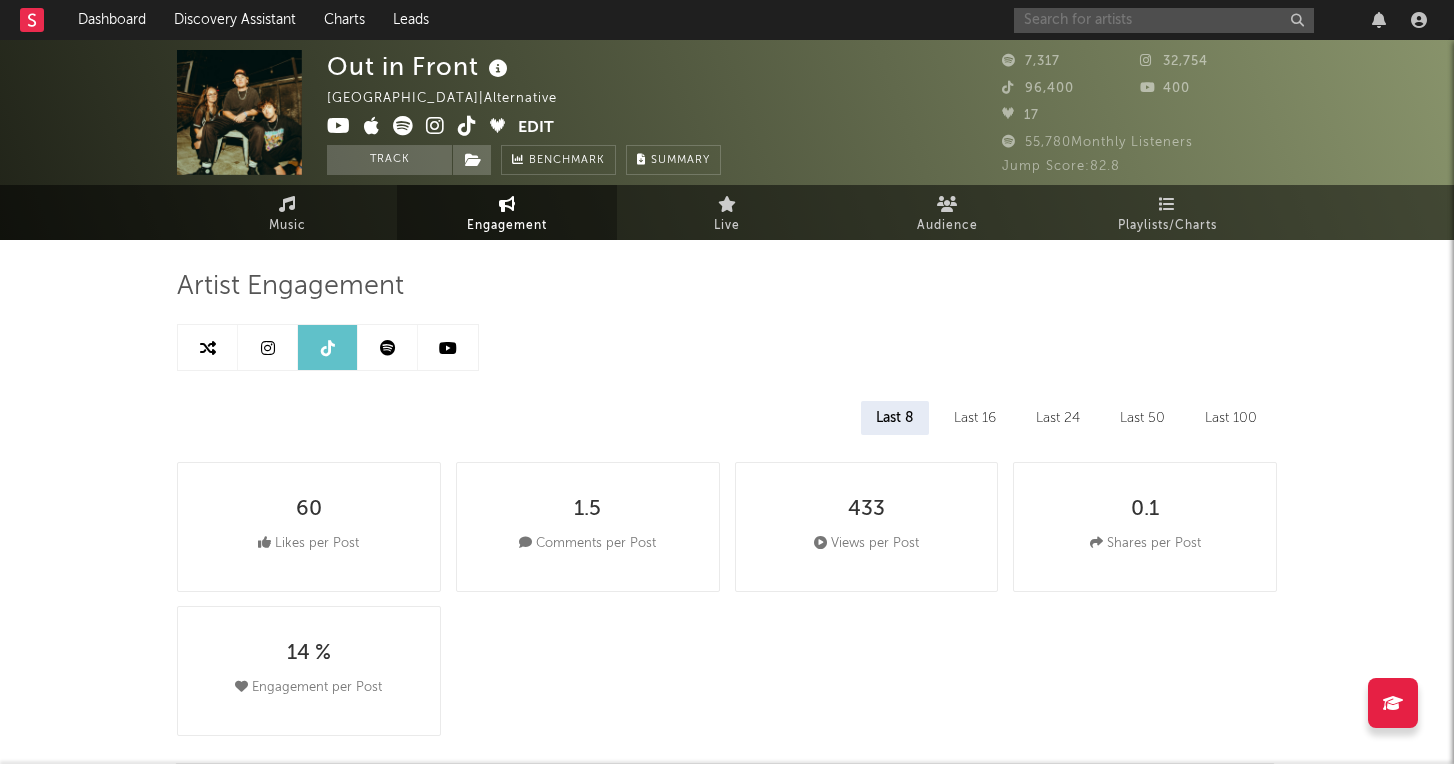 click at bounding box center (1164, 20) 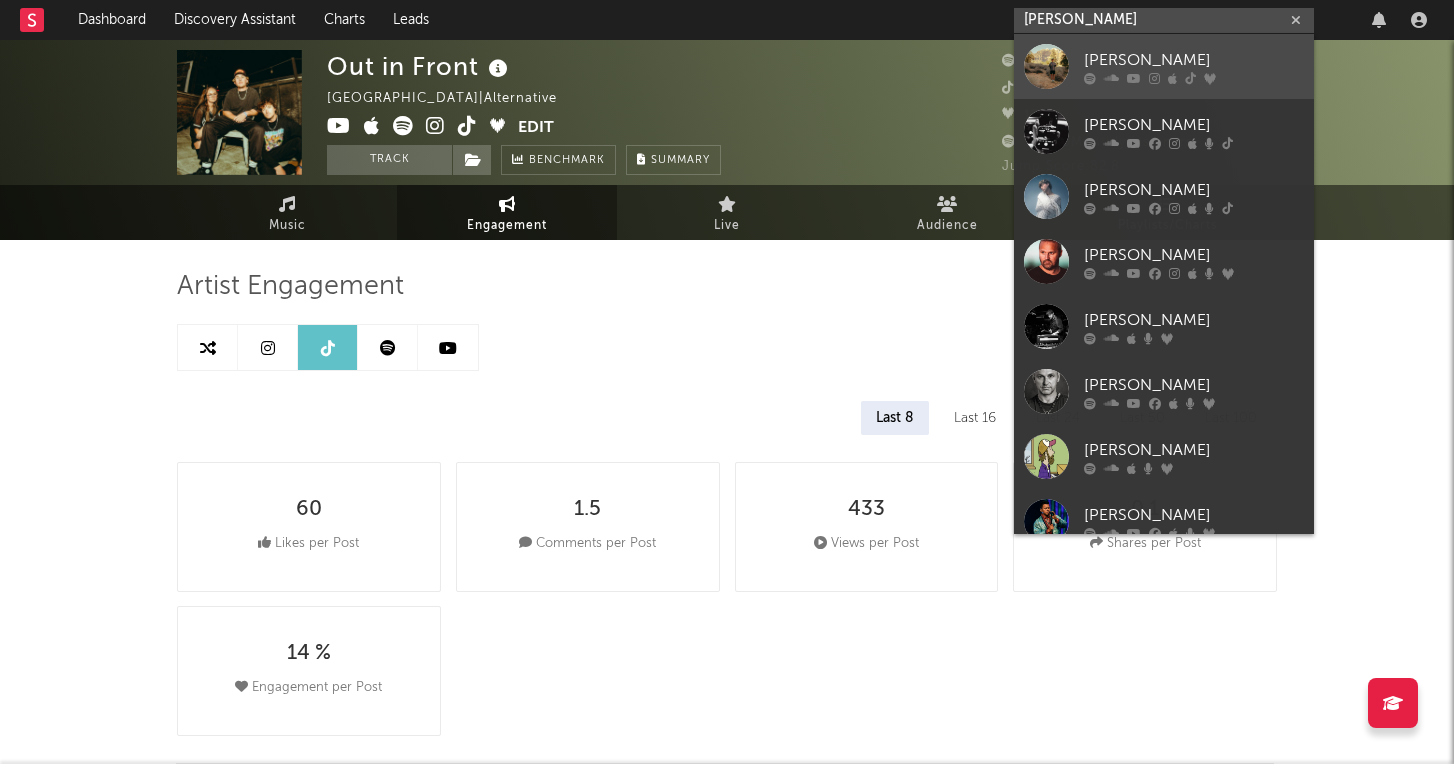 type on "henrik" 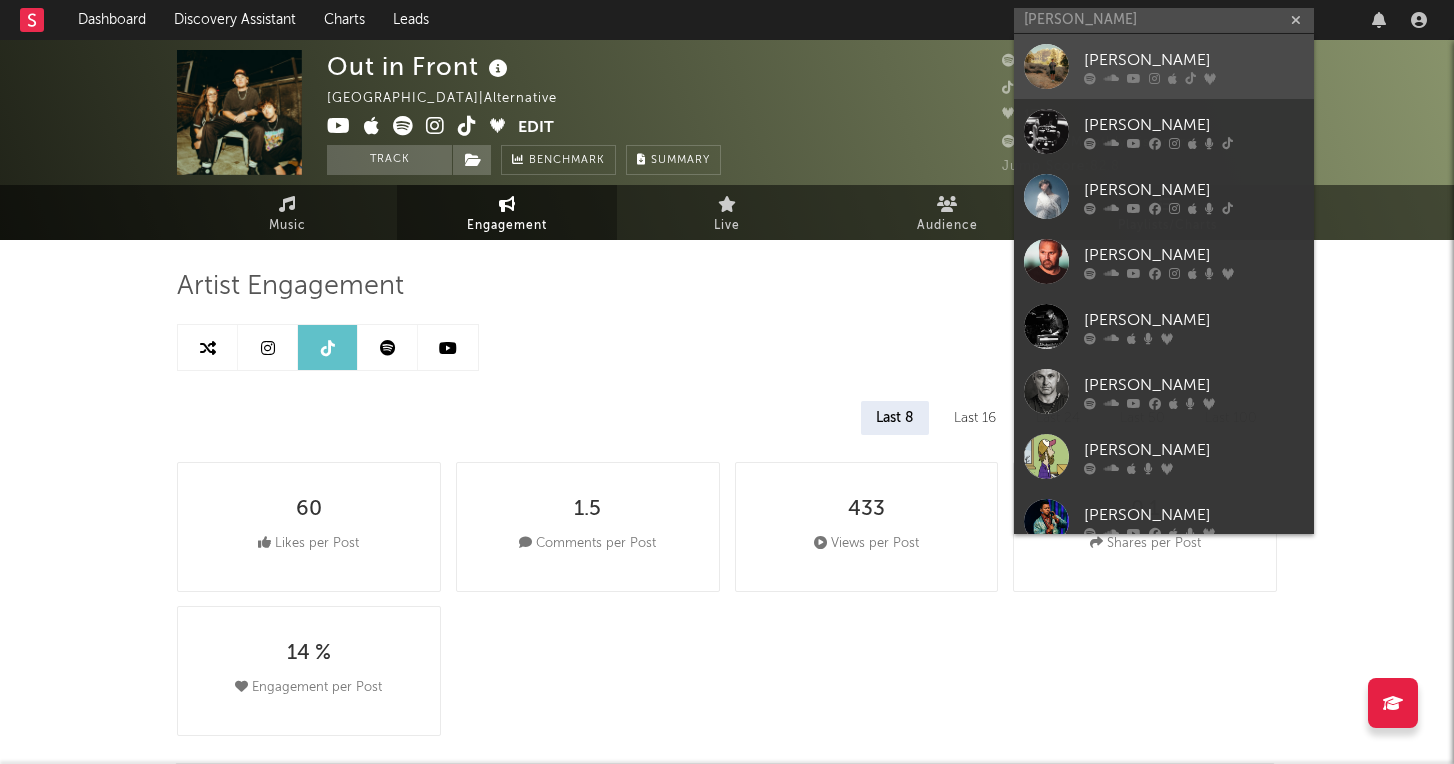 click on "Henrik" at bounding box center (1194, 60) 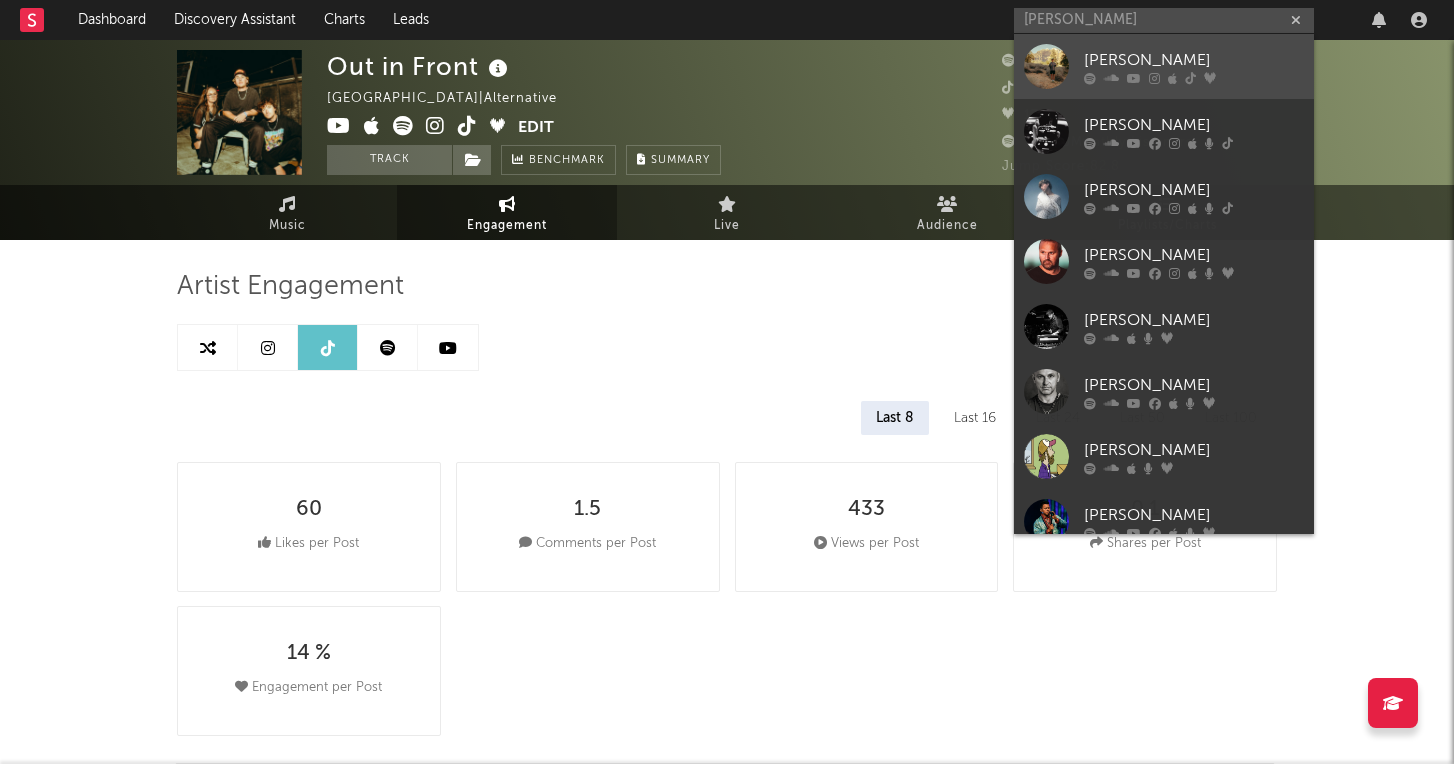 type 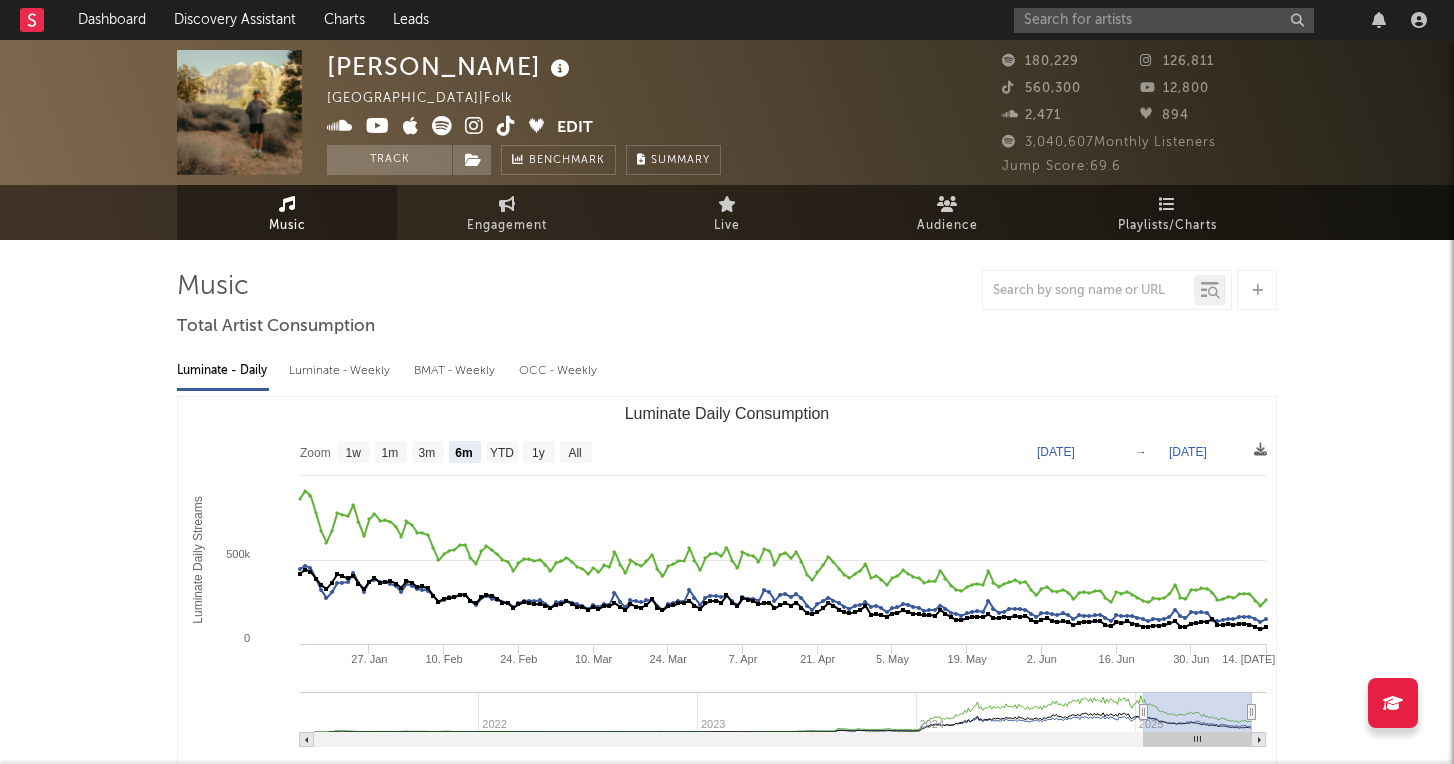 select on "6m" 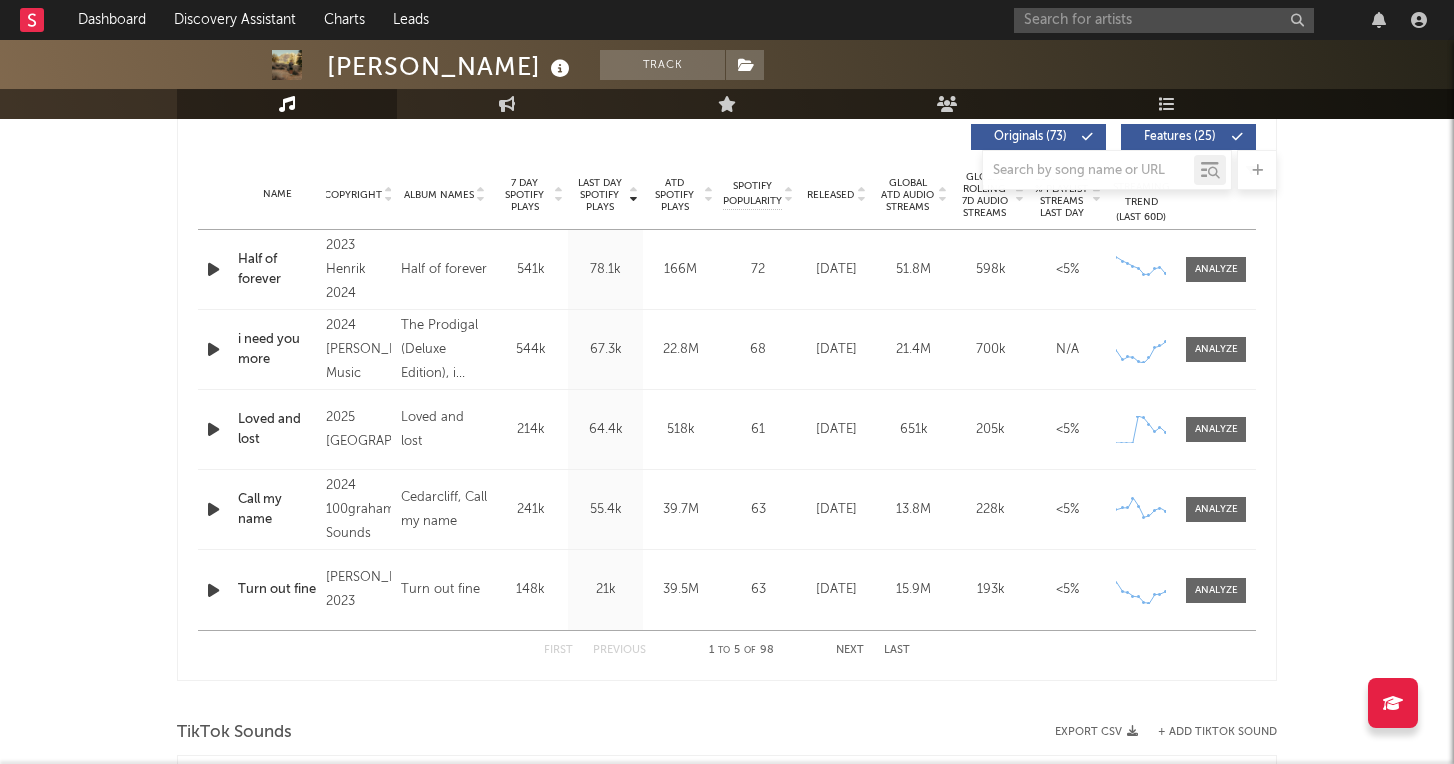 scroll, scrollTop: 0, scrollLeft: 0, axis: both 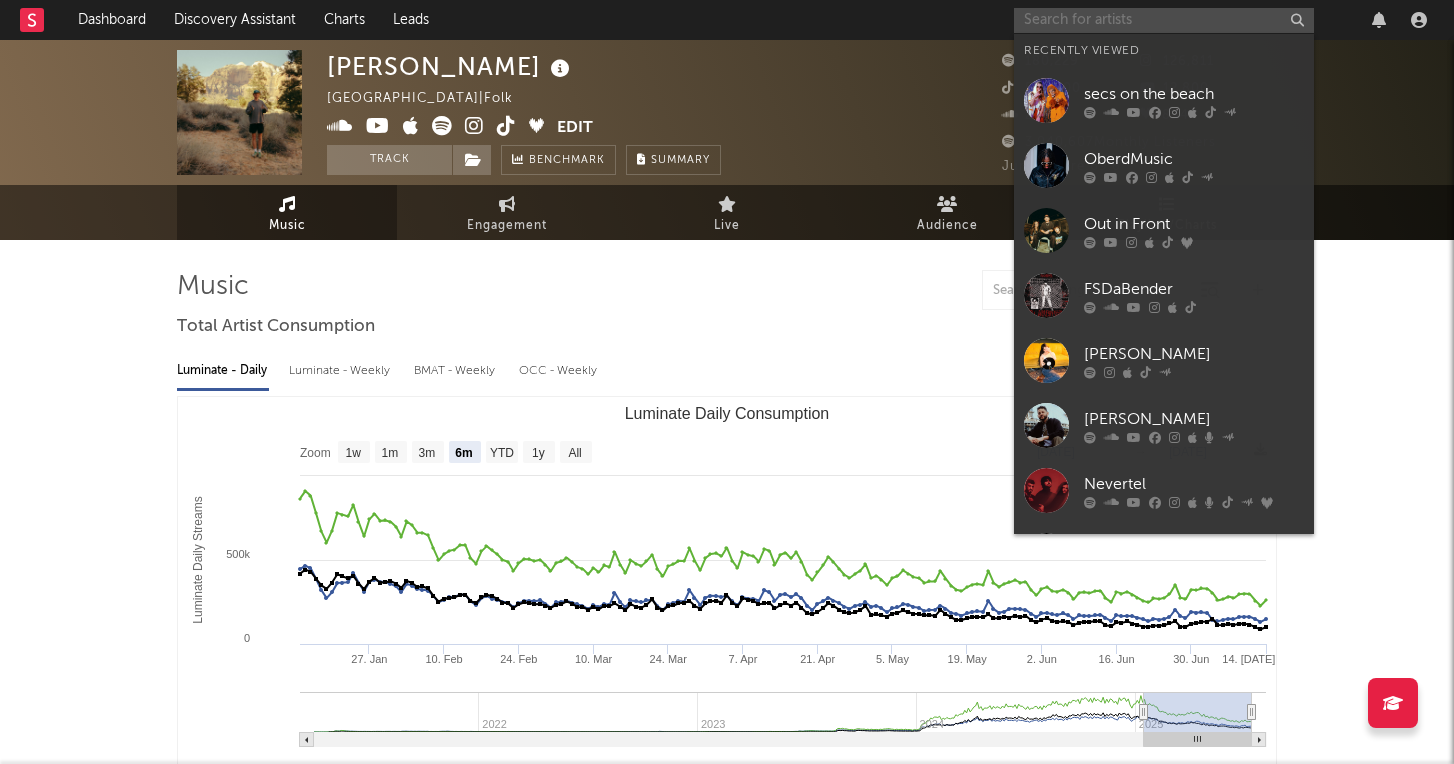 click at bounding box center (1164, 20) 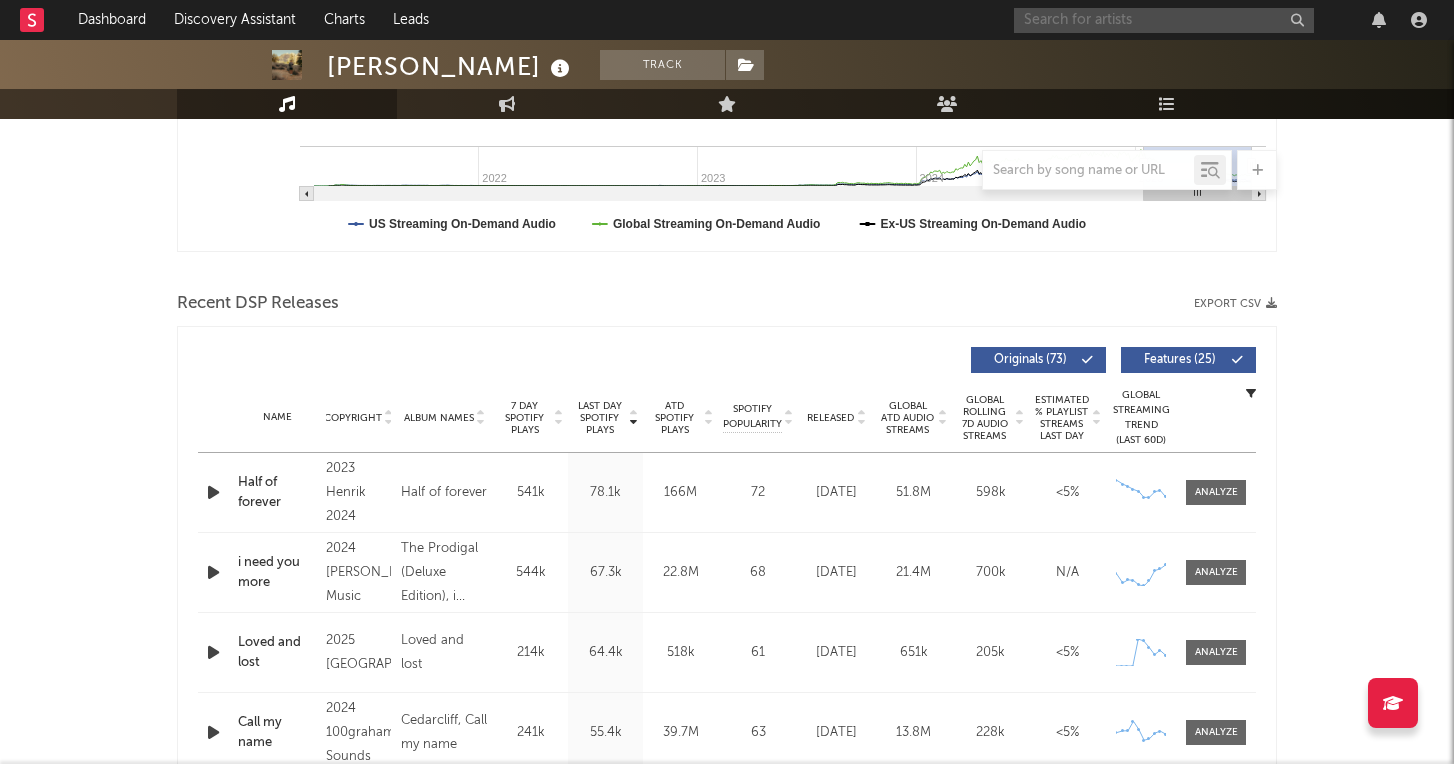 scroll, scrollTop: 711, scrollLeft: 0, axis: vertical 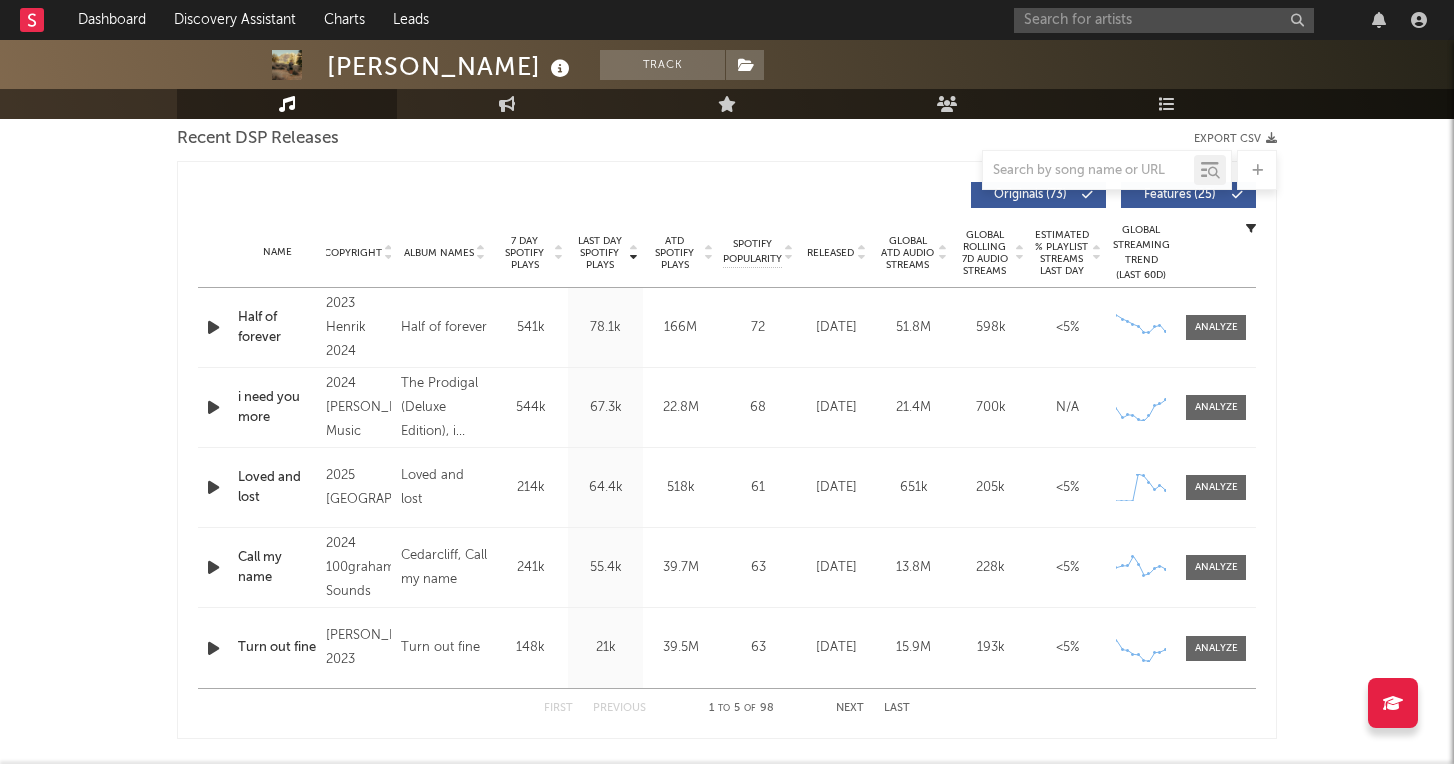 click at bounding box center [861, 249] 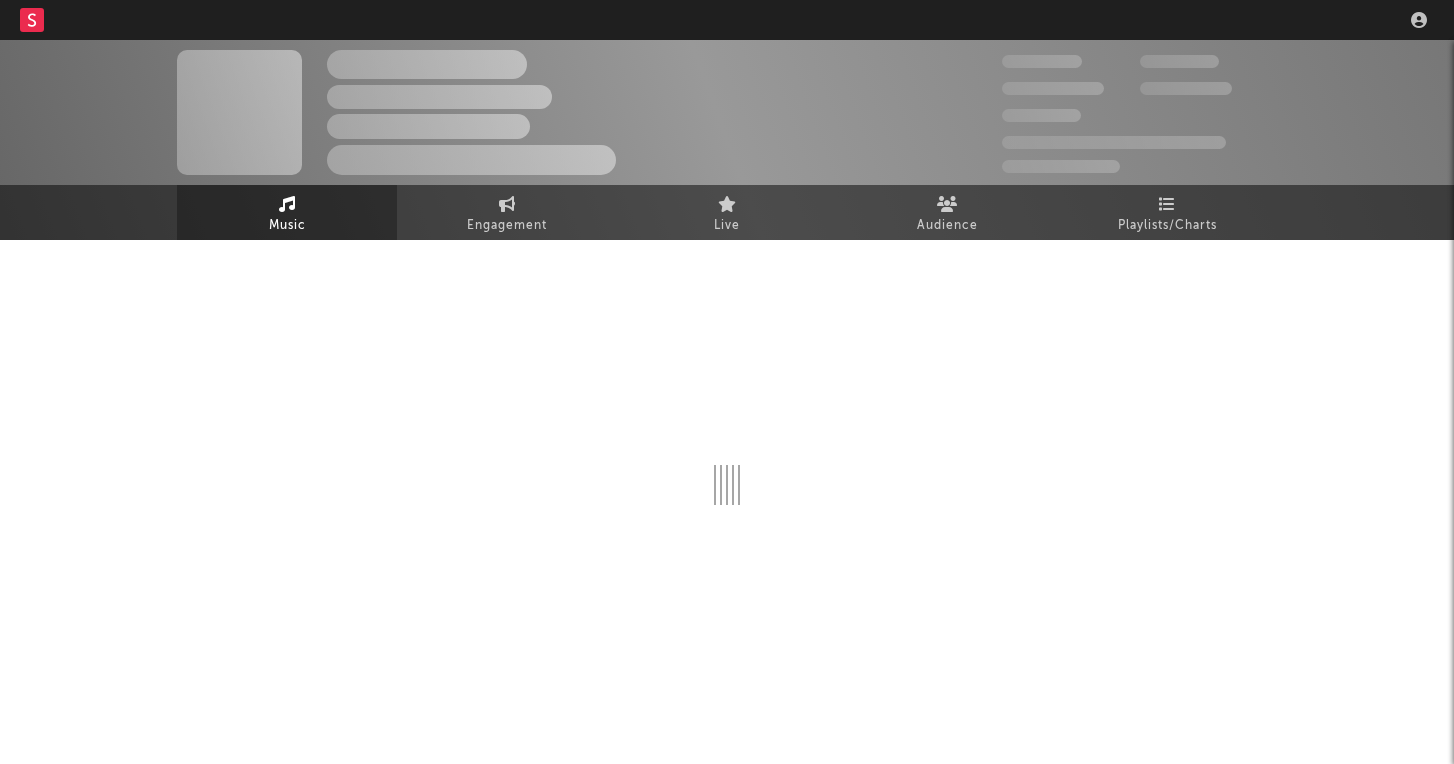 scroll, scrollTop: 0, scrollLeft: 0, axis: both 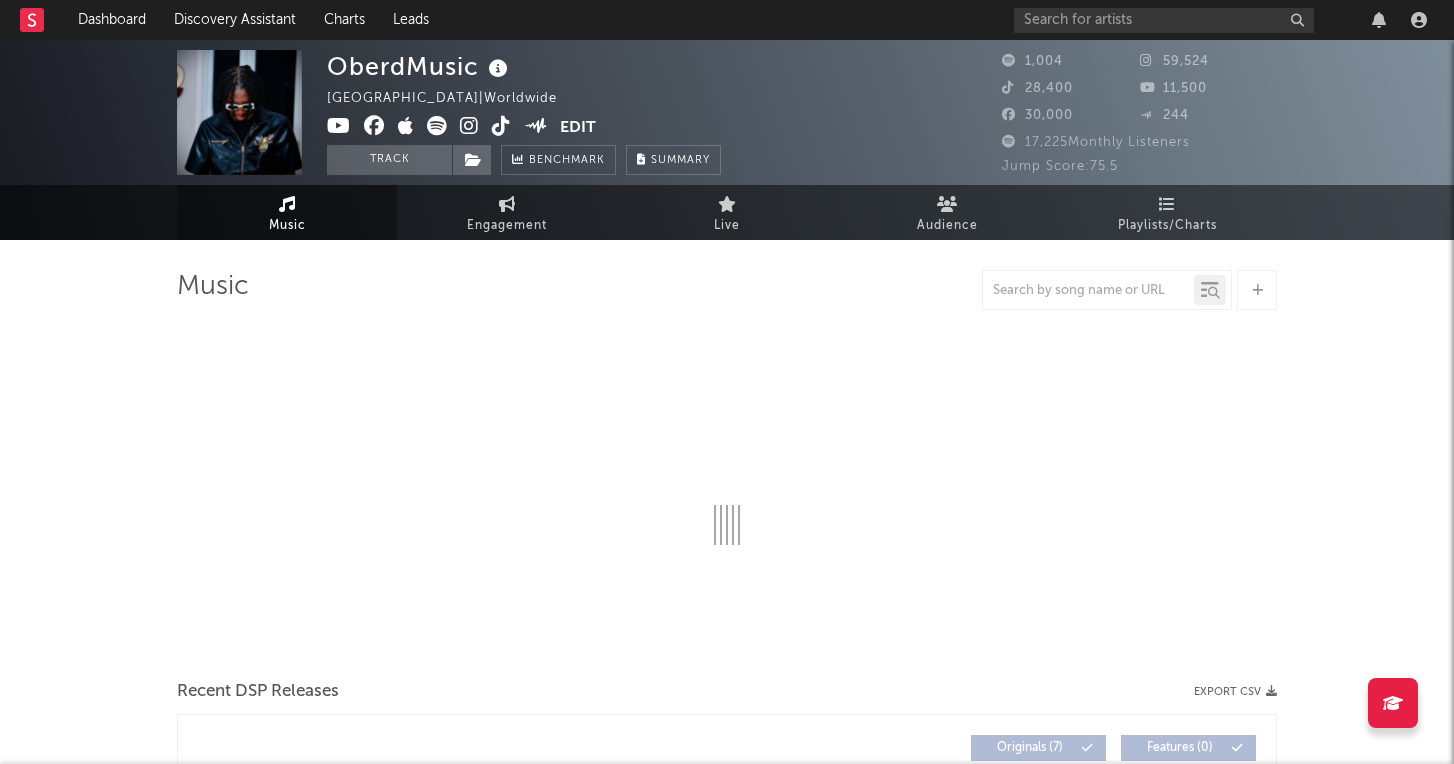 select on "6m" 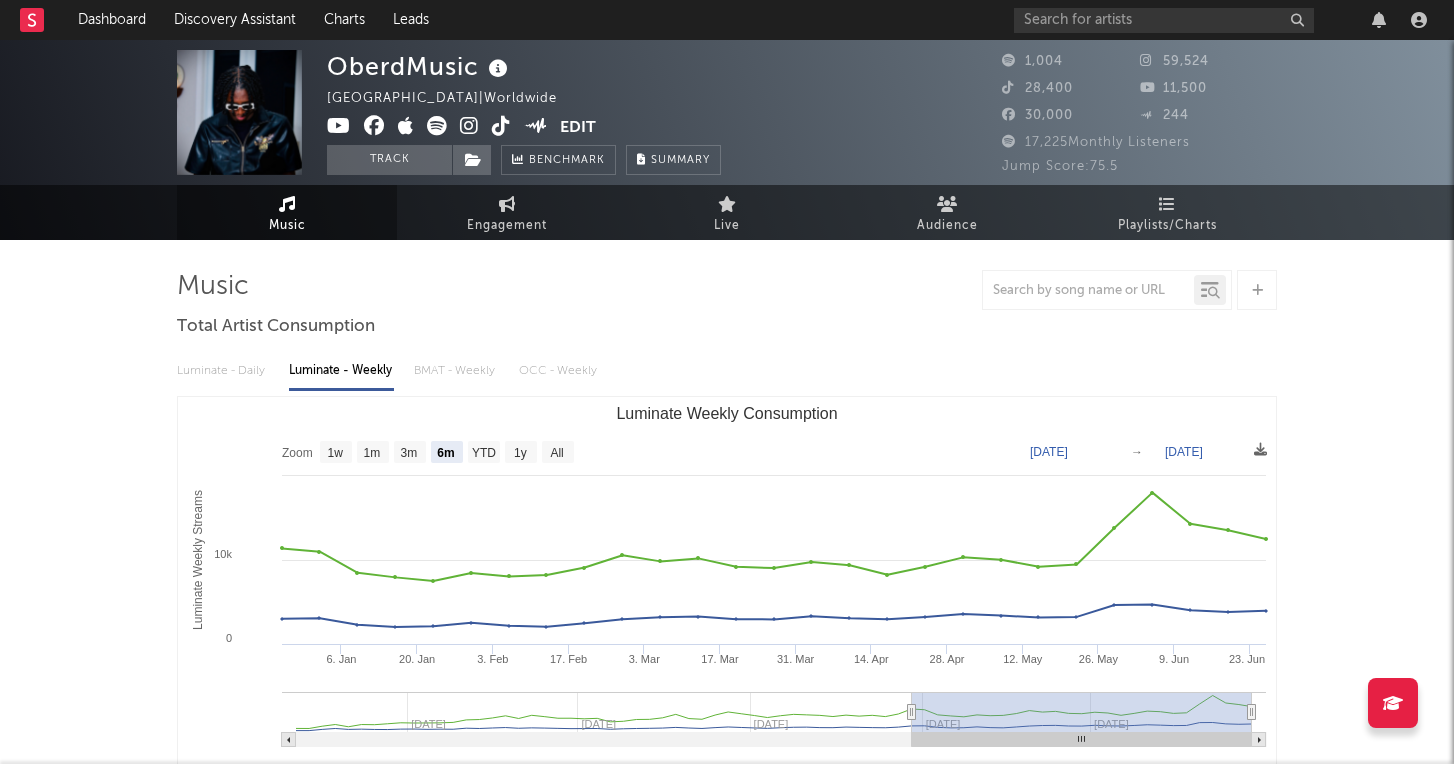 click at bounding box center (501, 126) 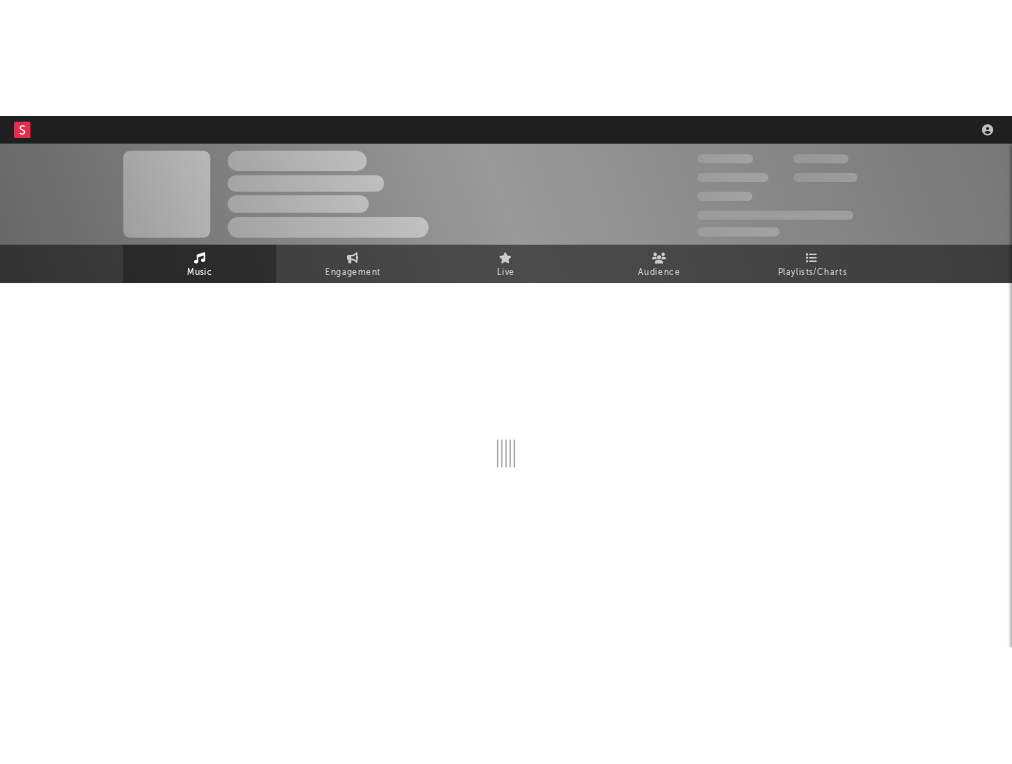 scroll, scrollTop: 0, scrollLeft: 0, axis: both 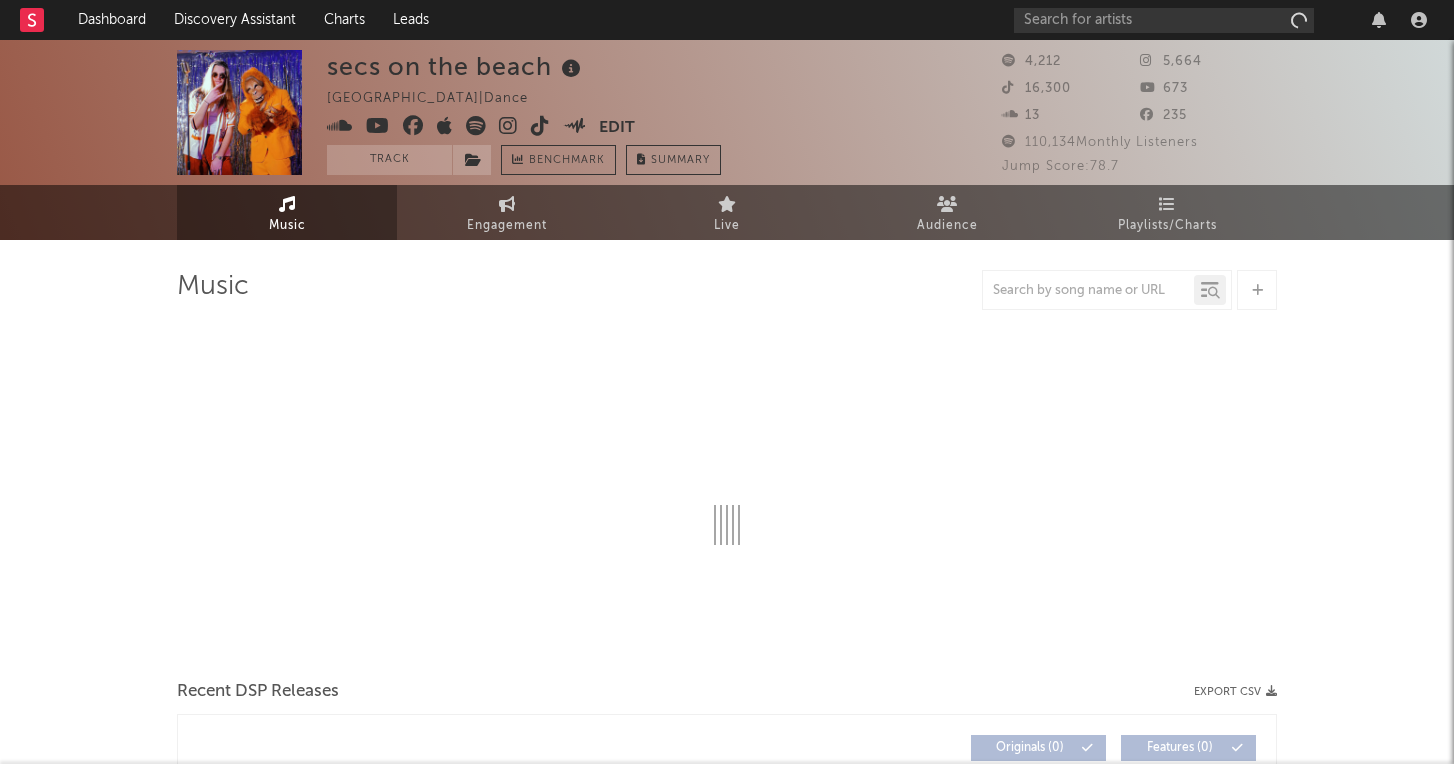 select on "6m" 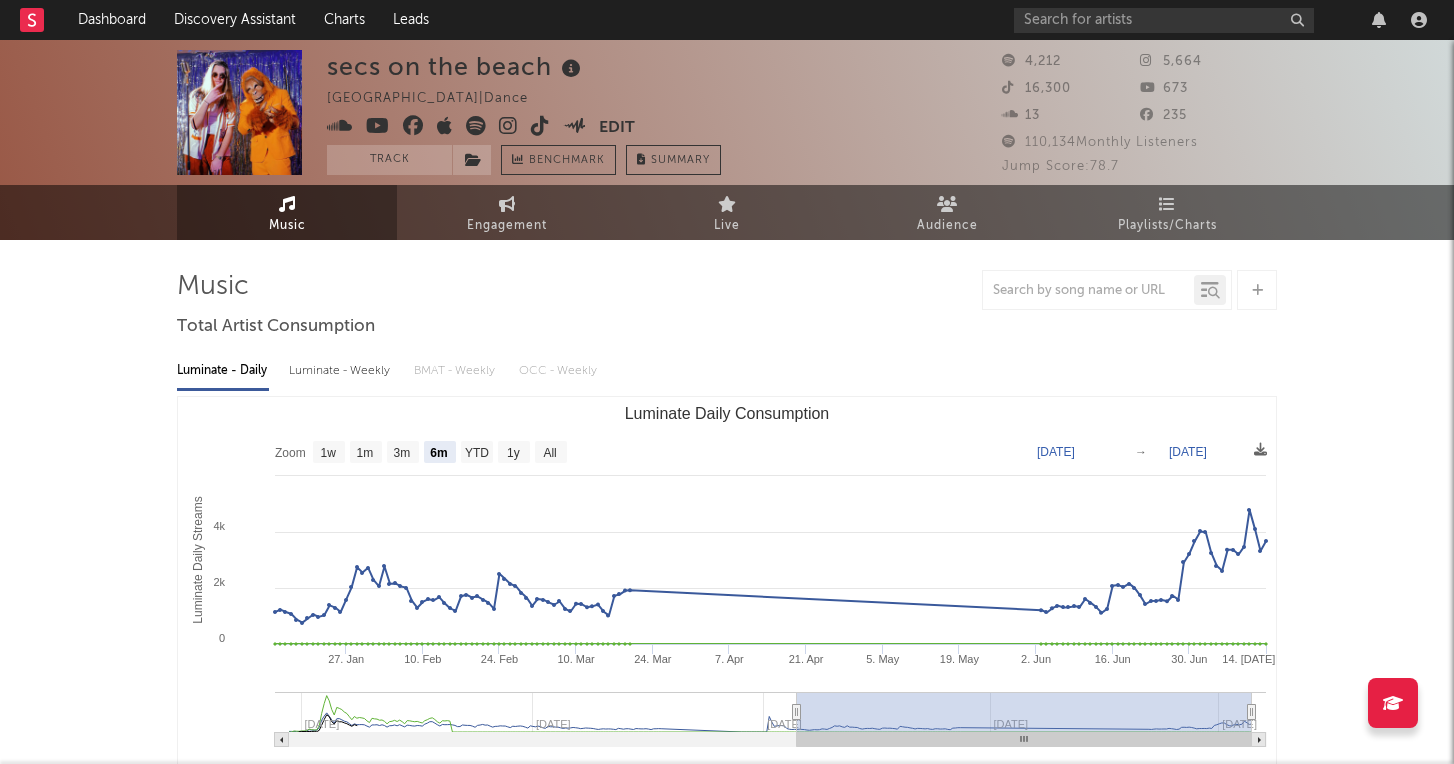 click on "secs on the beach [GEOGRAPHIC_DATA]  |  Dance Edit Track Benchmark Summary 4,212 5,664 16,300 673 13 235 110,134  Monthly Listeners Jump Score:  78.7 Music Engagement Live Audience Playlists/Charts Music Total Artist Consumption Luminate - Daily Luminate - Weekly BMAT - Weekly OCC - Weekly Zoom 1w 1m 3m 6m YTD 1y All [DATE] [DATE] Created with Highcharts 10.3.3 Luminate Daily Streams Luminate Daily Consumption [DATE]. Feb [DATE]. Mar 24. Mar [DATE]. Apr [DATE]. [DATE]. Jun [DATE]. Jun 14. [DATE] [DATE] Oct '[DATE] Apr '[DATE] 0 2k 4k 6k Zoom 1w 1m 3m 6m YTD 1y All [DATE] → [DATE] US Streaming On-Demand Audio Global Streaming On-Demand Audio Ex-US Streaming On-Demand Audio [DATE] ​ US Streaming On-Demand Audio :  4,790 ​ Global Streaming On-Demand Audio :  0 ​ Recent DSP Releases Export CSV  Last Day Spotify Plays Copyright Album Names 7 Day Spotify Plays Last Day Spotify Plays ATD Spotify Plays Spotify Popularity Released Global ATD Audio Streams" at bounding box center (727, 1450) 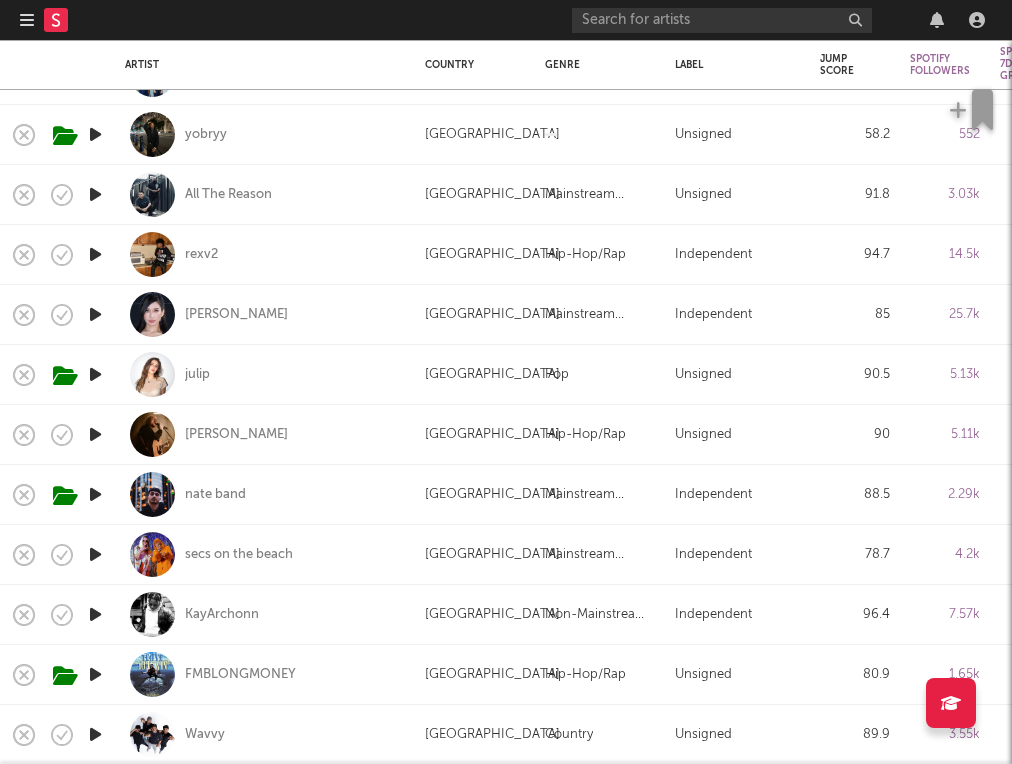 scroll, scrollTop: 0, scrollLeft: 0, axis: both 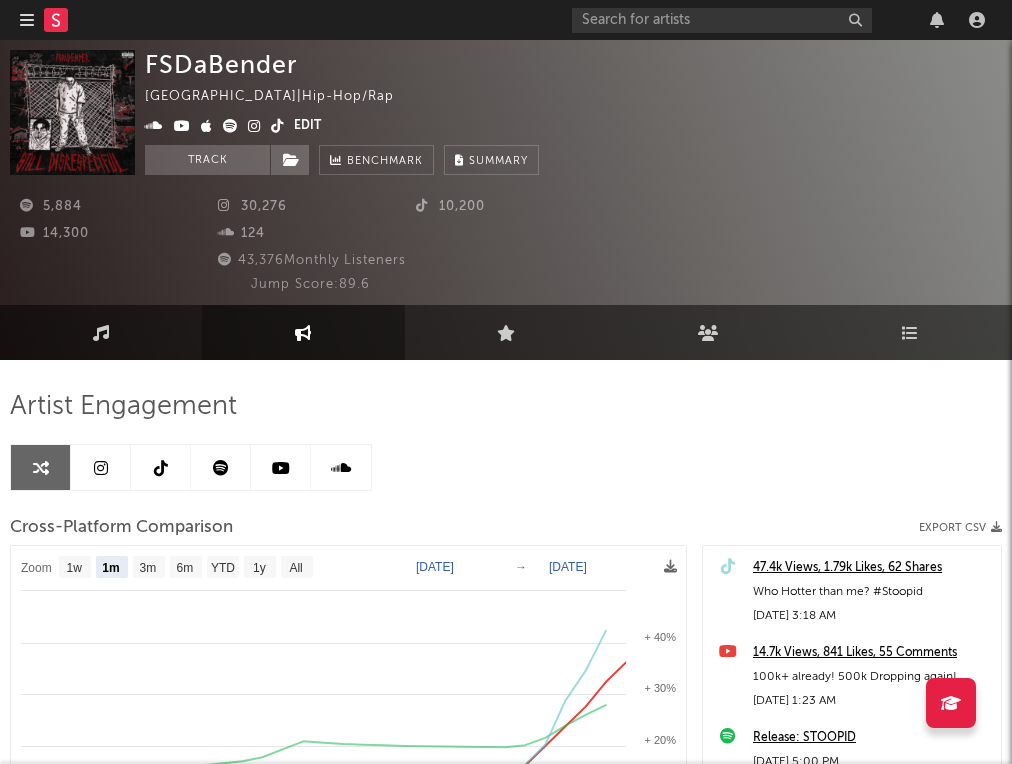 select on "1m" 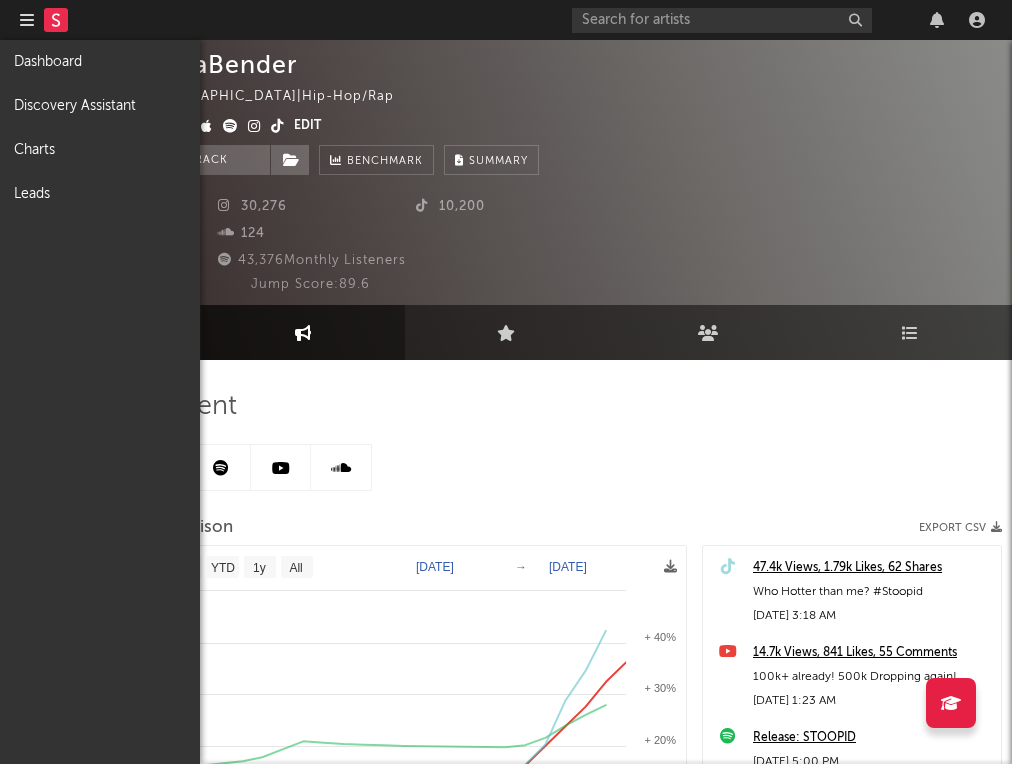 drag, startPoint x: 1006, startPoint y: 455, endPoint x: 1129, endPoint y: 447, distance: 123.25989 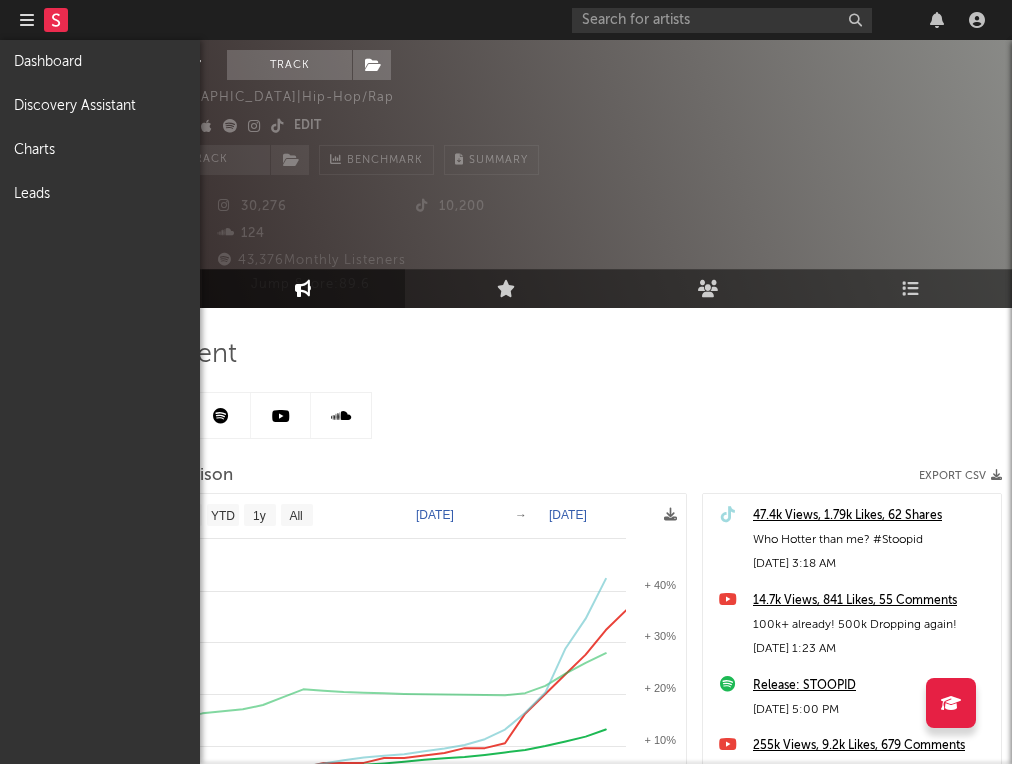 scroll, scrollTop: 54, scrollLeft: 0, axis: vertical 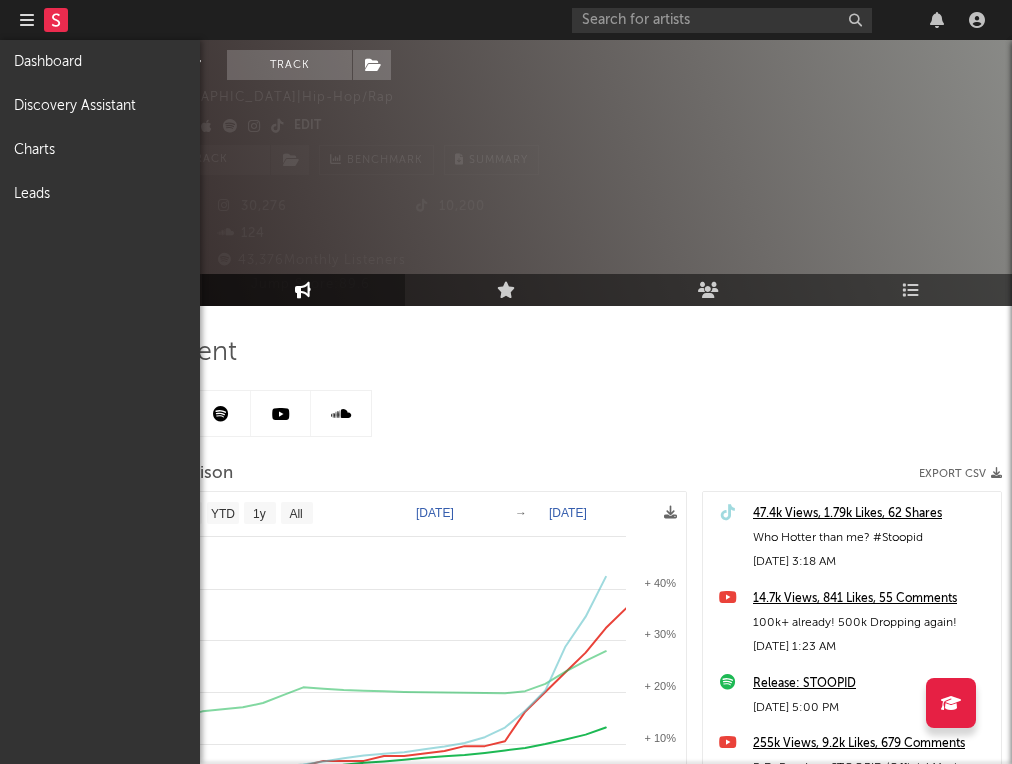 click on "Artist Engagement Cross-Platform Comparison Export CSV  Zoom 1w 1m 3m 6m YTD 1y All 2025-06-16 2025-07-16 Created with Highcharts 10.3.3 23. Jun 30. Jun 7. Jul 14. Jul 2023 2024 2025 0% + 10% + 20% + 30% + 40% -10% + 50% Zoom 1w 1m 3m 6m YTD 1y All Jun 16, 2025 → Jul 16, 2025 SoundCloud Followers YouTube Subscribers Spotify Followers Spotify Monthly Listeners Instagram Followers TikTok Followers 2 4 1 47.4k Views, 1.79k Likes, 62 Shares Who Hotter than me?  #Stoopid  Jul 14, 2025 3:18 AM 14.7k Views, 841 Likes, 55 Comments 100k+ already! 500k Dropping again! Jul 14, 2025 1:23 AM Release: STOOPID Jul 10, 2025 5:00 PM 255k Views, 9.2k Likes, 679 Comments FsDaBender - STOOPID (Official Music Video) Jul 10, 2025 4:00 PM 4.01k Views, 175 Likes, 8 Comments “STOOPID”🧸…🪦 Jul 10, 2025 3:34 PM 67.4k Views, 3.04k Likes, 204 Shares We the reason for all the Funerals 🪦 and the Teddy Bears 🧸   #fsdabender #Stoopid #ForeverDisrespectful Jul 10, 2025 12:47 PM 2.28k Views, 52 Likes, 5 Shares Jun 2, 2025" at bounding box center [506, 676] 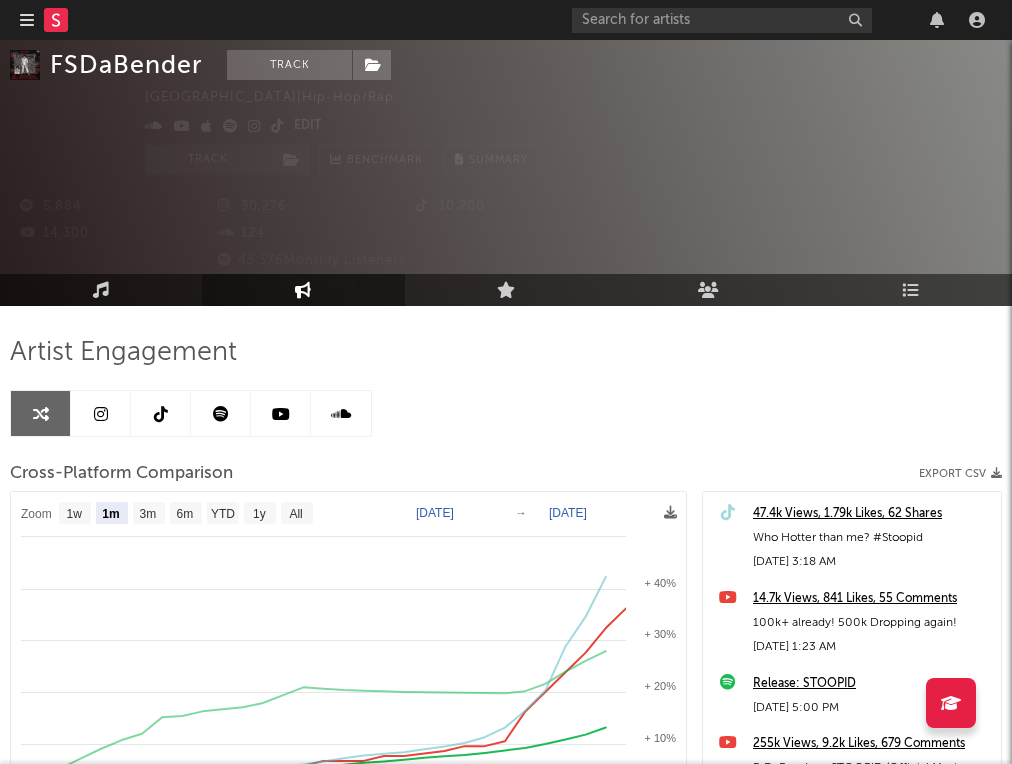 click at bounding box center [27, 20] 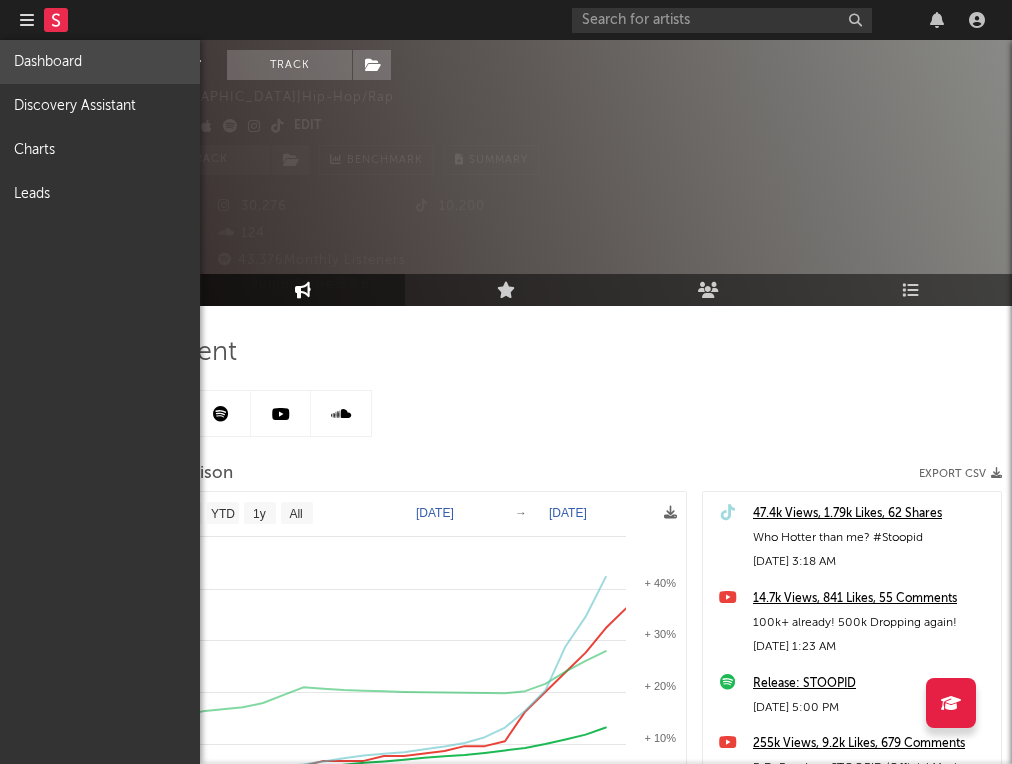 click on "Dashboard" at bounding box center (100, 62) 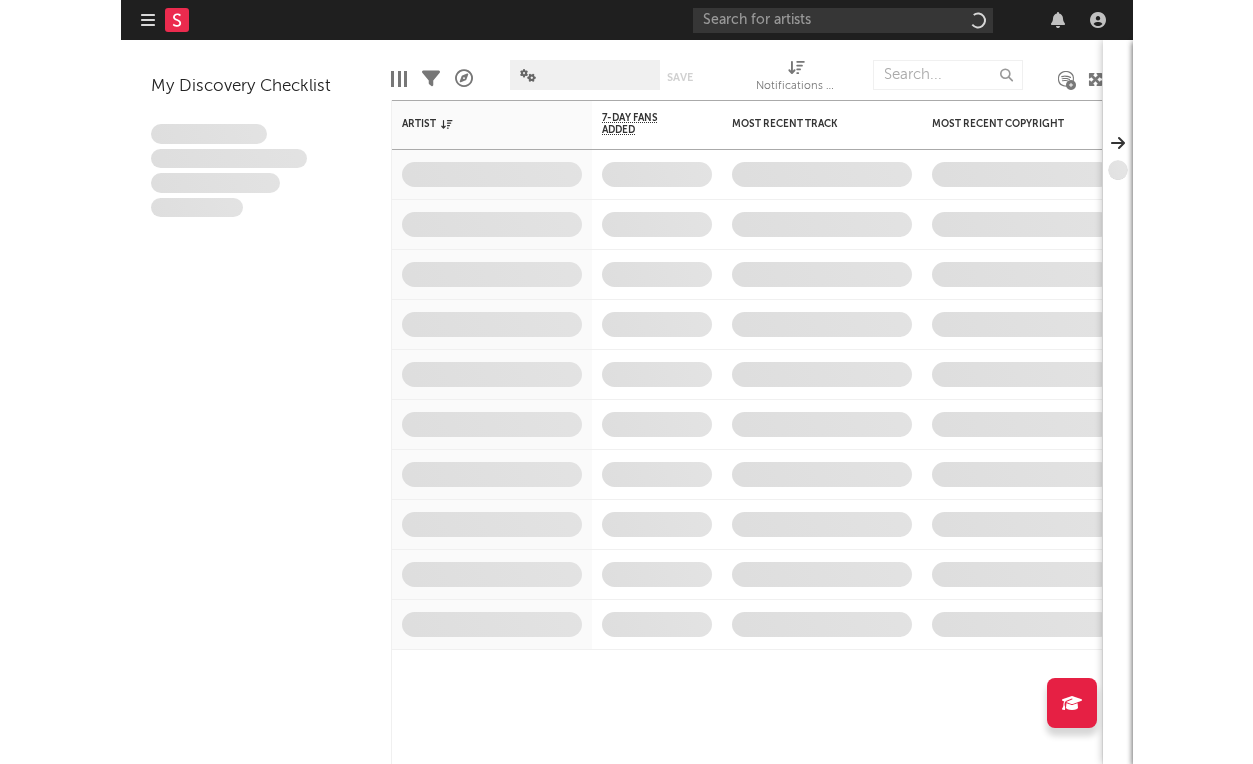 scroll, scrollTop: 0, scrollLeft: 0, axis: both 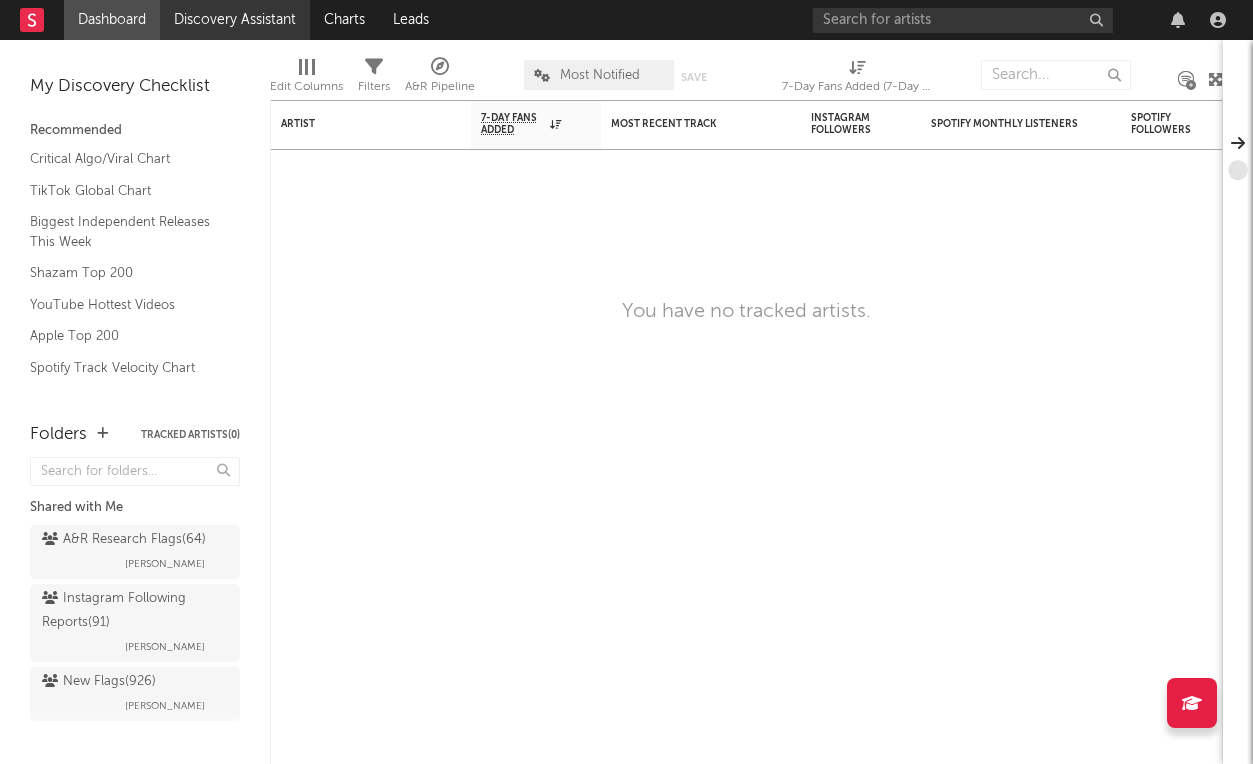 click on "Discovery Assistant" at bounding box center [235, 20] 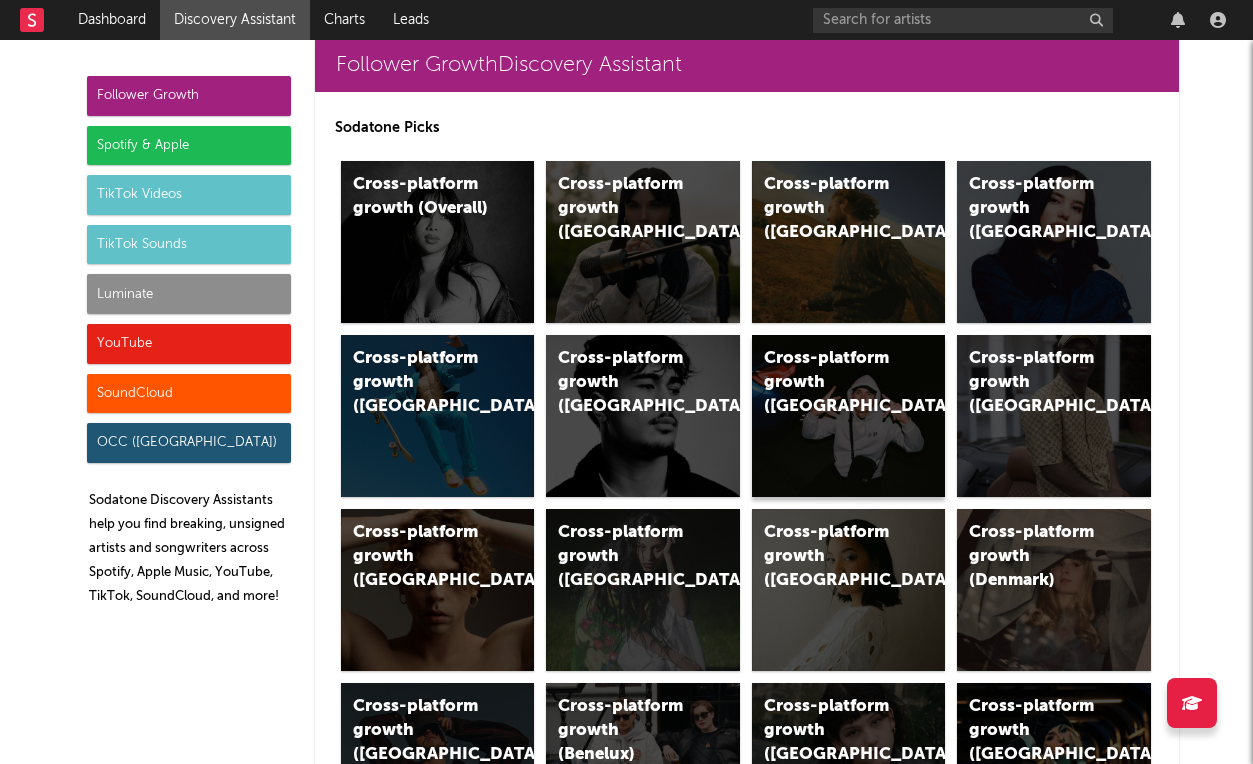scroll, scrollTop: 37, scrollLeft: 0, axis: vertical 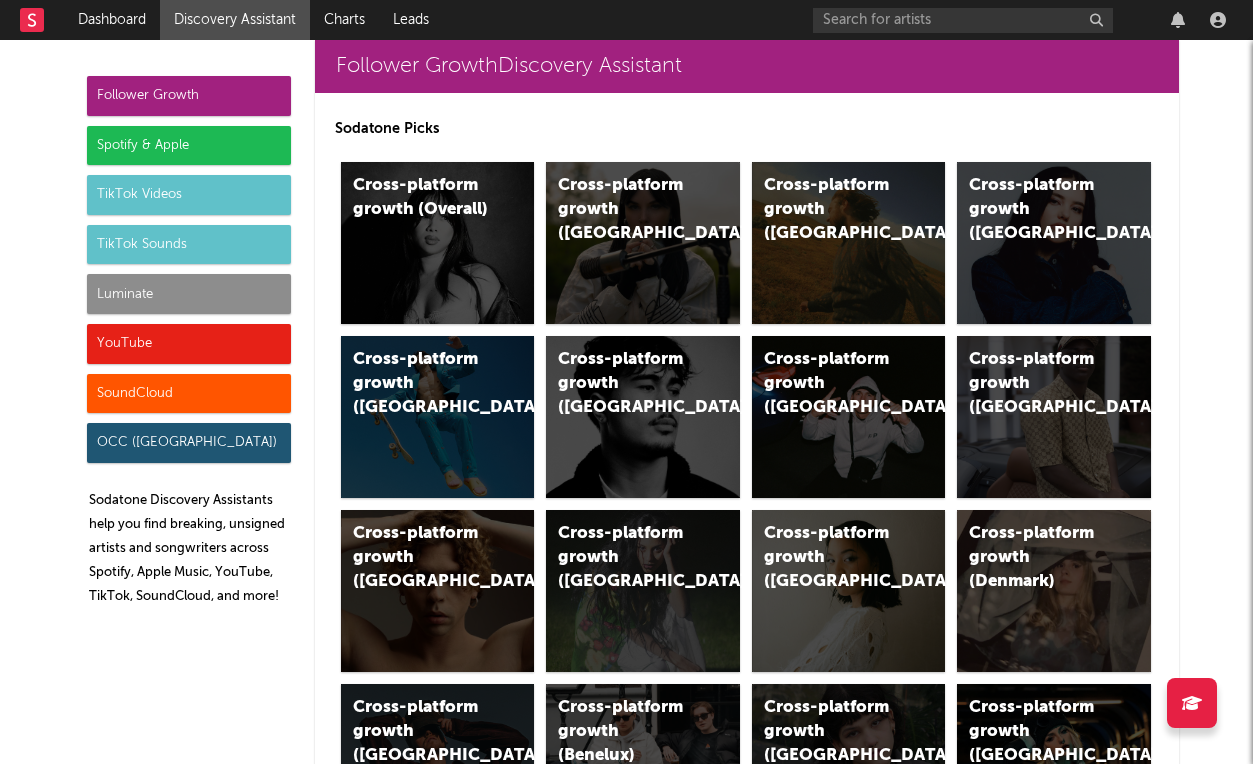 click on "Luminate" at bounding box center (189, 294) 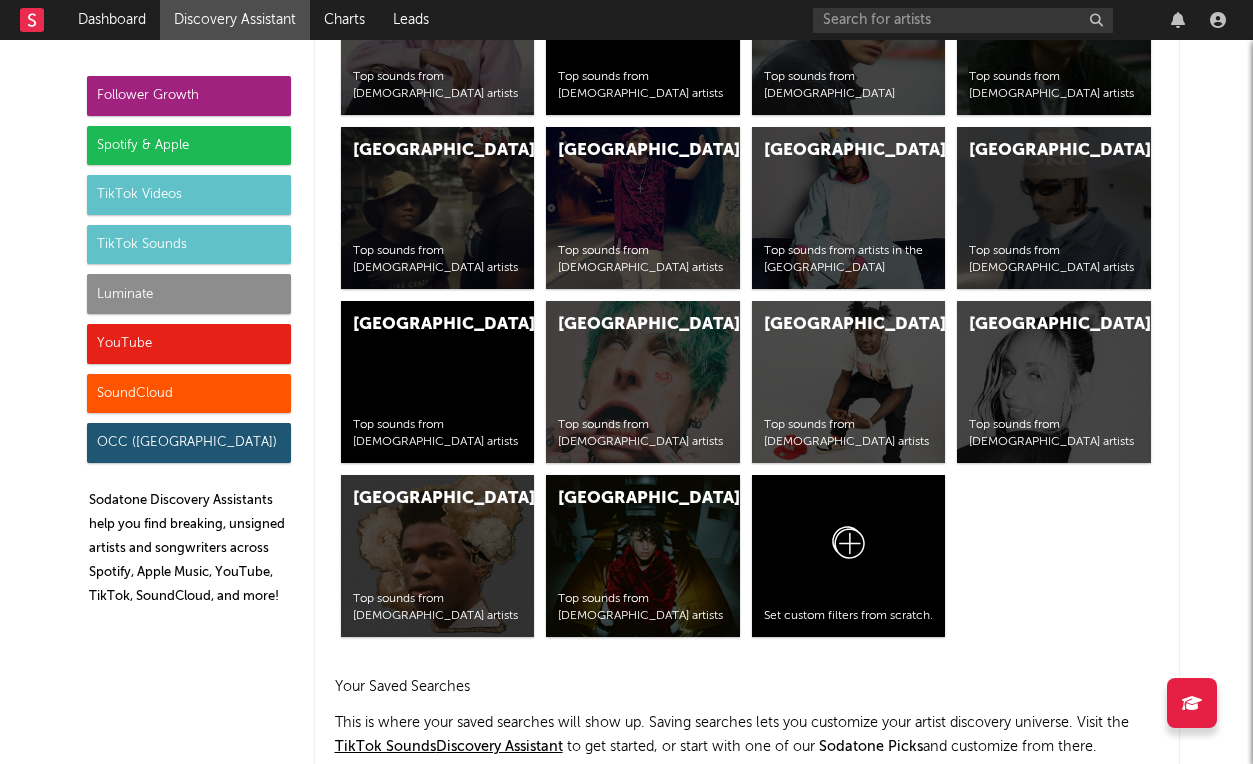 scroll, scrollTop: 8735, scrollLeft: 0, axis: vertical 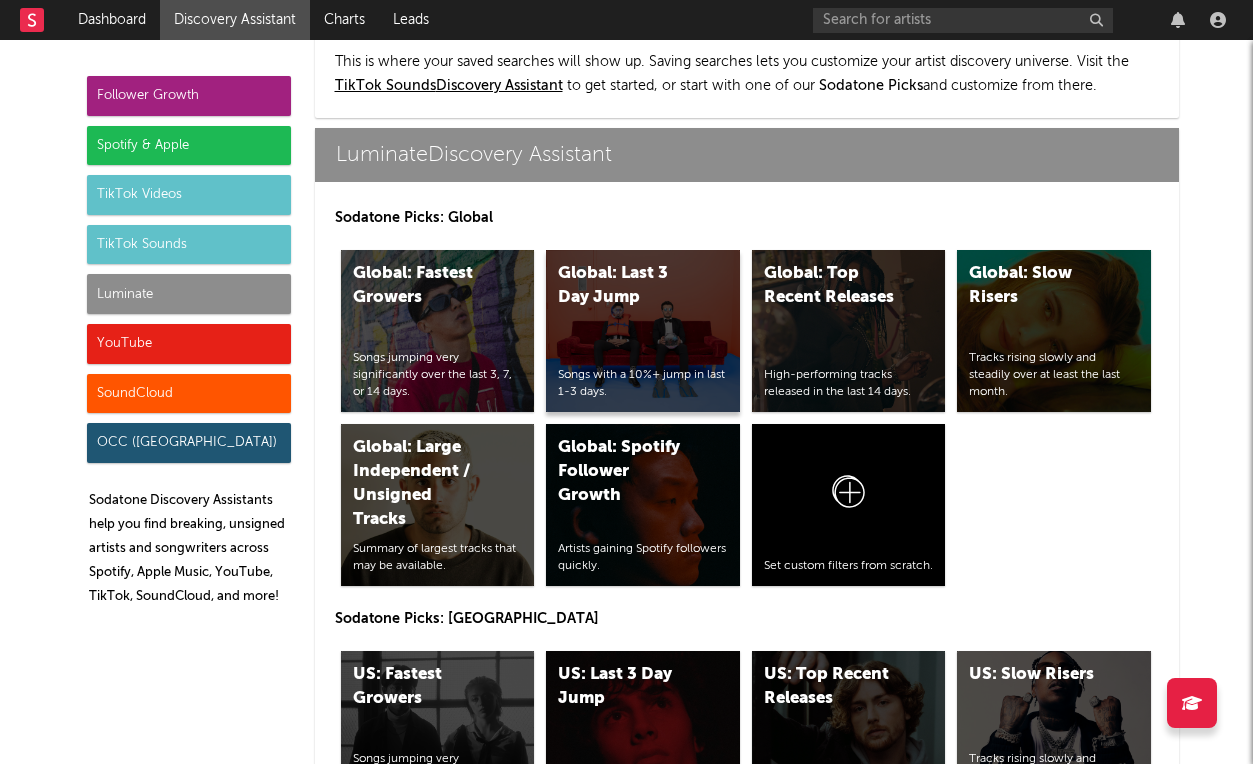 click on "Global: Last 3 Day Jump Songs with a 10%+ jump in last 1-3 days." at bounding box center [643, 331] 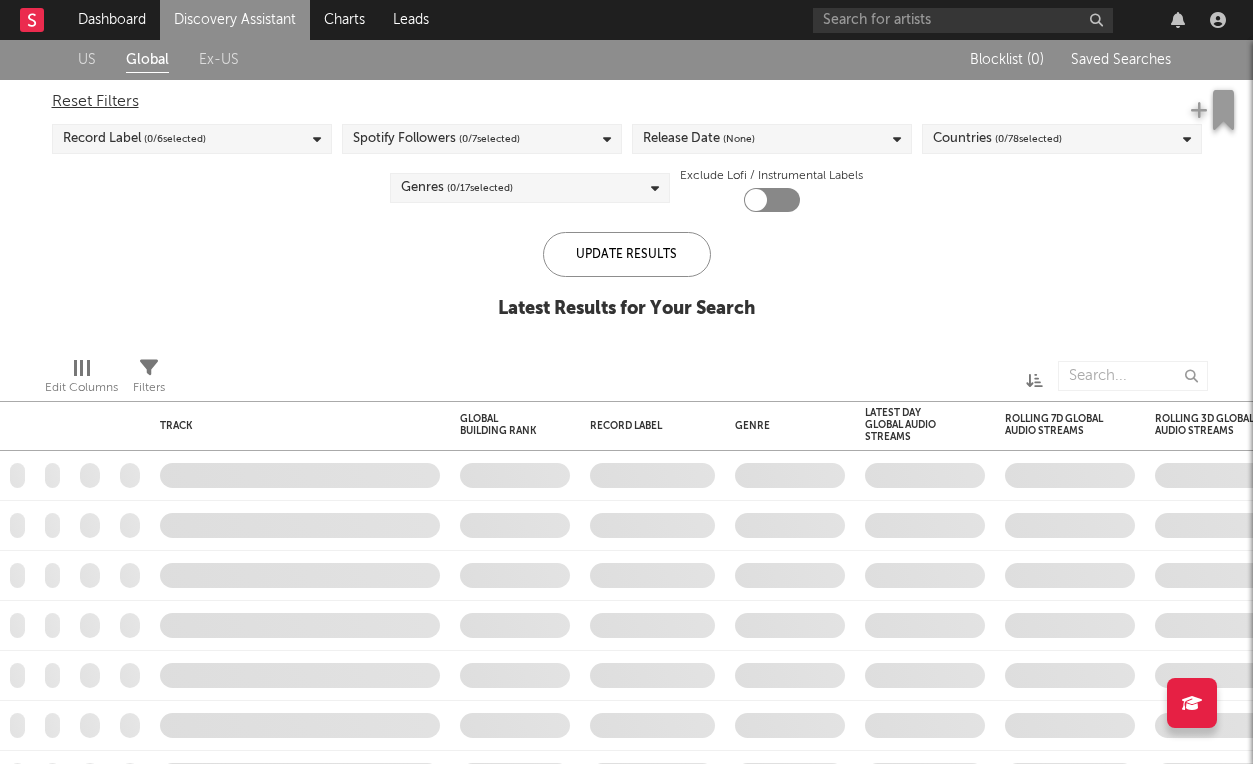checkbox on "true" 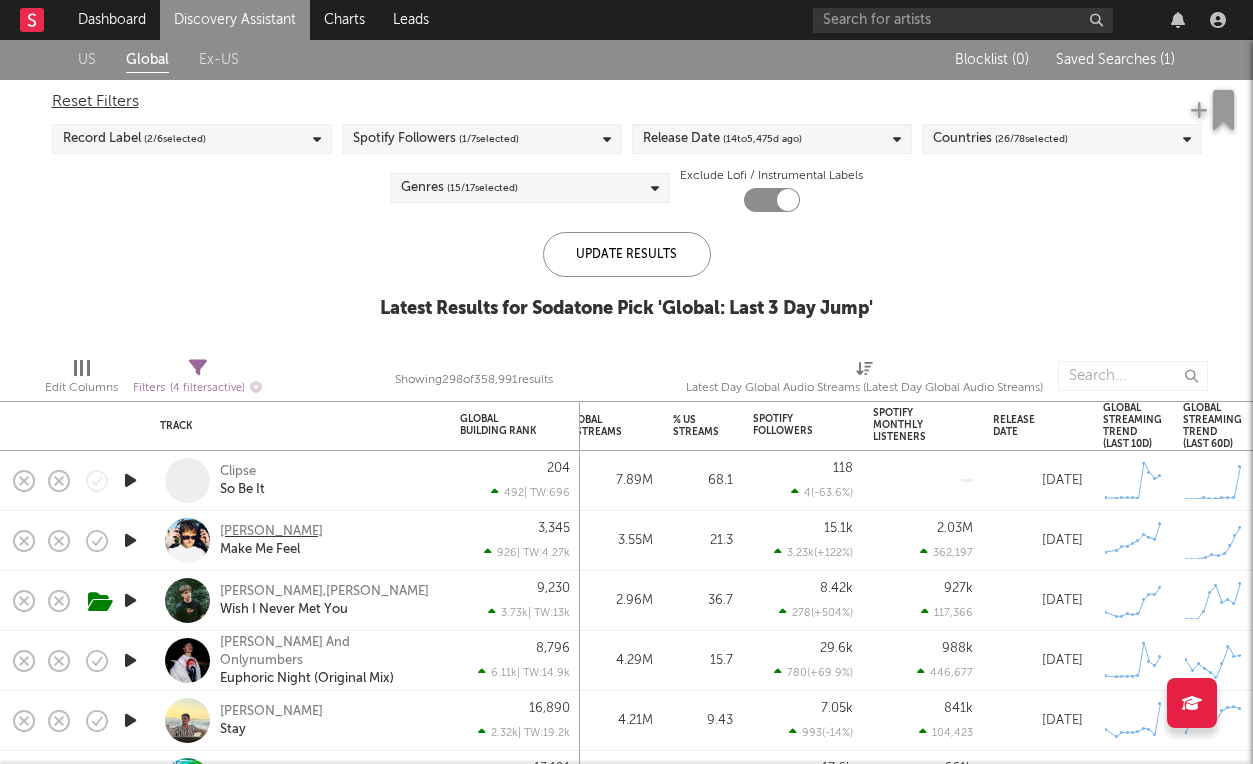 click on "Oskar Med K" at bounding box center (271, 532) 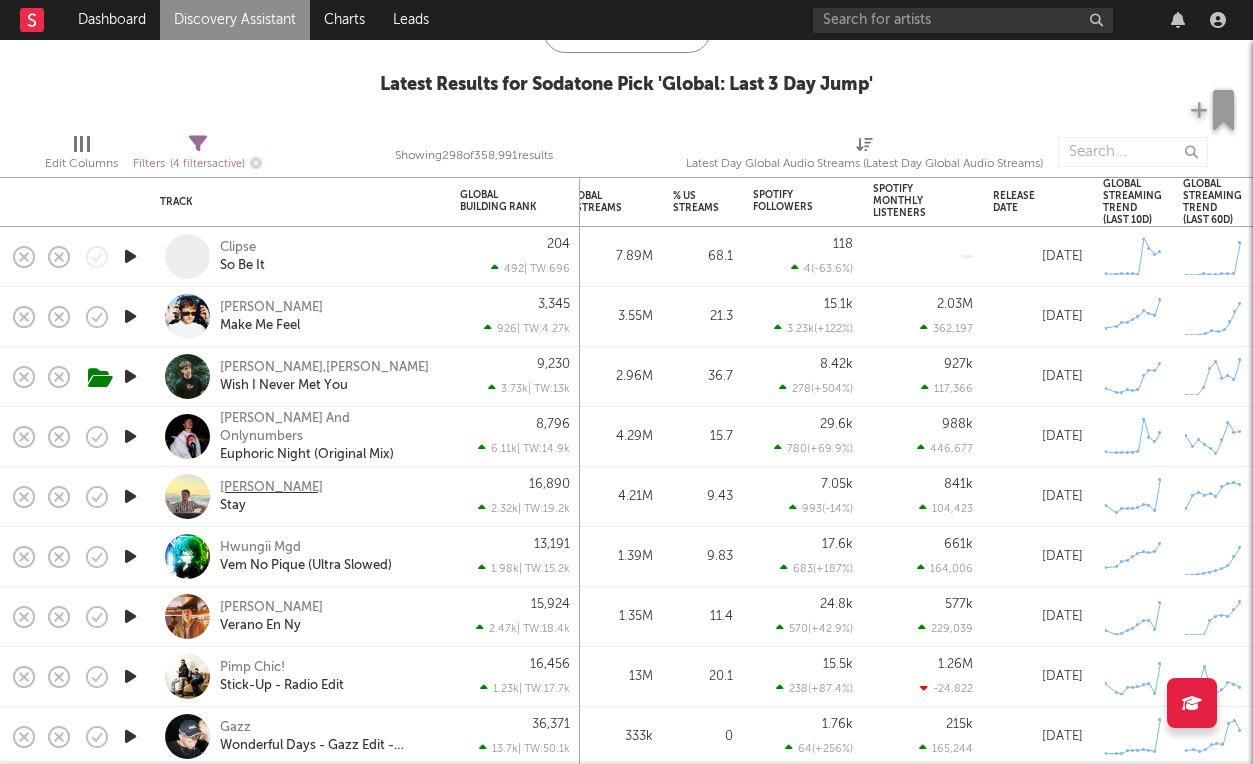 click on "Aden Lou" at bounding box center [271, 488] 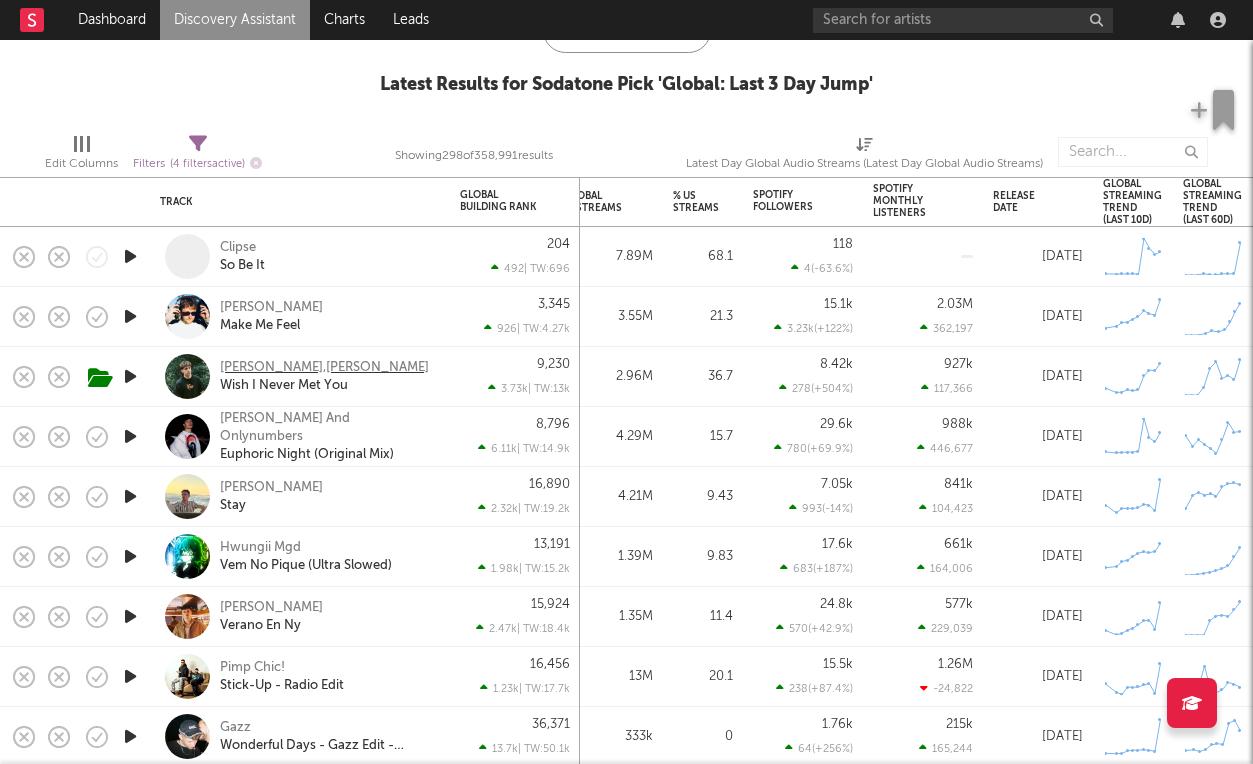 click on "Jacob Vallen,Tory Lanez" at bounding box center (324, 368) 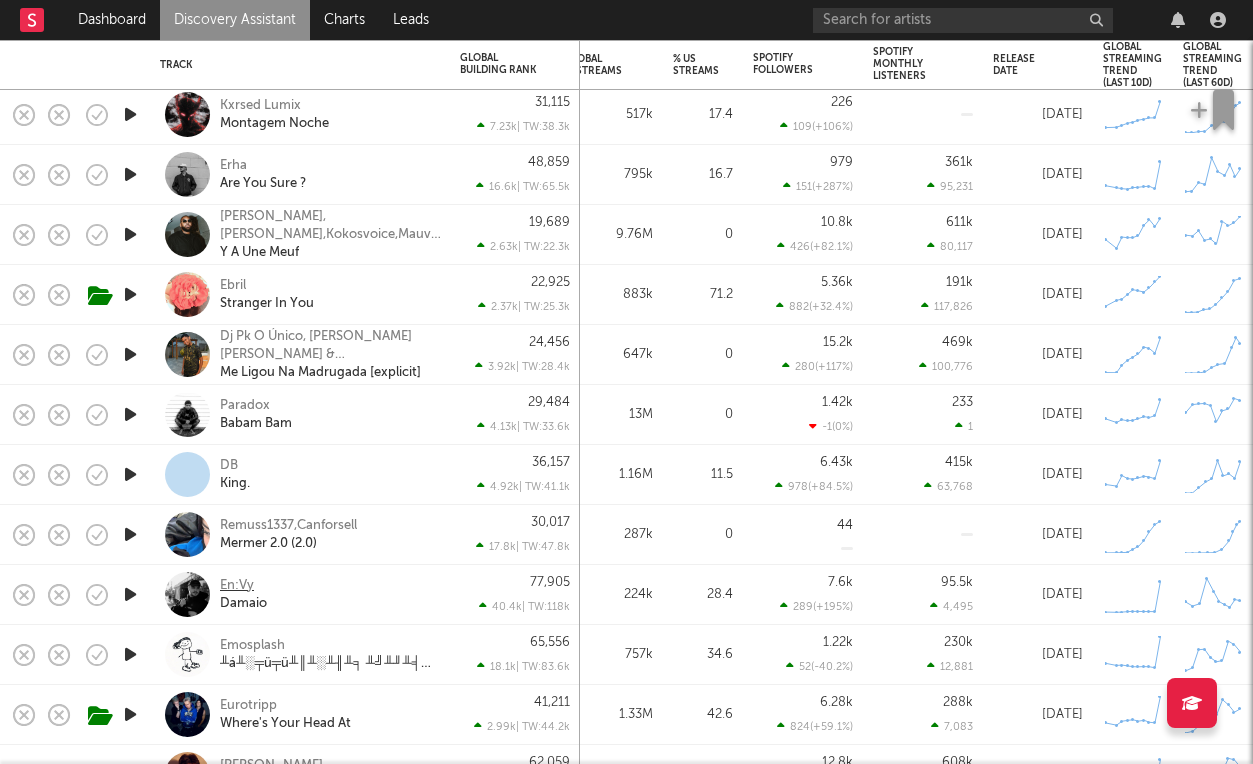 click on "En:Vy" at bounding box center [237, 586] 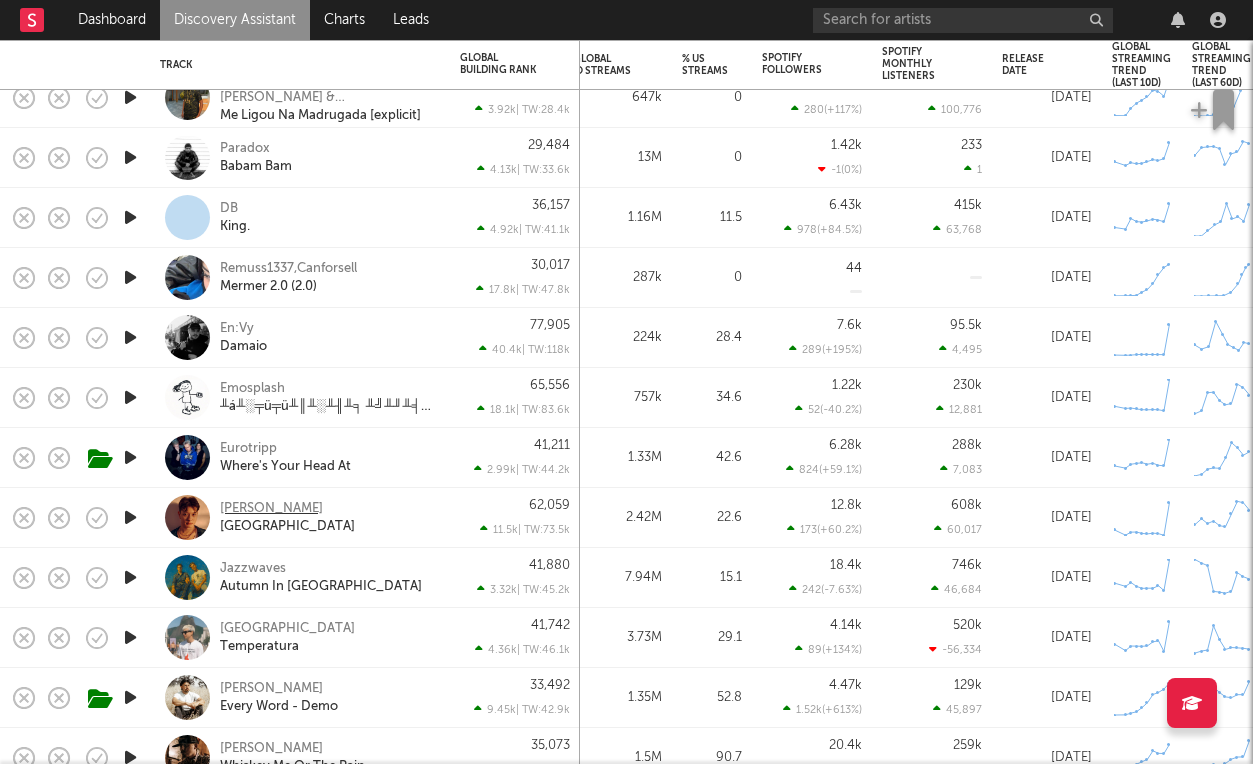 click on "Ken Kelly" at bounding box center (271, 509) 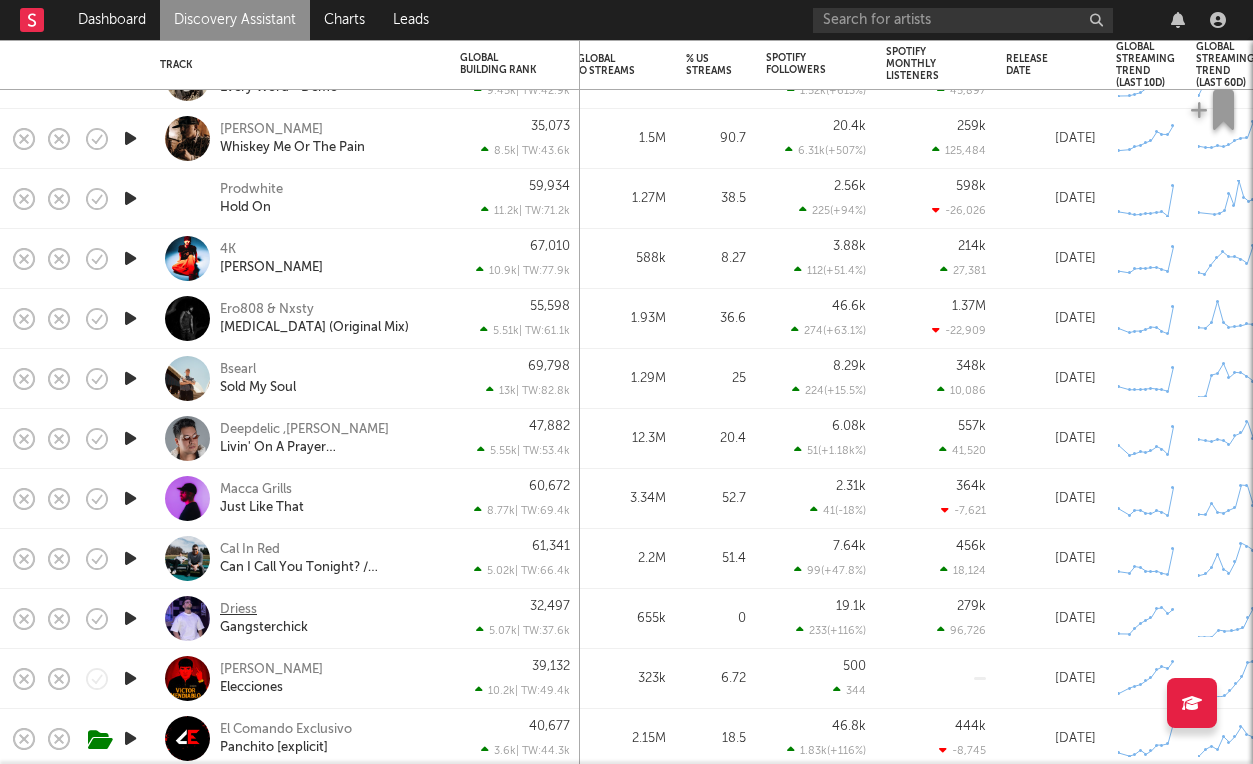 click on "Driess" at bounding box center [238, 610] 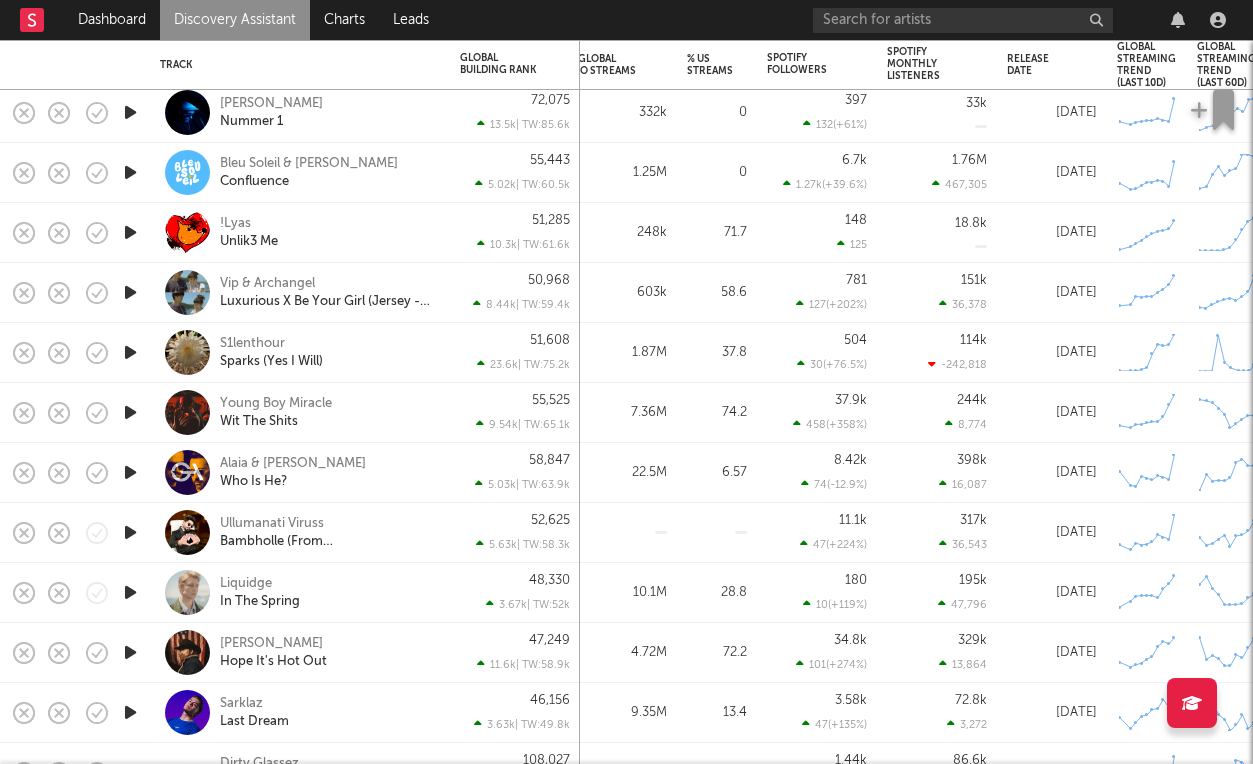 click on "Kyle Clark Hope It's Hot Out" at bounding box center [327, 653] 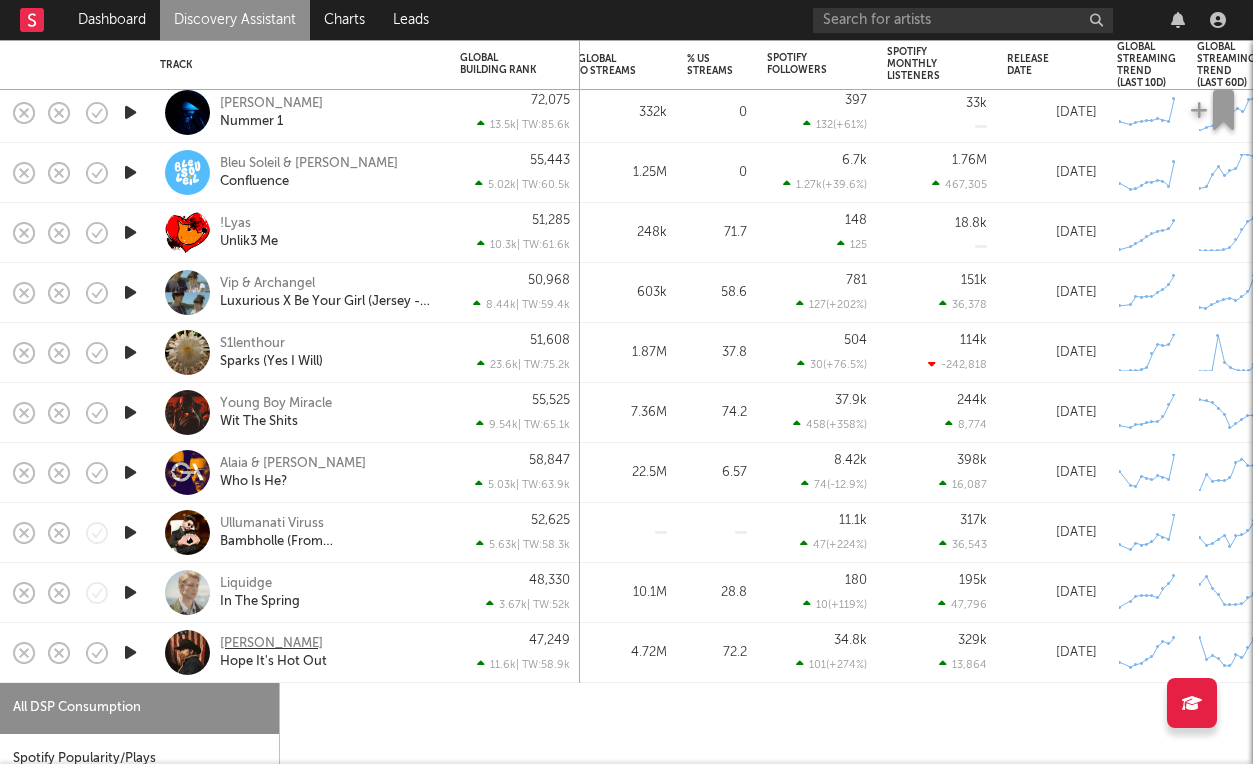 click on "Kyle Clark" at bounding box center (271, 644) 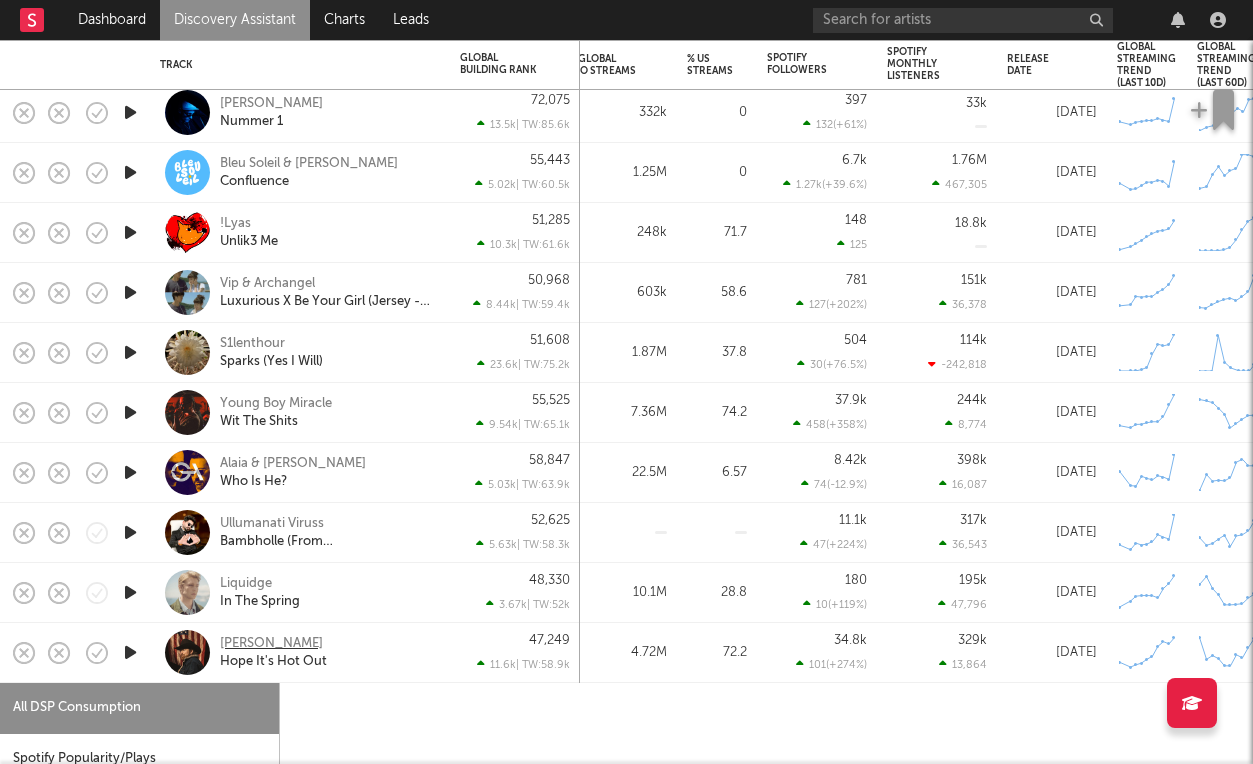 select on "6m" 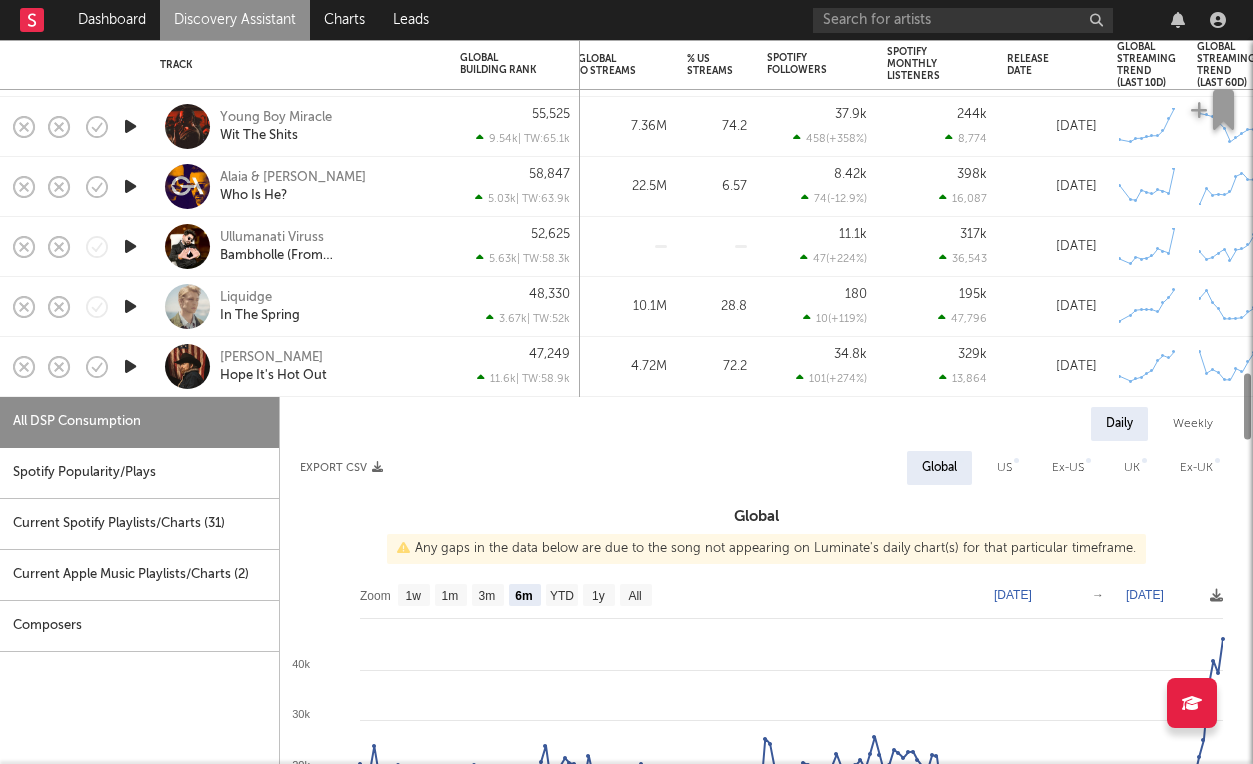 click on "Kyle Clark Hope It's Hot Out" at bounding box center (327, 367) 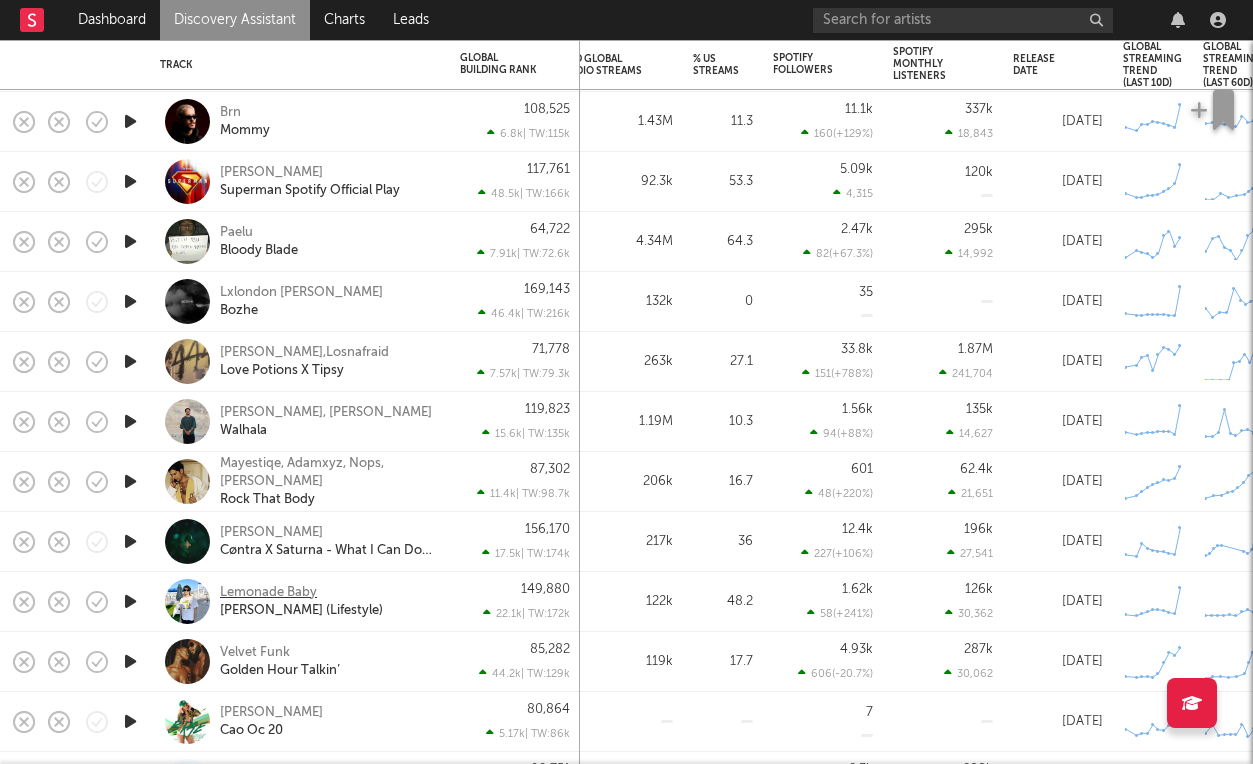 click on "Lemonade Baby" at bounding box center (268, 593) 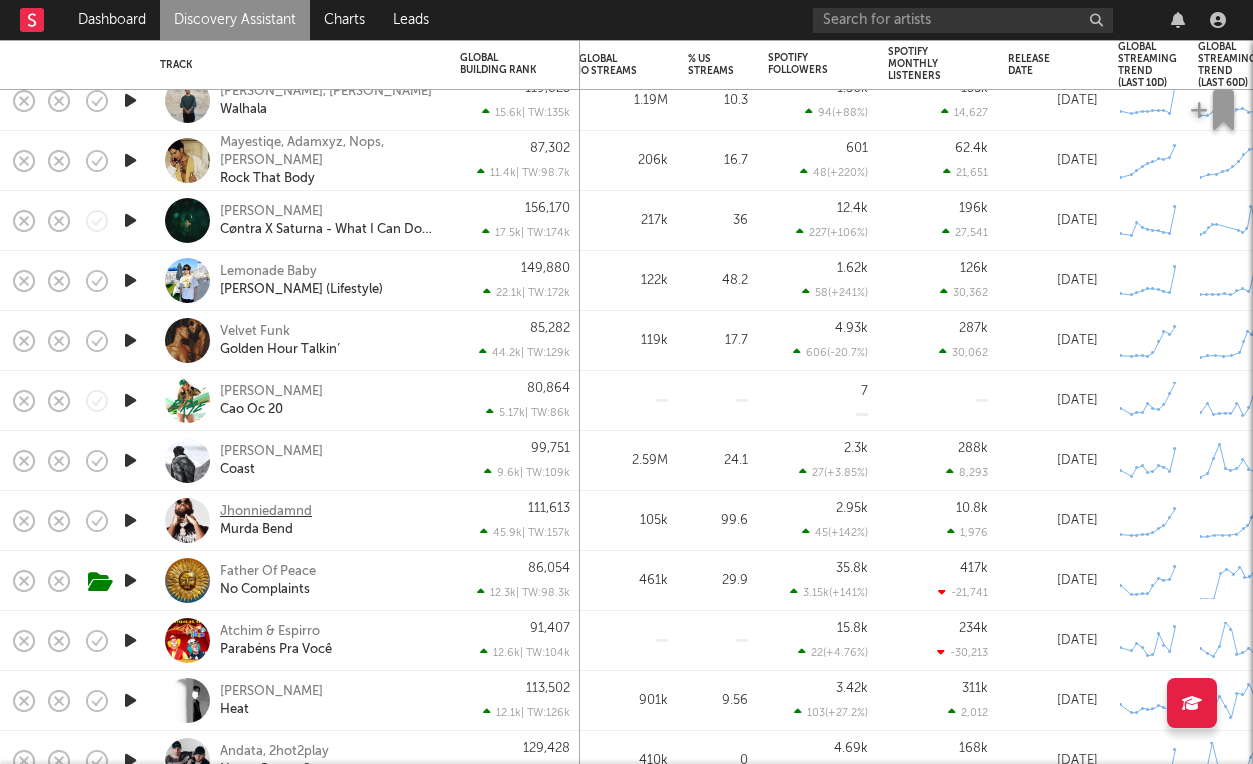 click on "Jhonniedamnd" at bounding box center (266, 512) 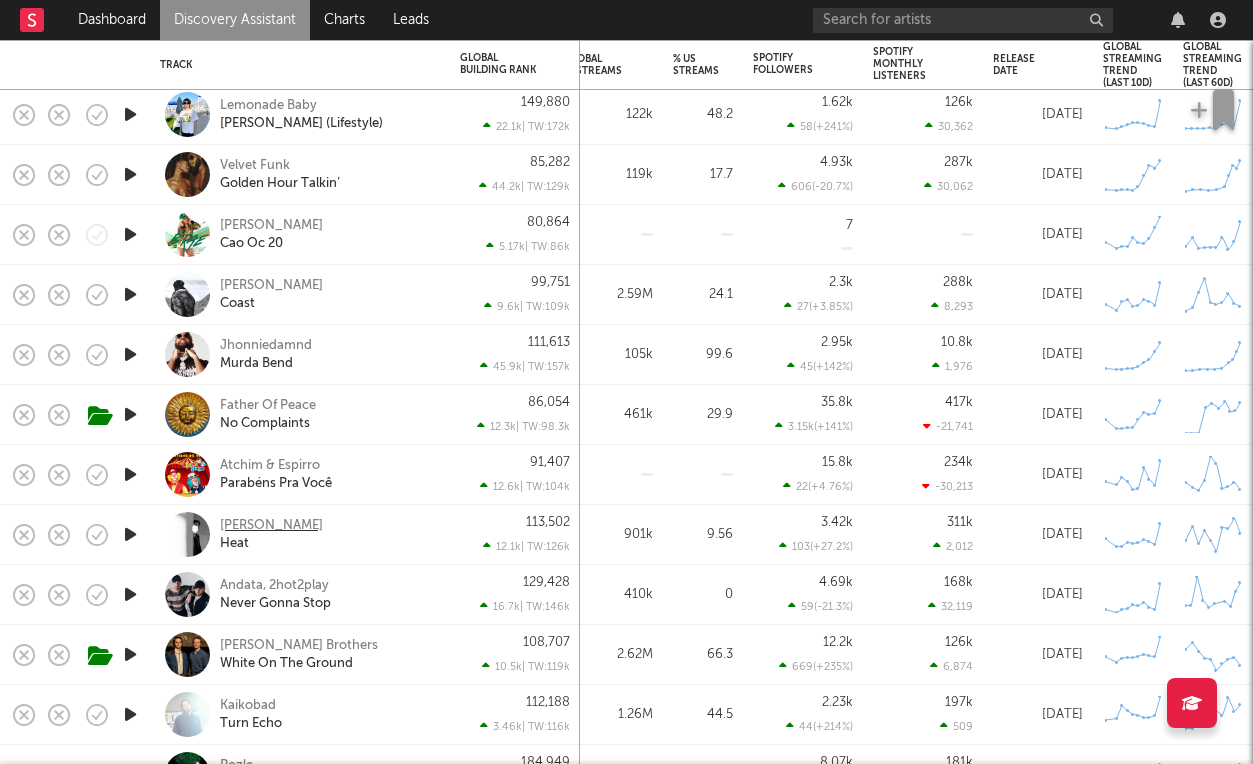 click on "Juno De" at bounding box center (271, 526) 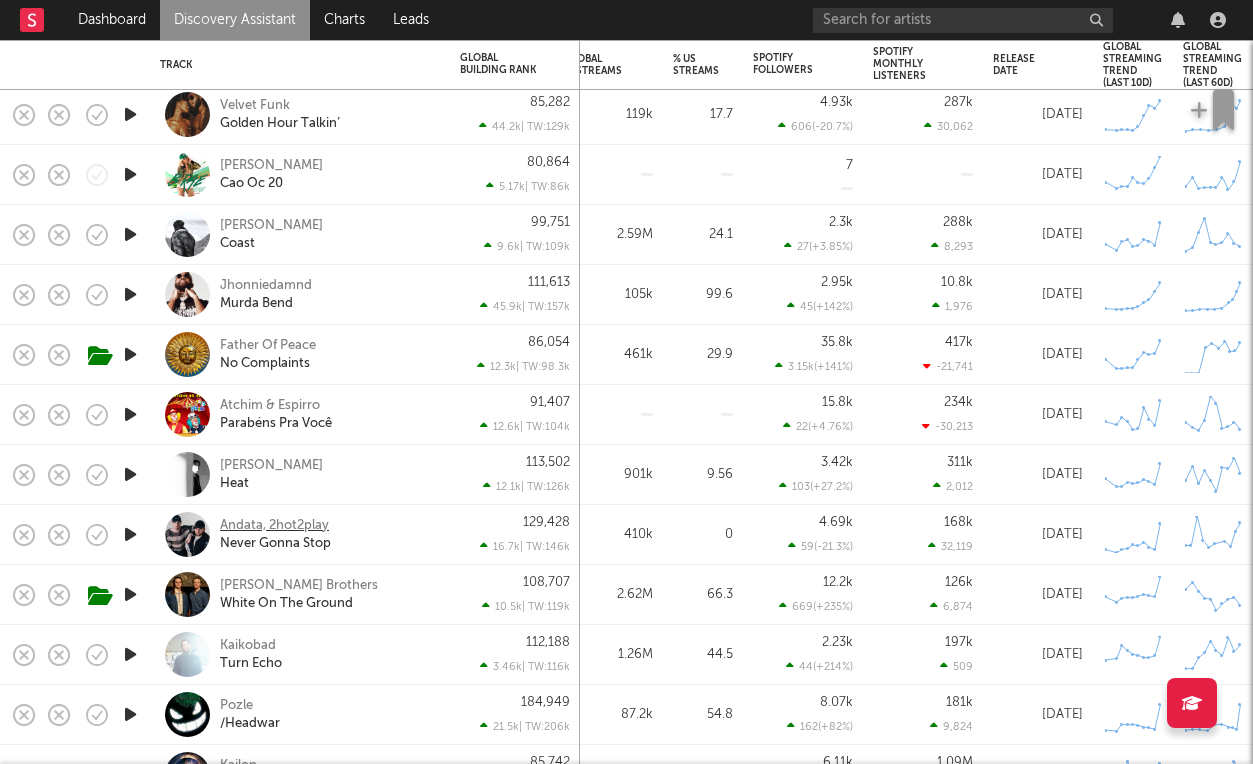 click on "Andata, 2hot2play" at bounding box center [274, 526] 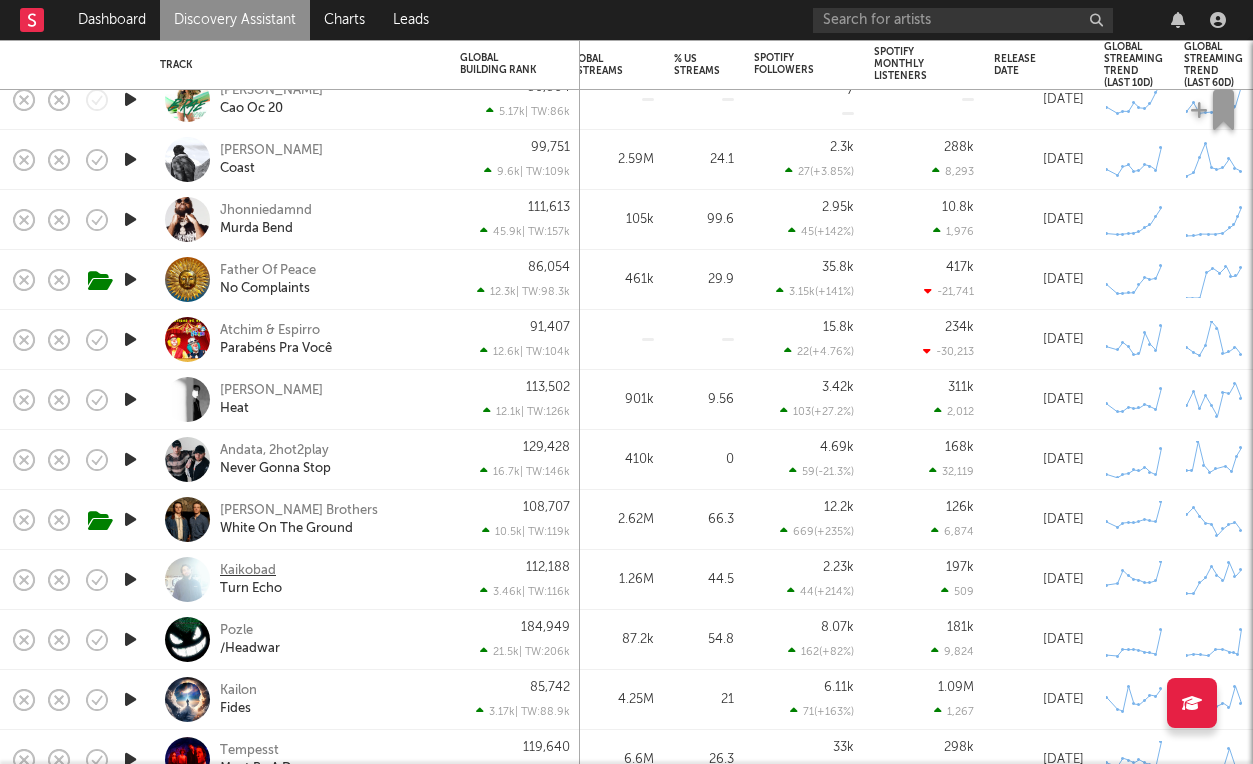 click on "Kaikobad" at bounding box center (248, 571) 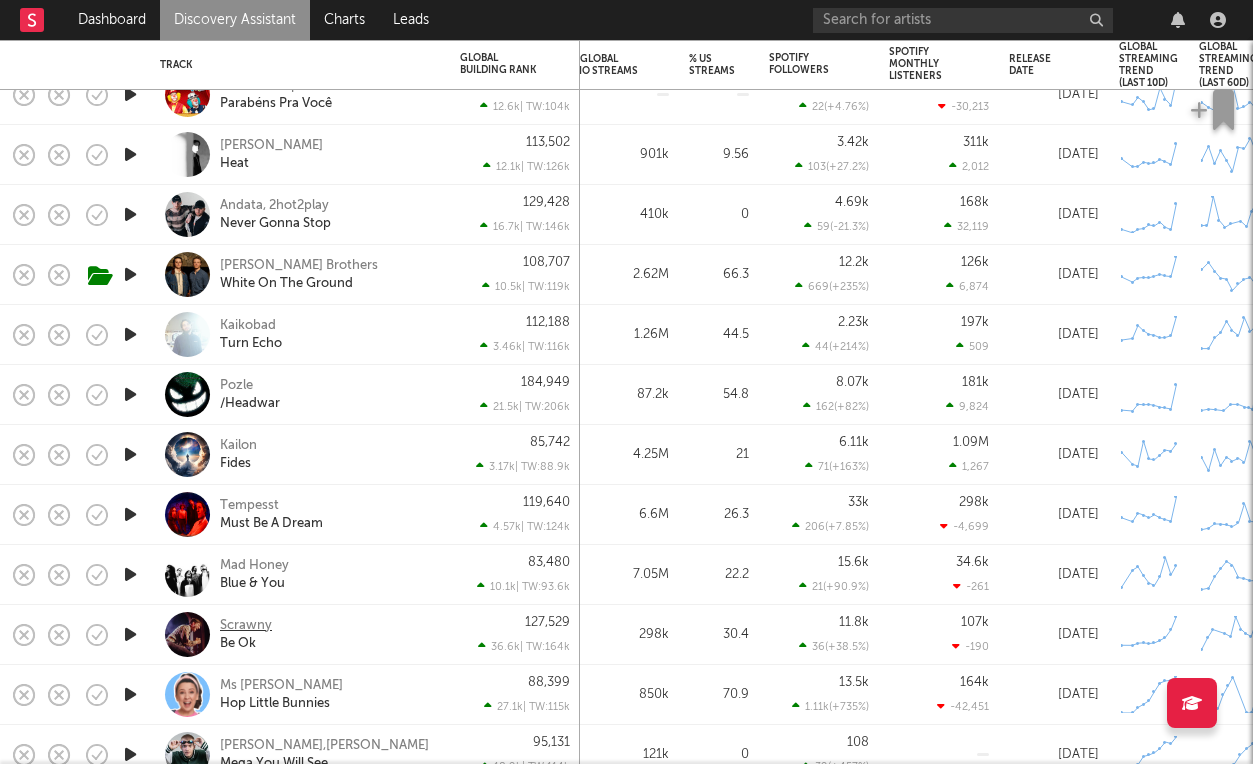 click on "Scrawny" at bounding box center [246, 626] 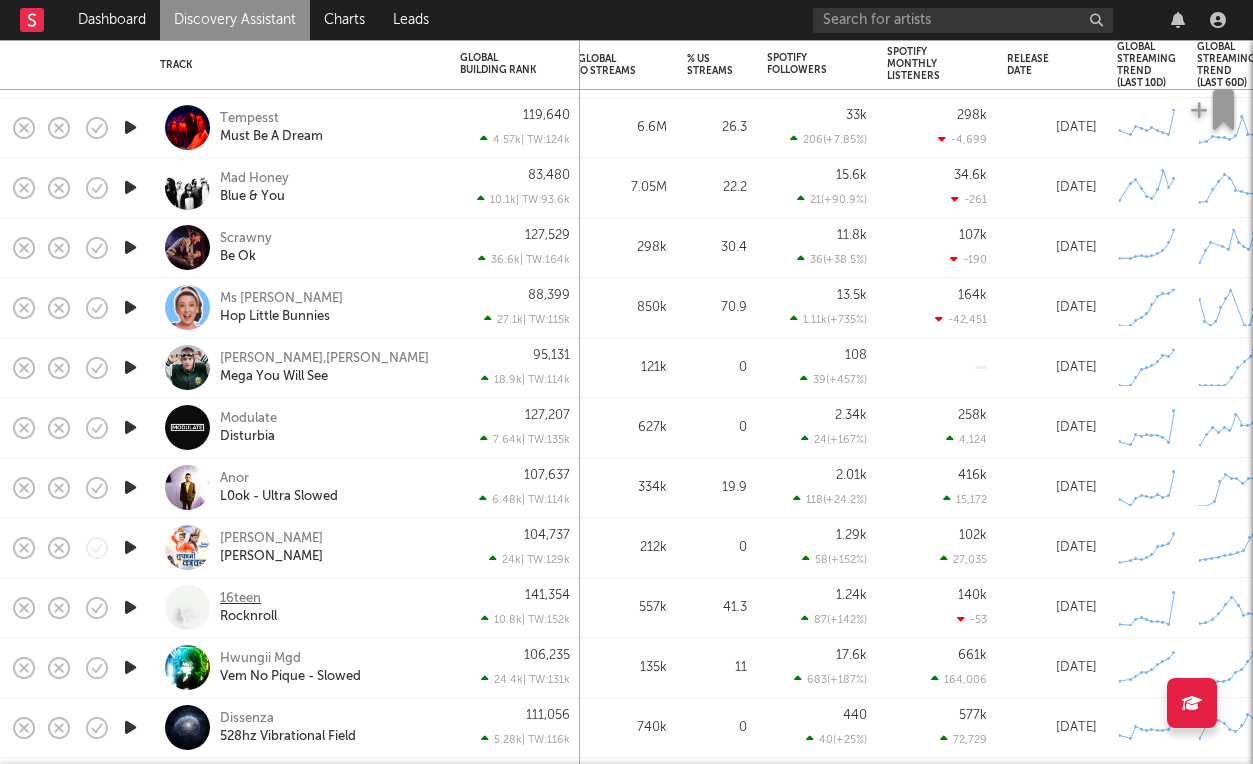 click on "16teen" at bounding box center (240, 599) 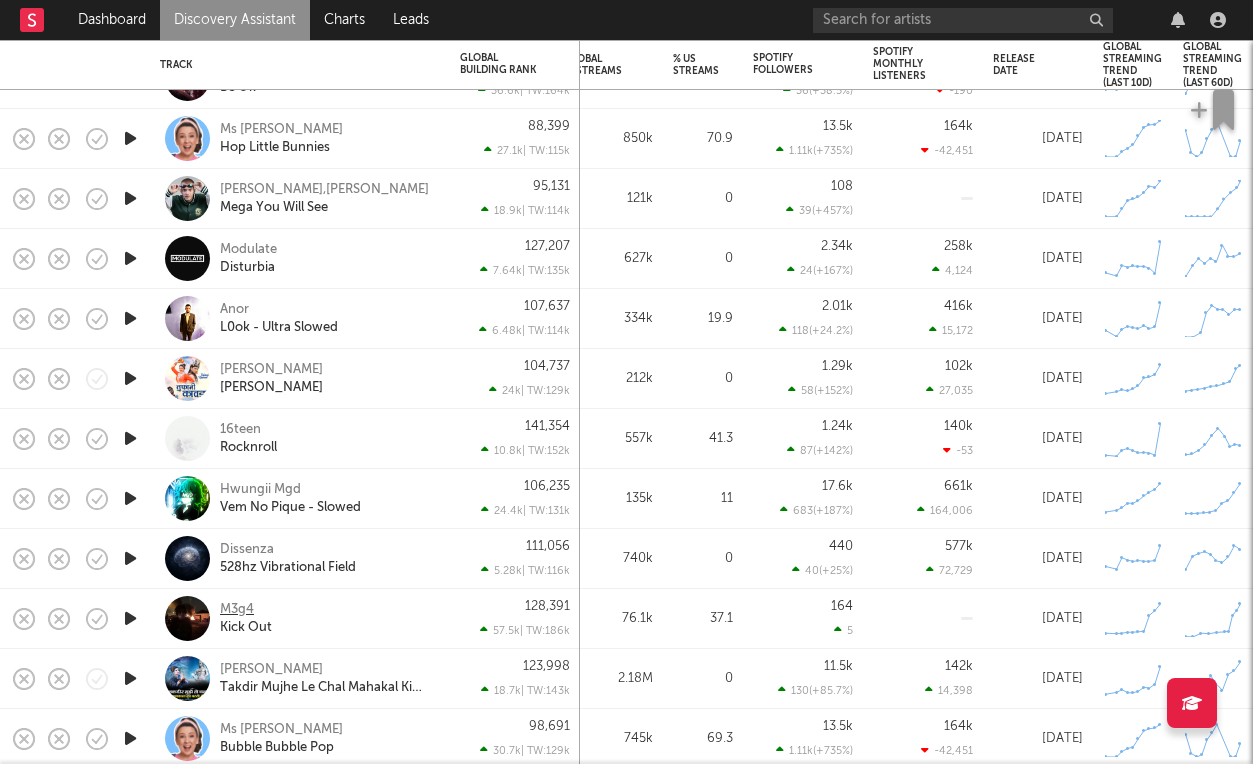 click on "M3g4" at bounding box center [237, 610] 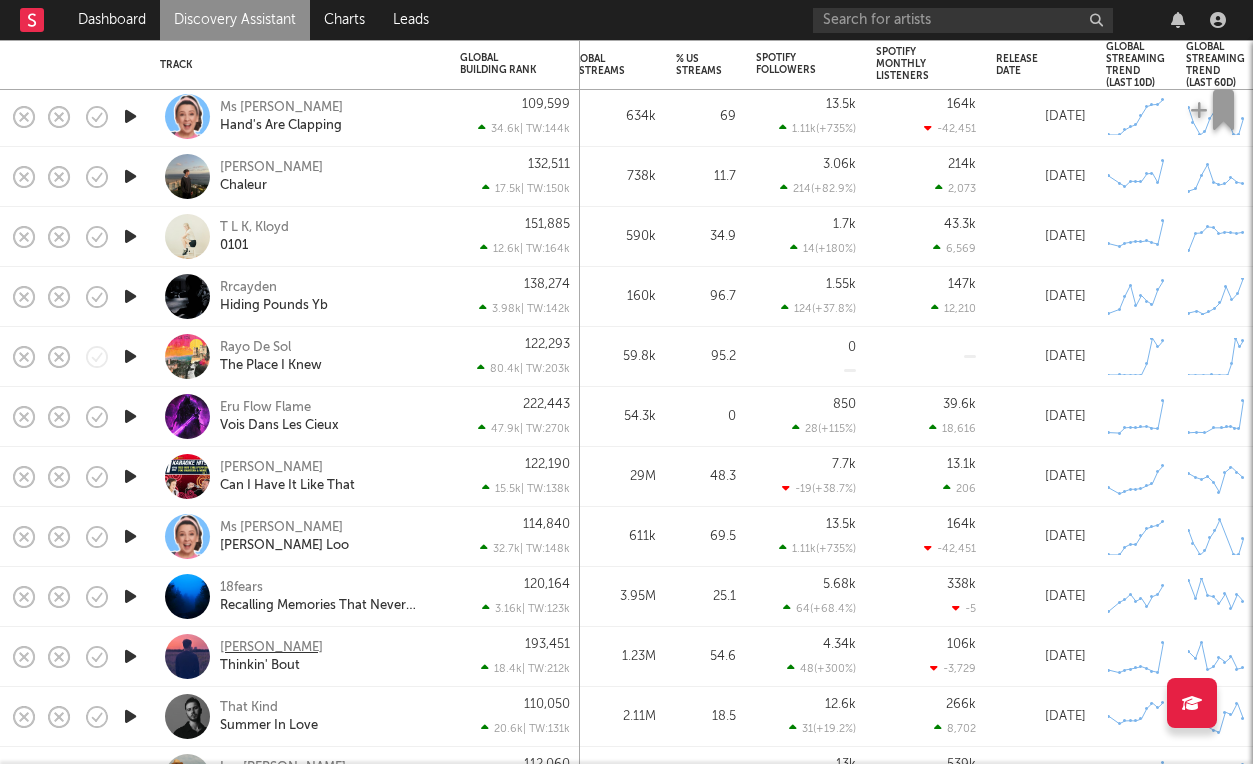 click on "Alex Hagen" at bounding box center [271, 648] 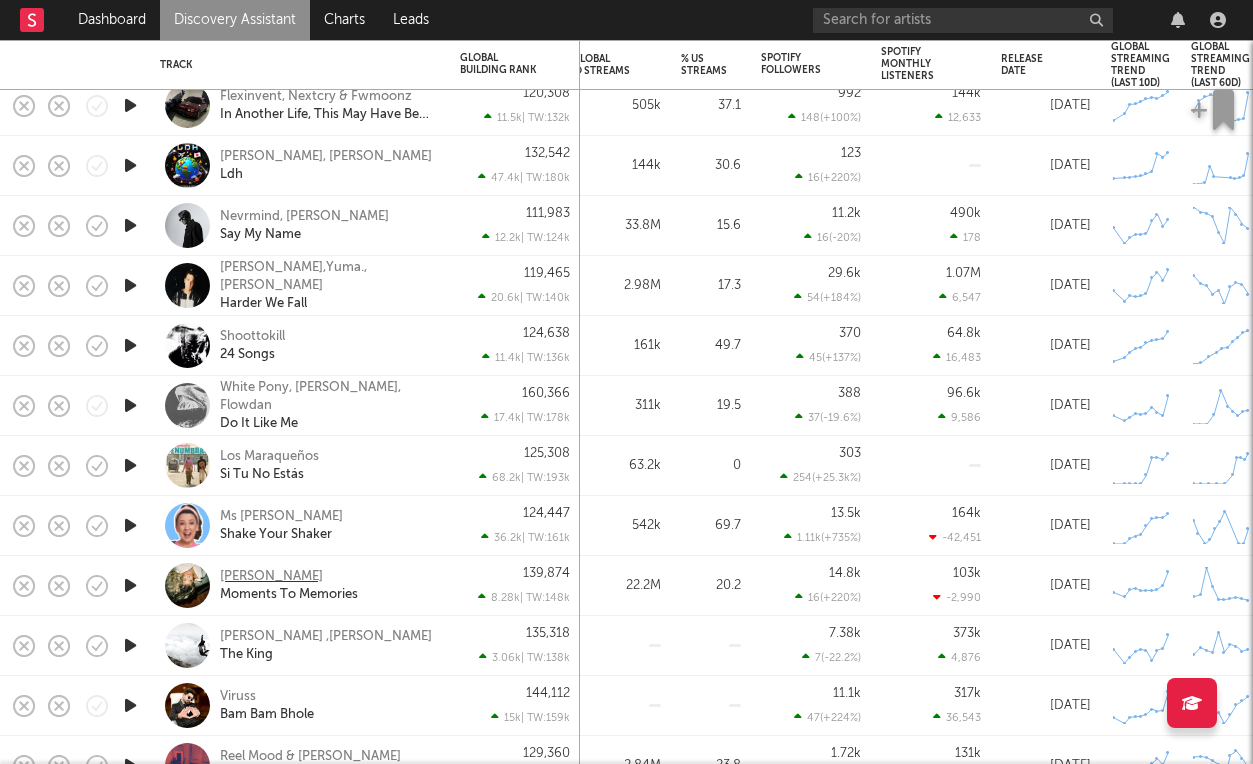 click on "Adeline Hill" at bounding box center [271, 577] 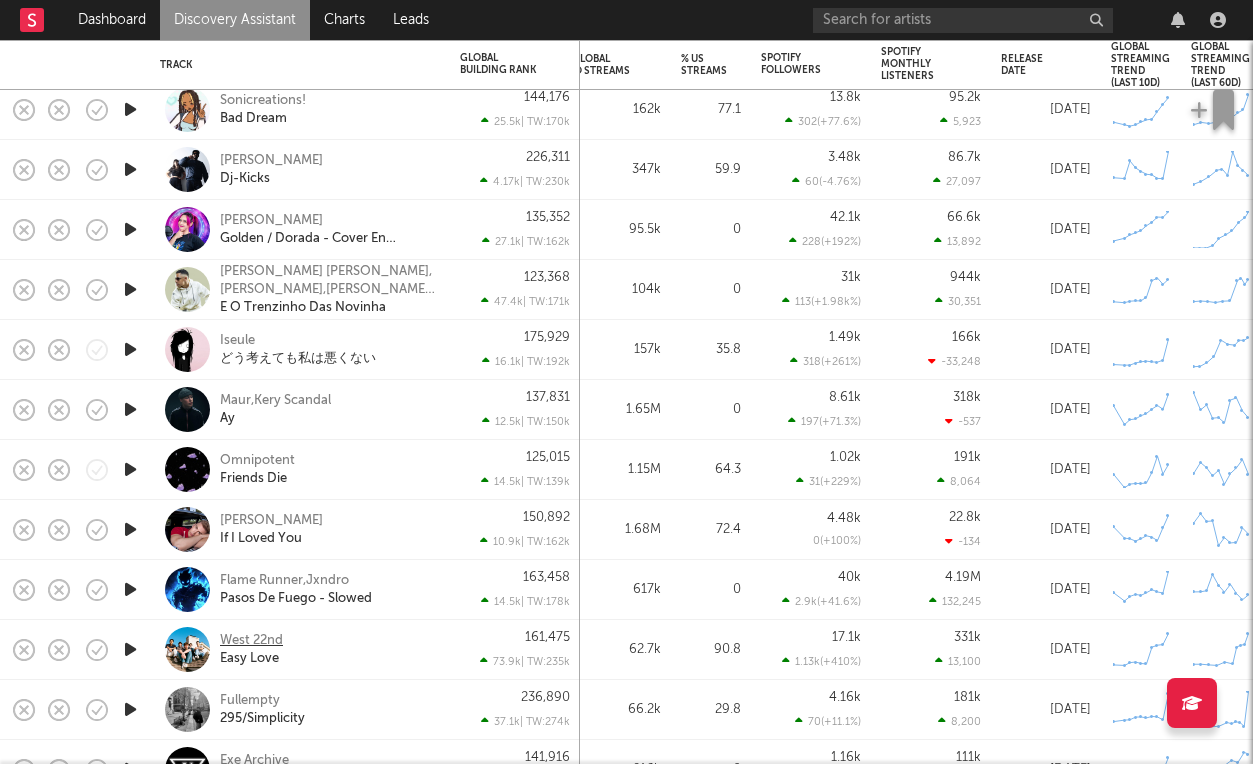click on "West 22nd" at bounding box center (251, 641) 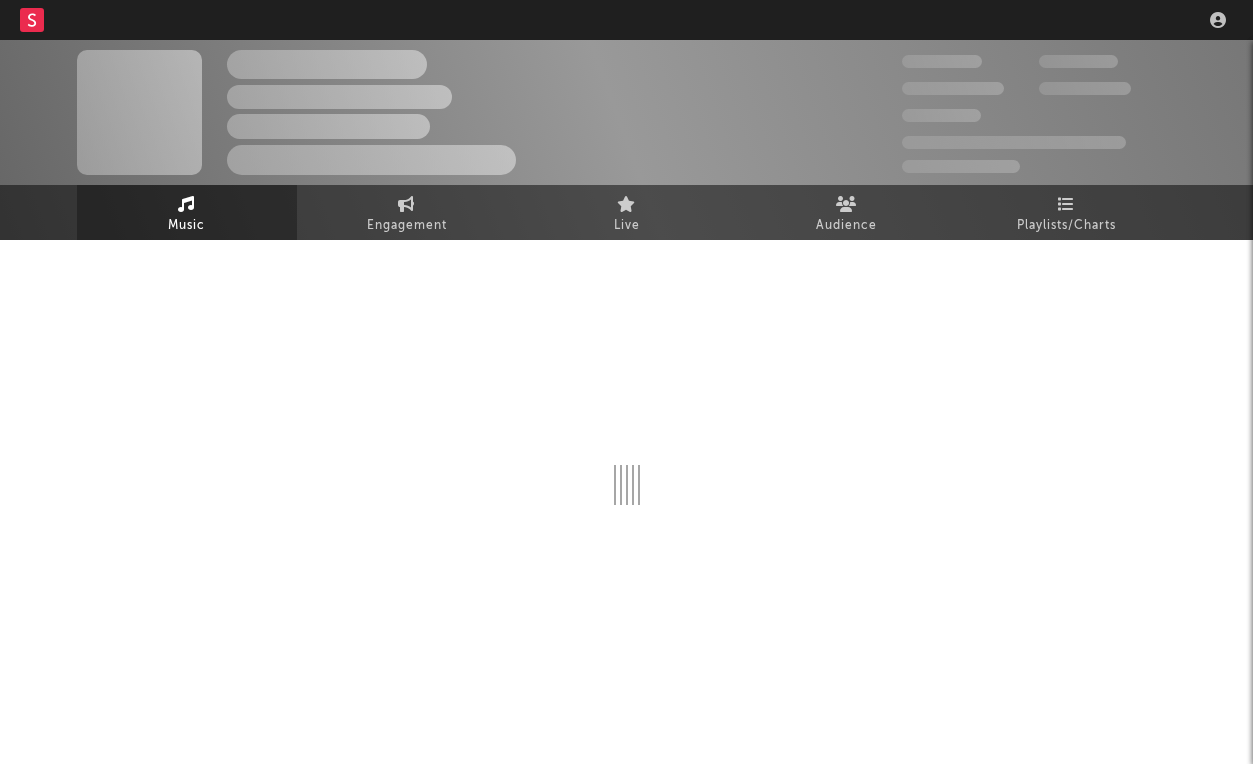 scroll, scrollTop: 0, scrollLeft: 0, axis: both 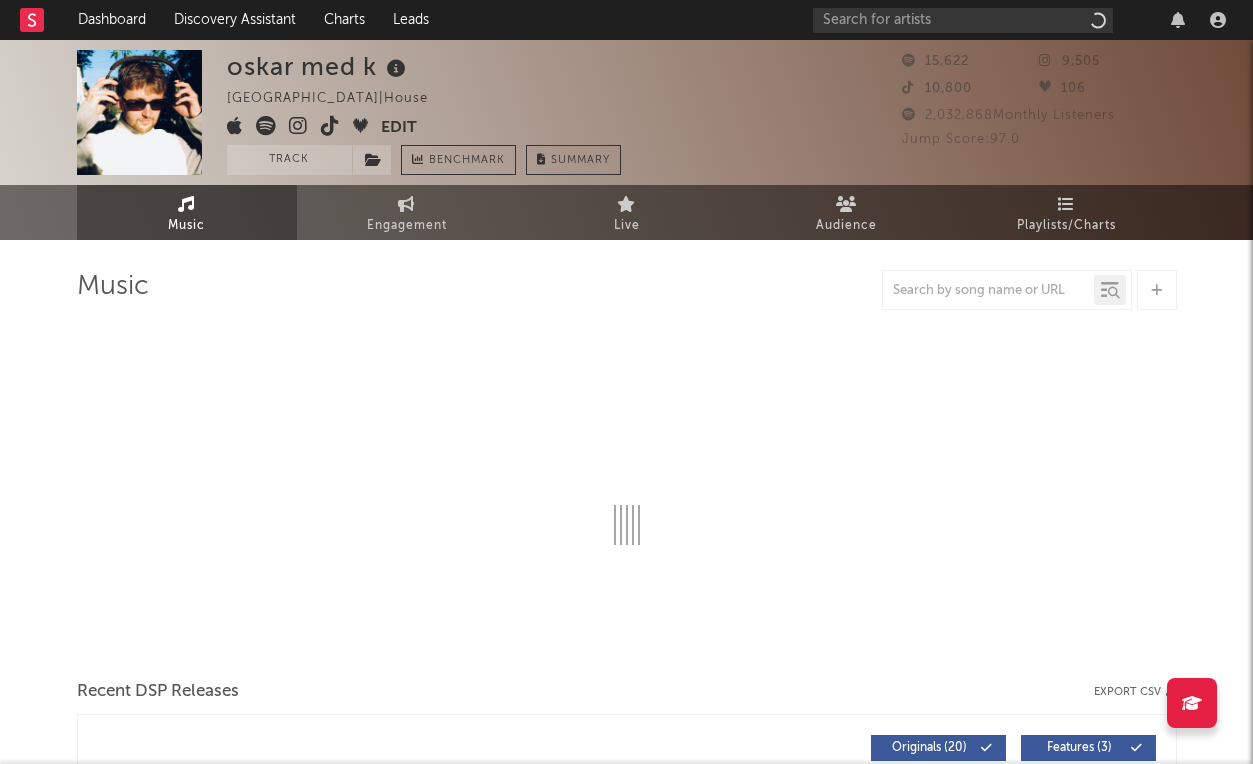 select on "6m" 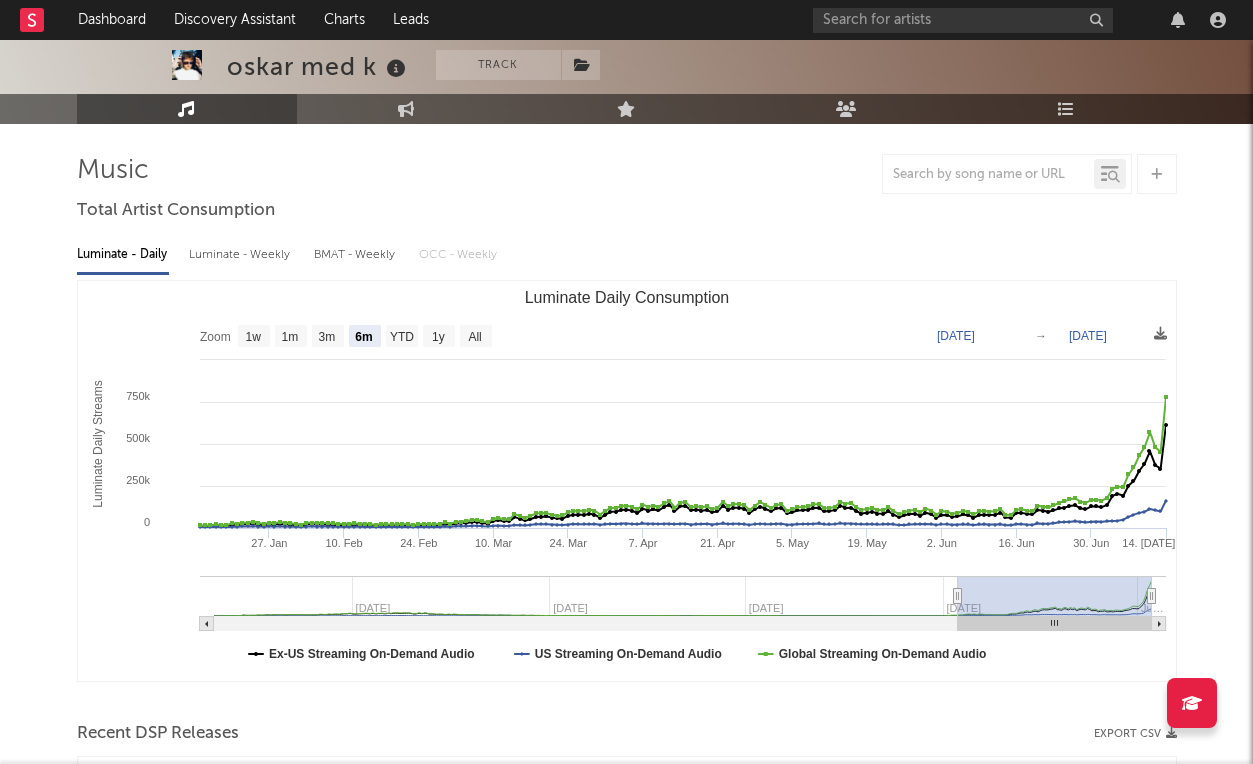 scroll, scrollTop: 135, scrollLeft: 0, axis: vertical 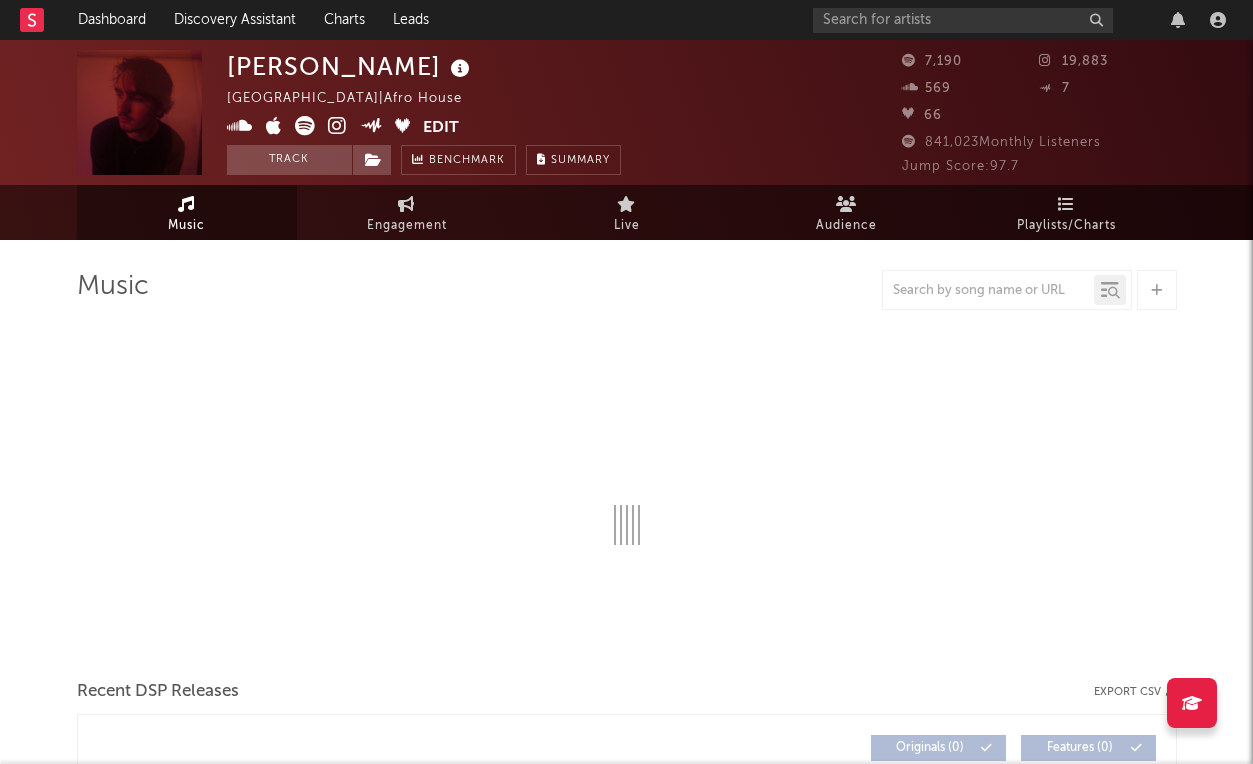 select on "1w" 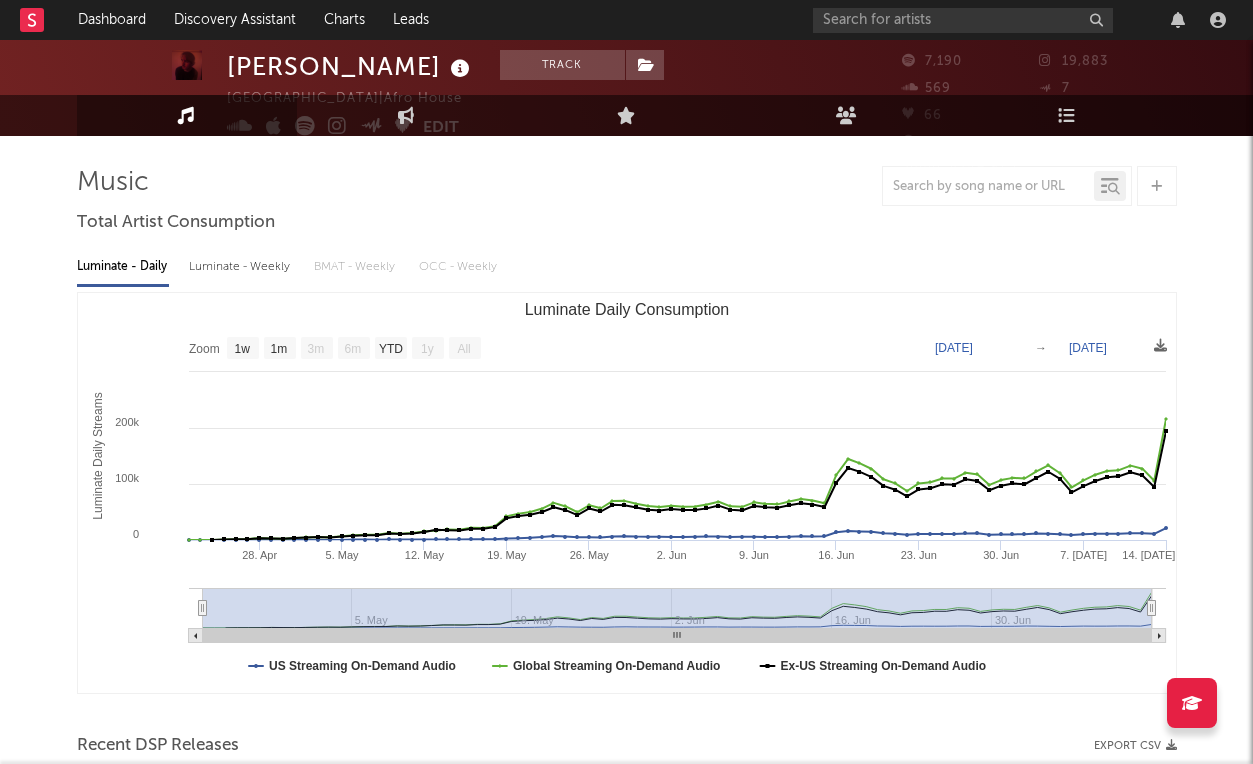 scroll, scrollTop: 105, scrollLeft: 0, axis: vertical 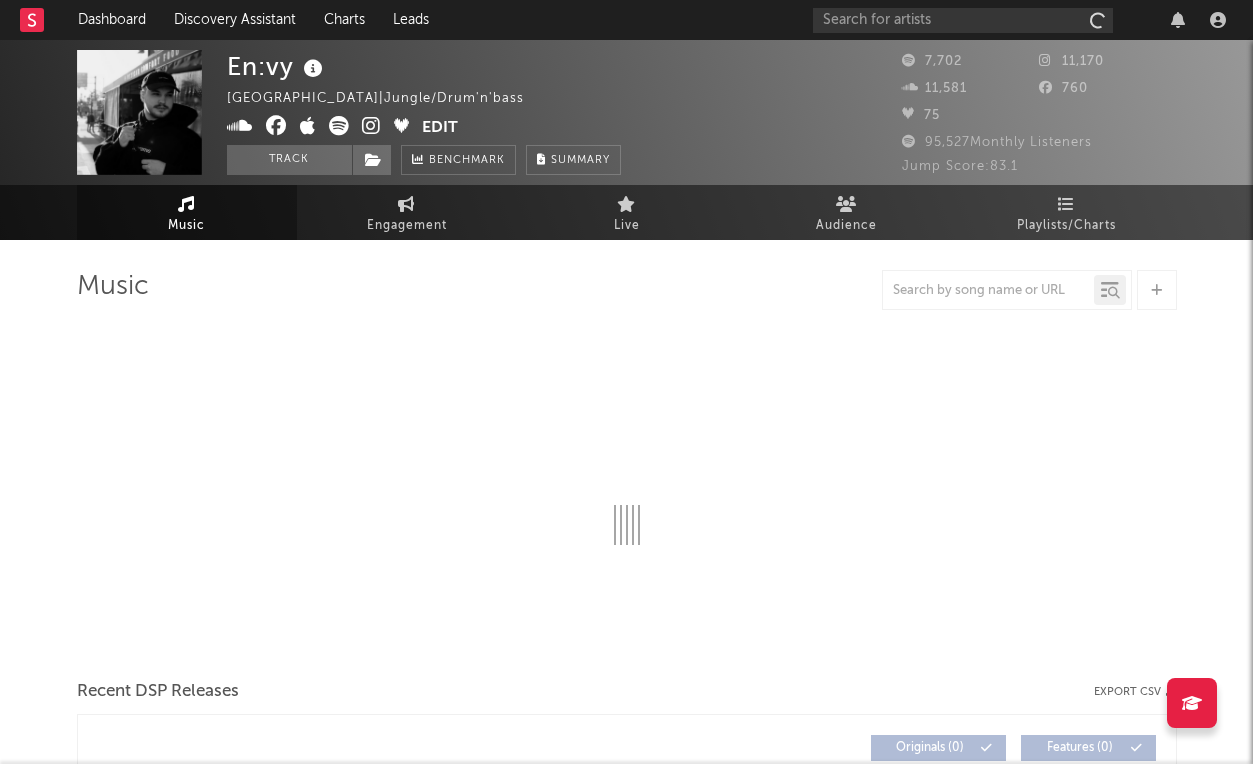 select on "1w" 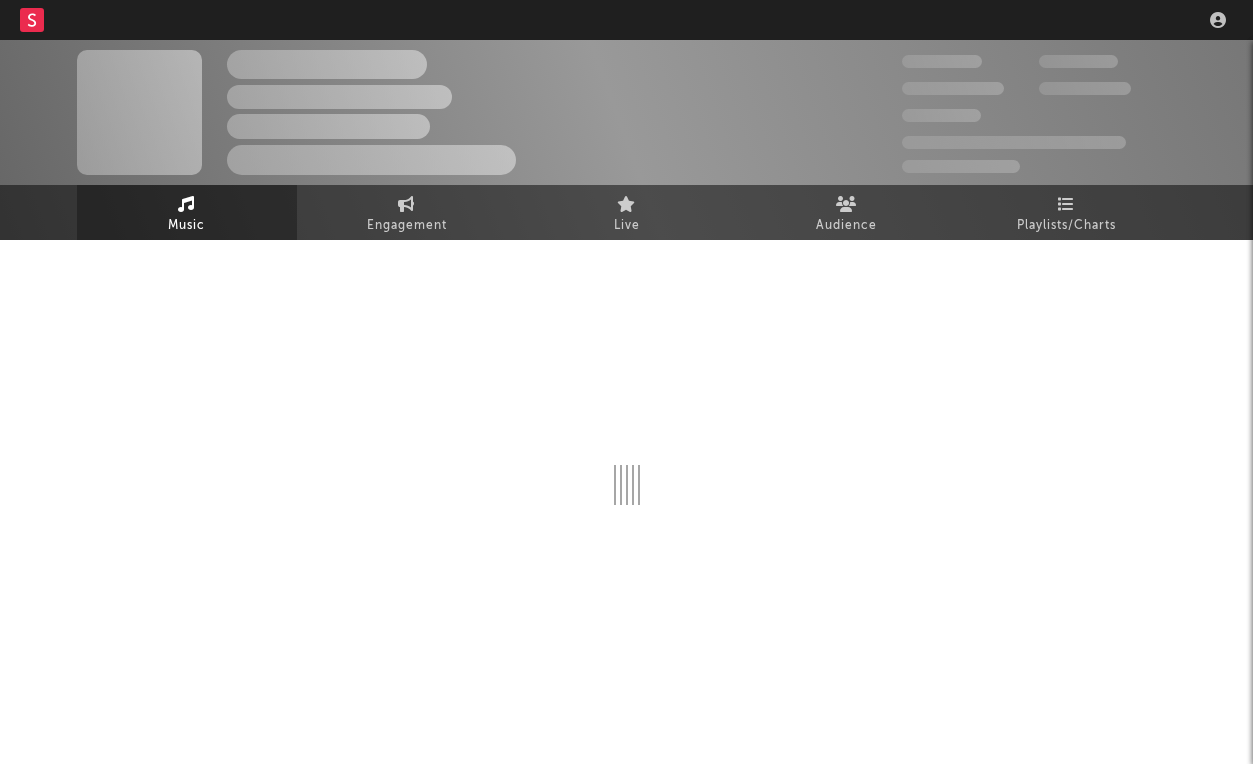 scroll, scrollTop: 0, scrollLeft: 0, axis: both 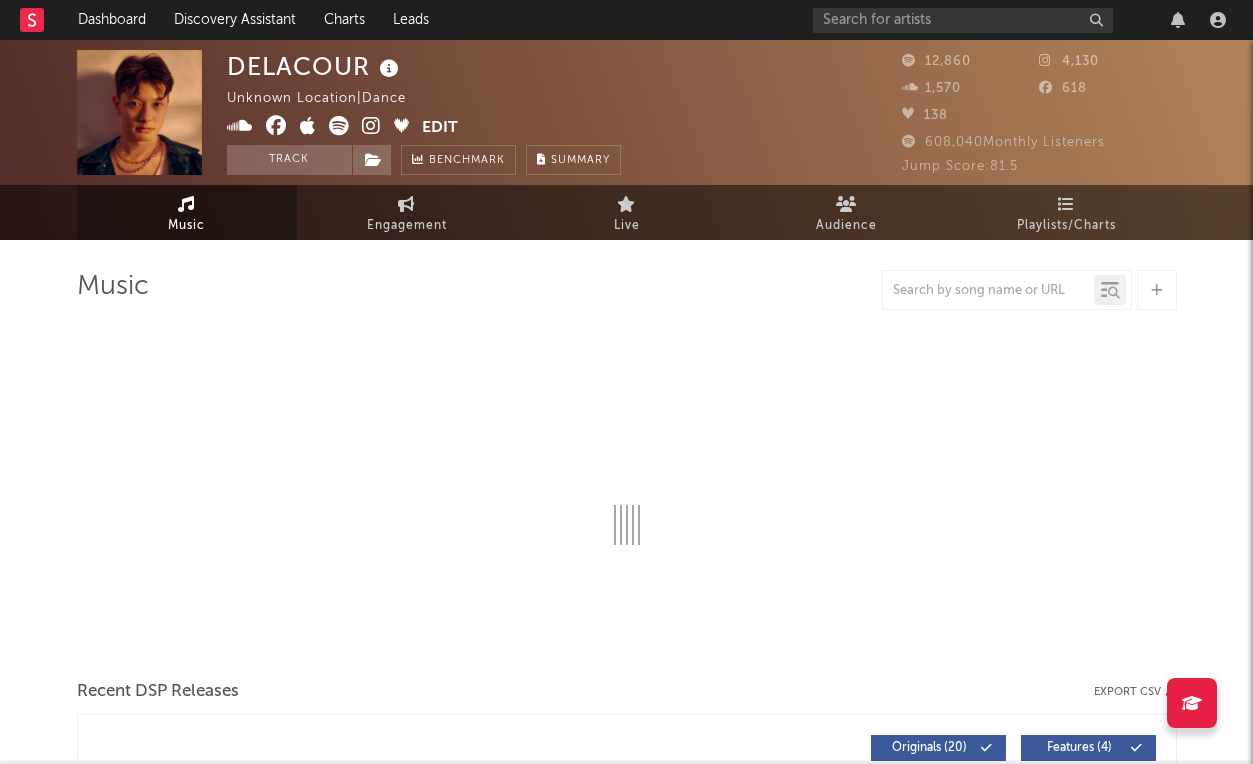 select on "6m" 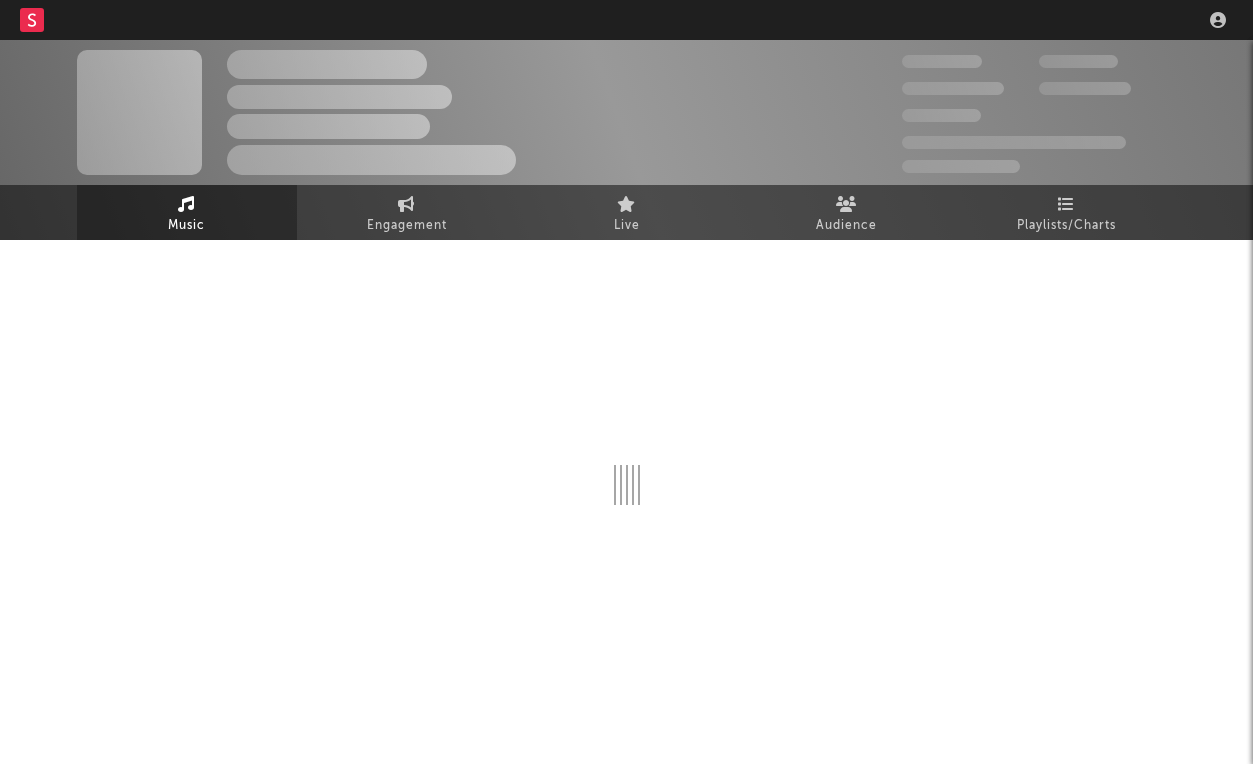 scroll, scrollTop: 0, scrollLeft: 0, axis: both 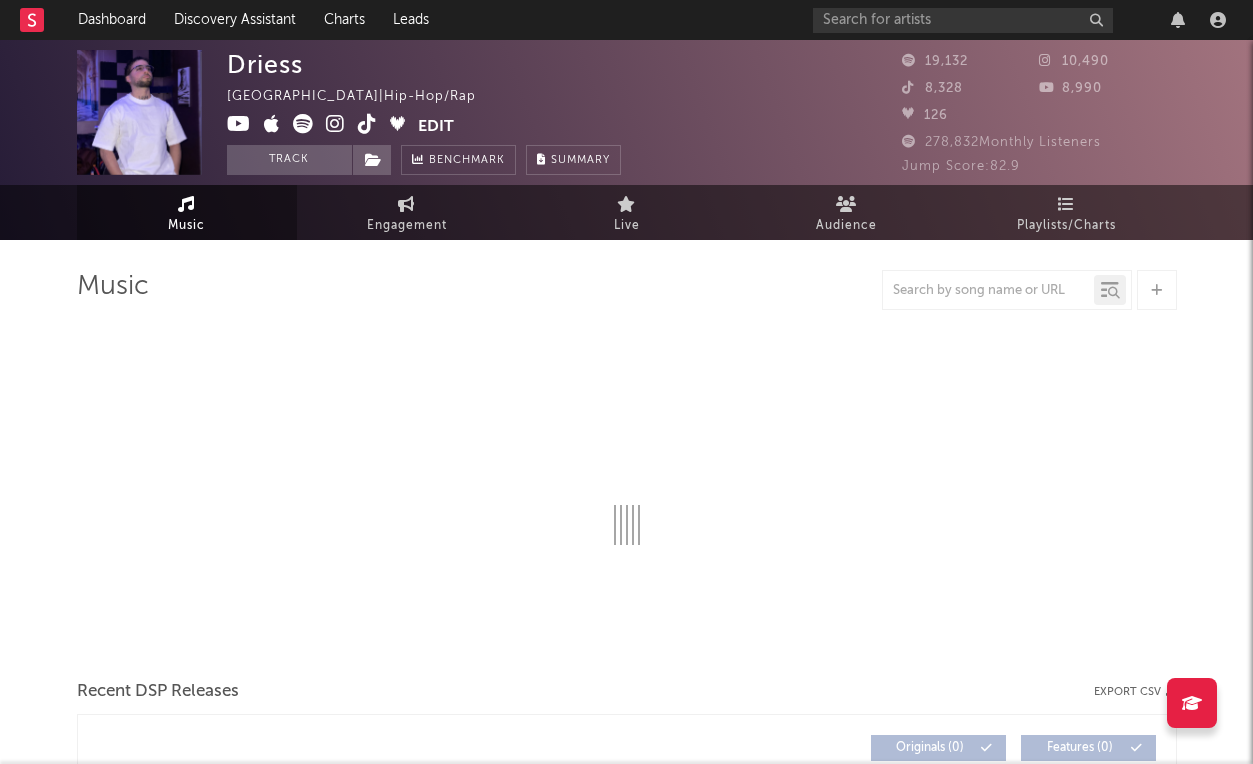 select on "6m" 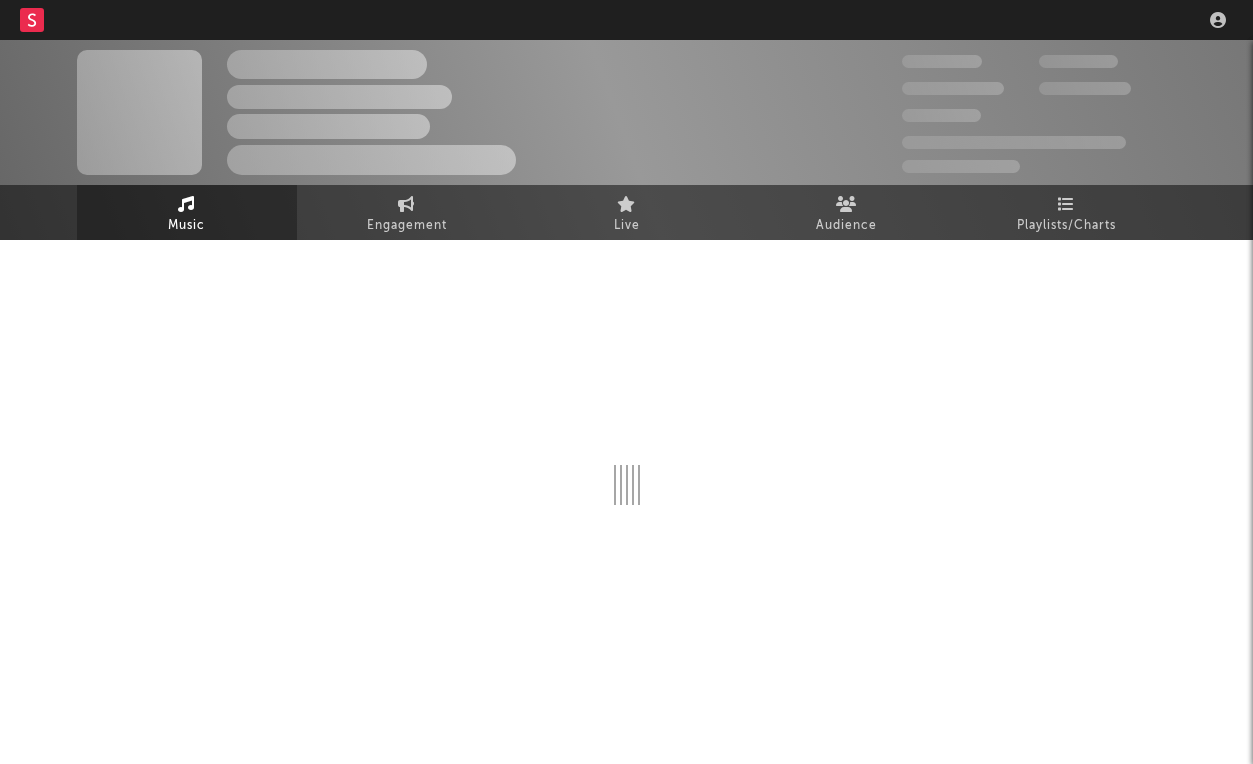 scroll, scrollTop: 0, scrollLeft: 0, axis: both 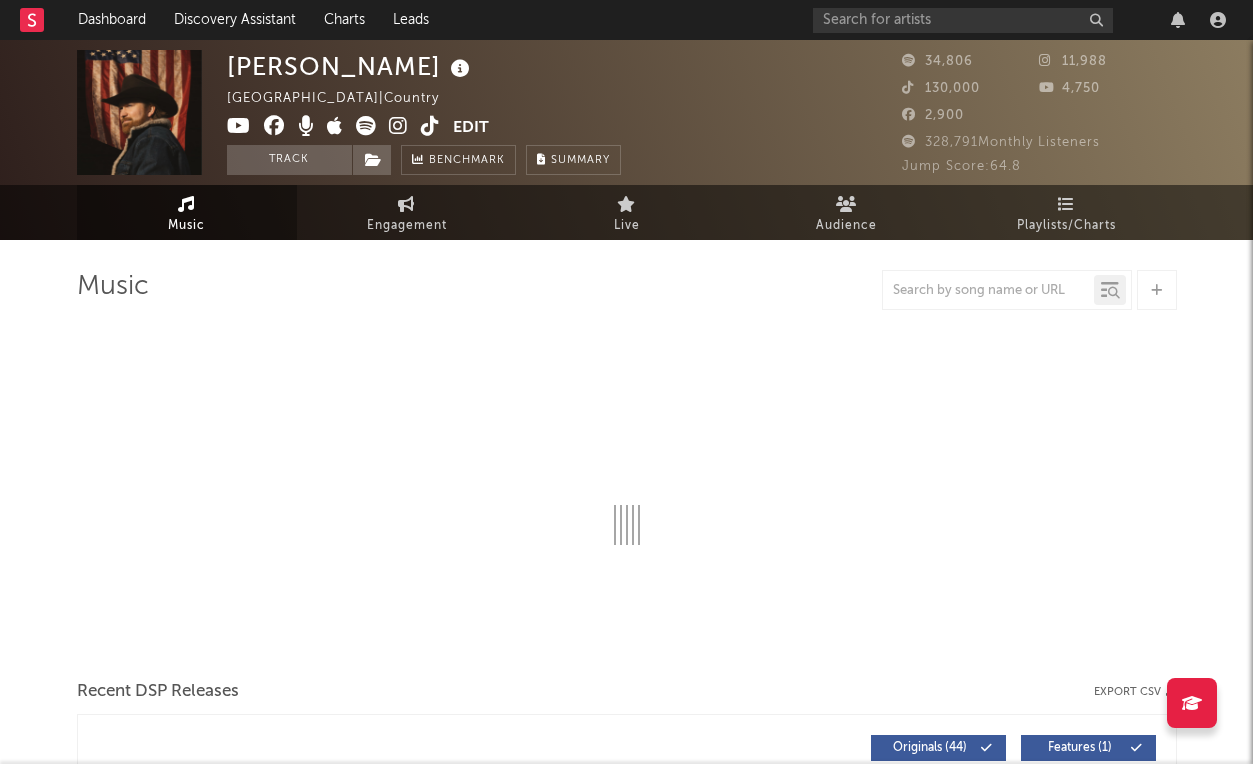 select on "6m" 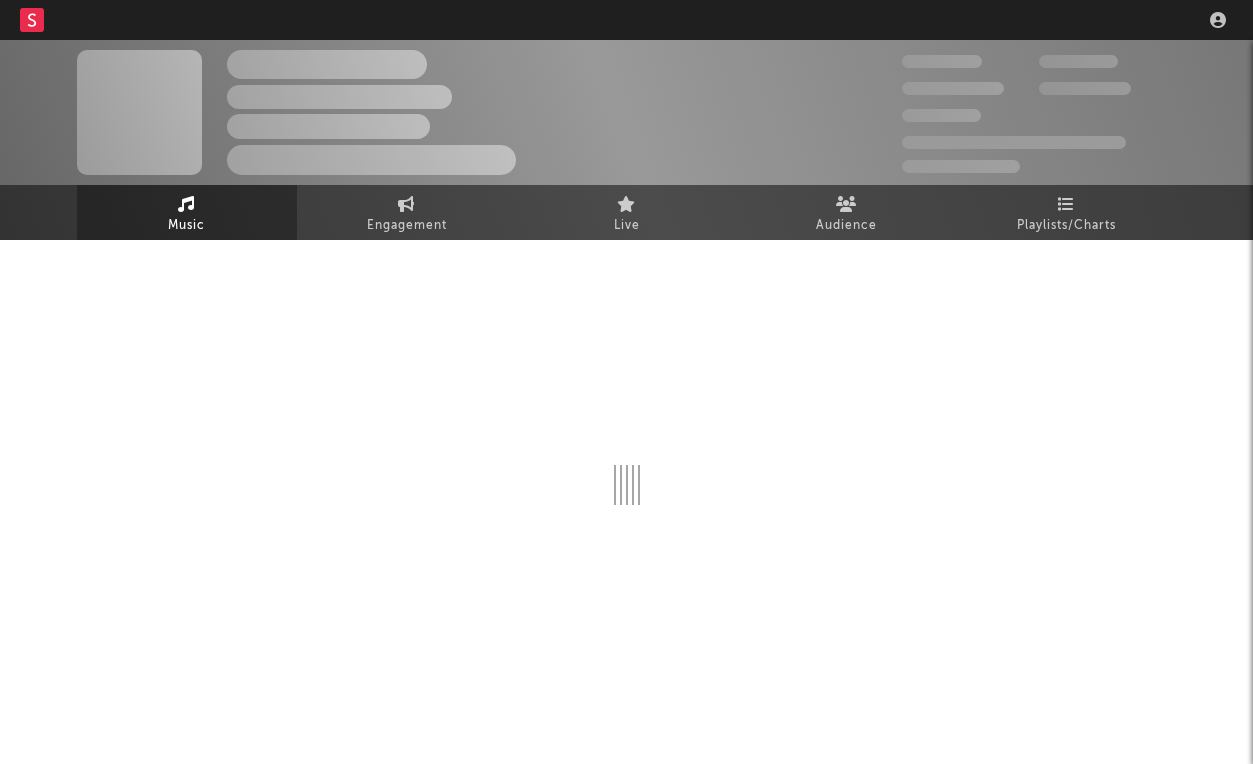 scroll, scrollTop: 0, scrollLeft: 0, axis: both 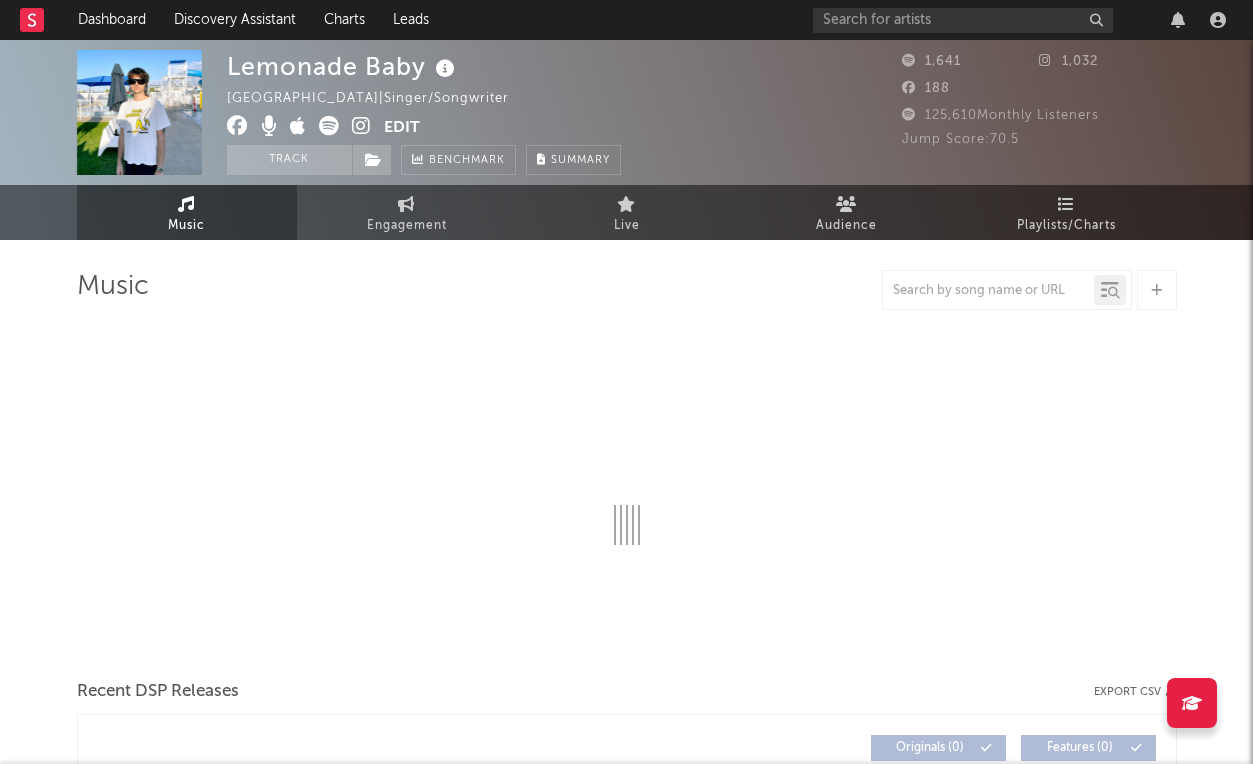 select on "6m" 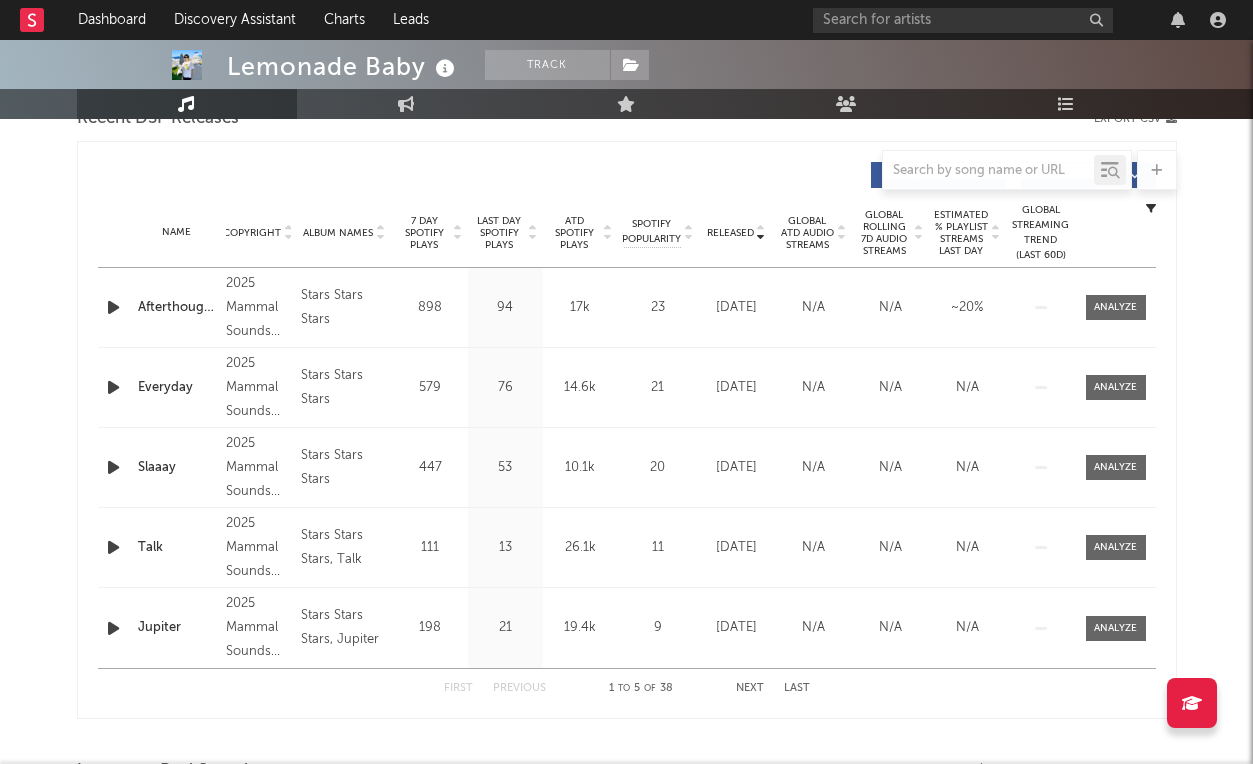 scroll, scrollTop: 686, scrollLeft: 0, axis: vertical 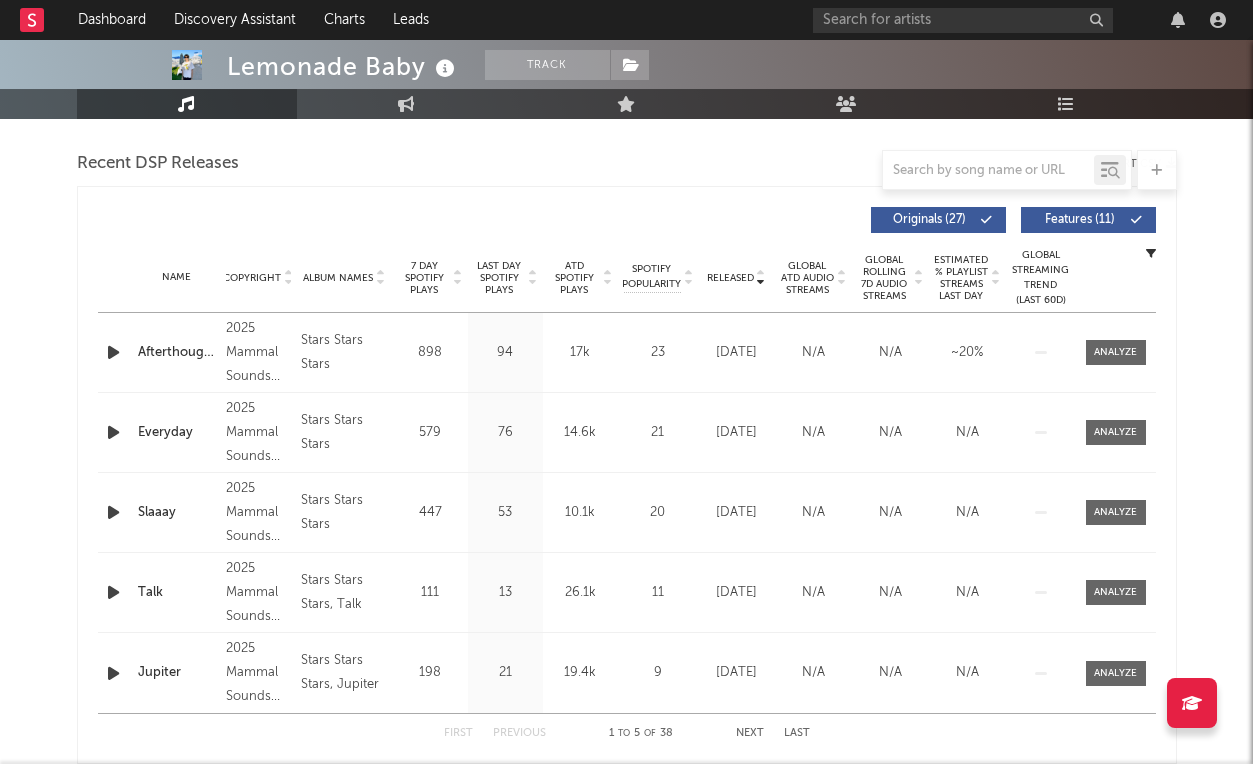 click on "Last Day Spotify Plays" at bounding box center [499, 278] 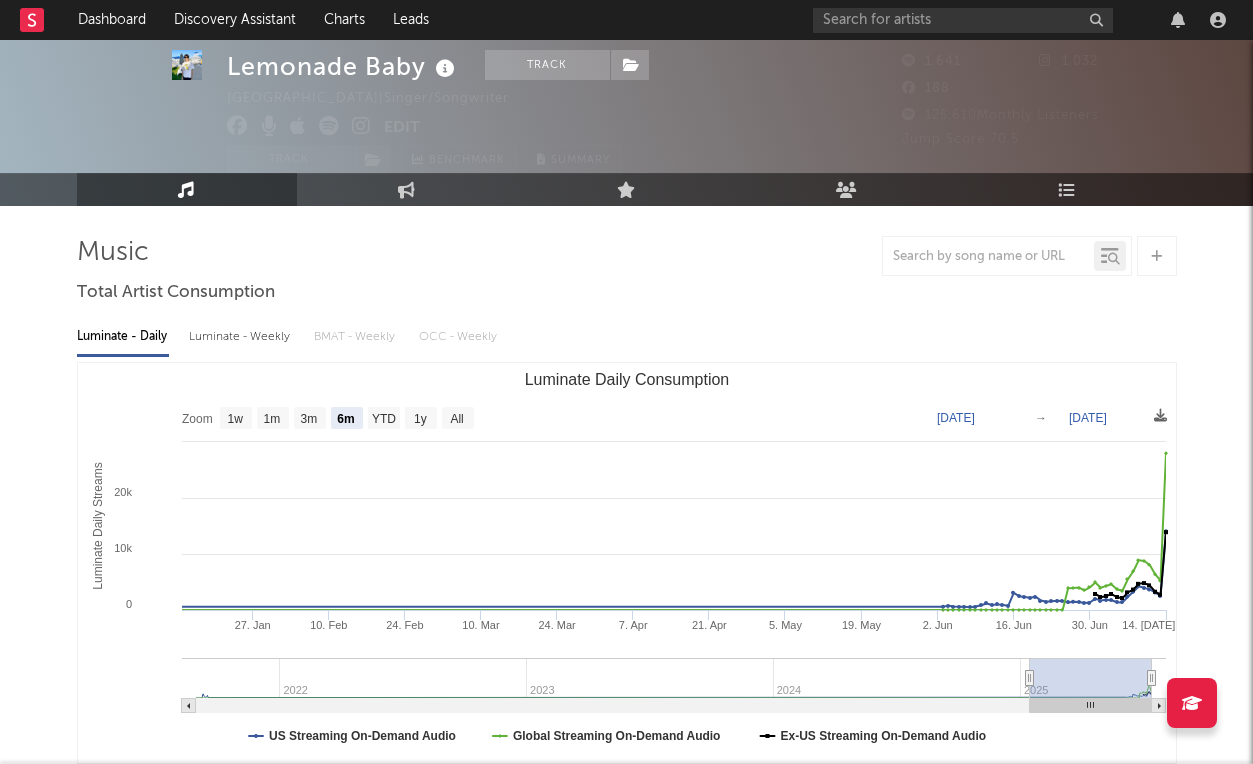 scroll, scrollTop: 0, scrollLeft: 0, axis: both 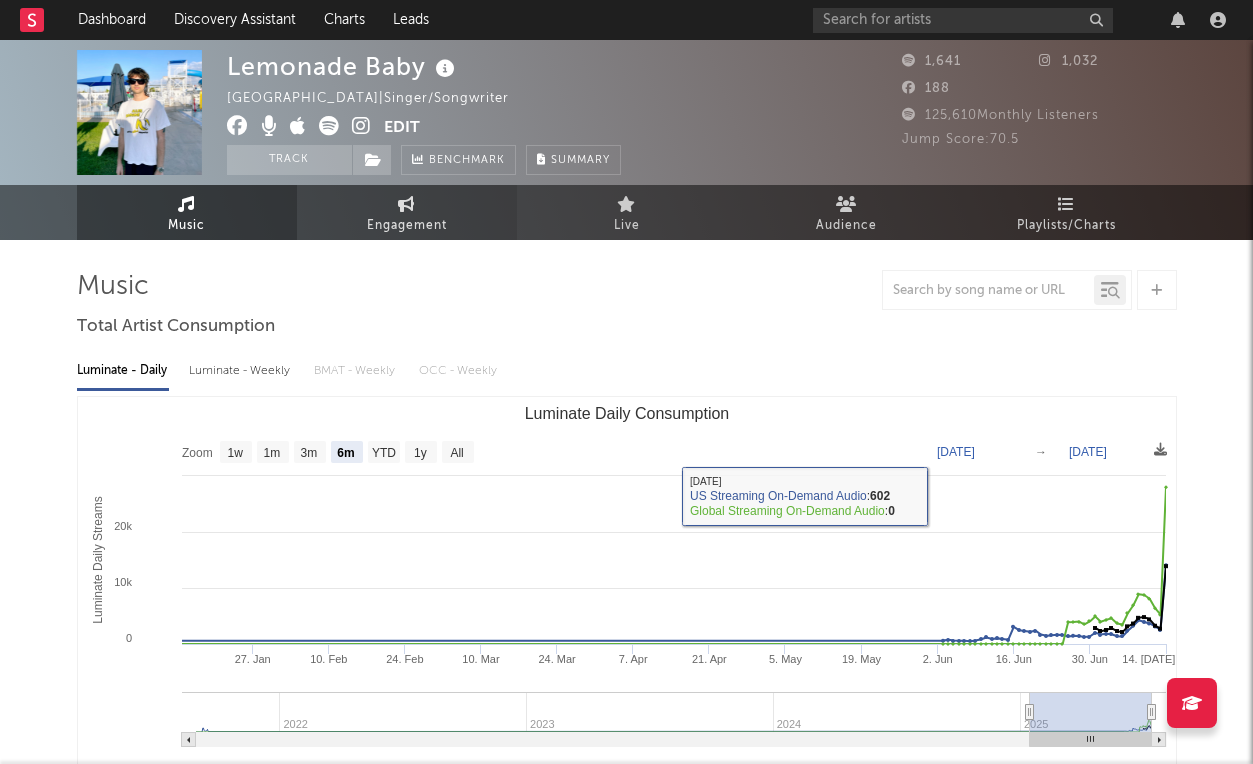 click on "Engagement" at bounding box center [407, 226] 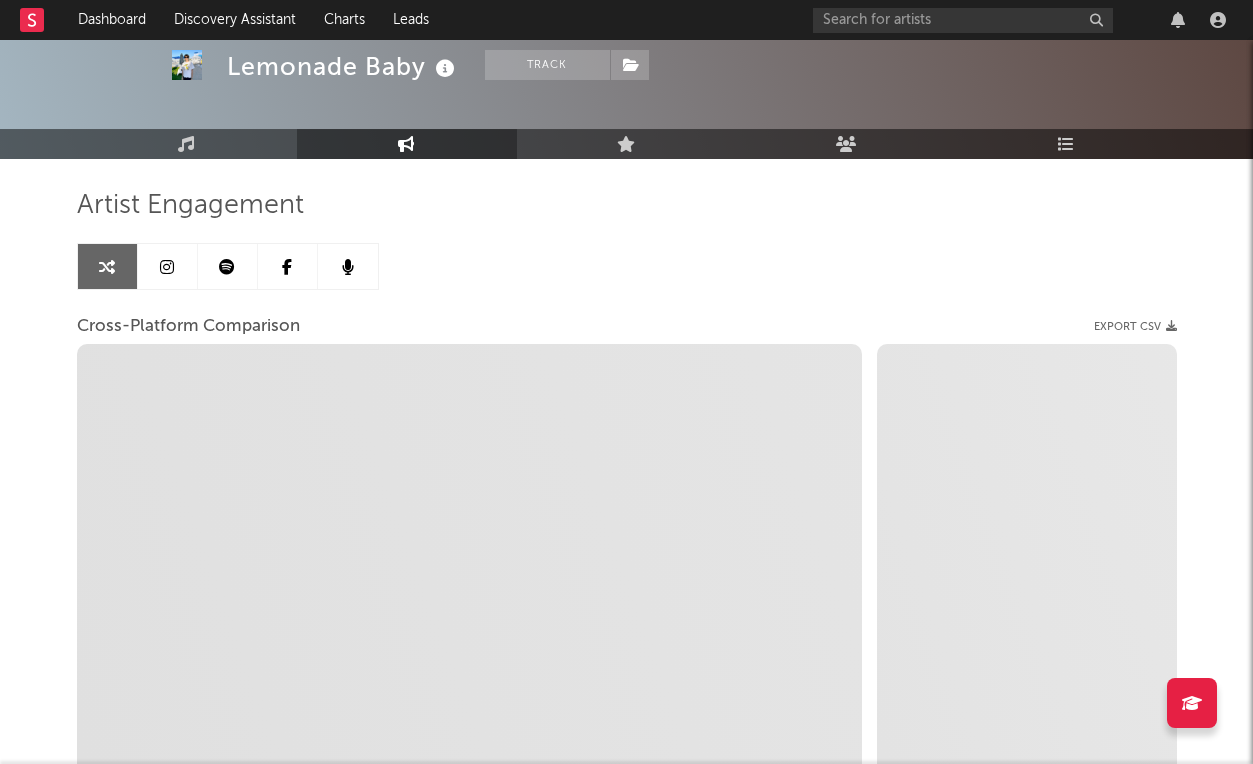 select on "1m" 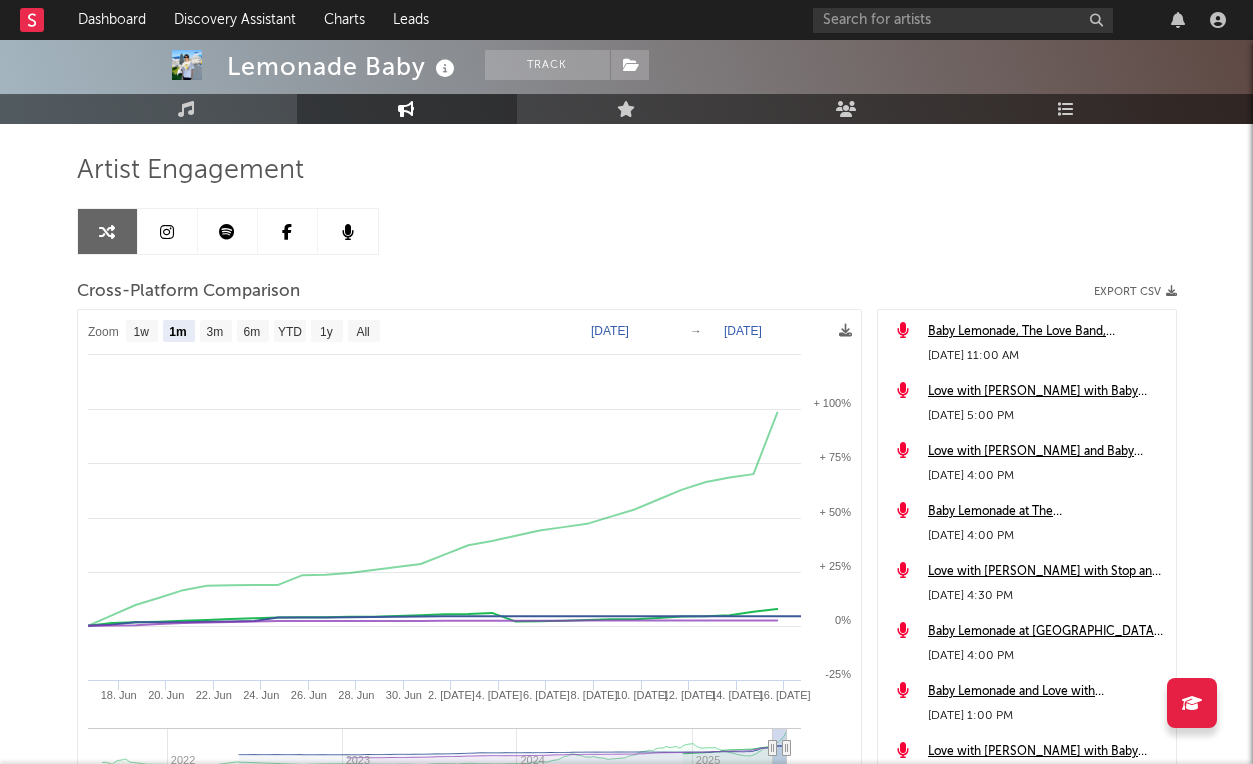scroll, scrollTop: 118, scrollLeft: 0, axis: vertical 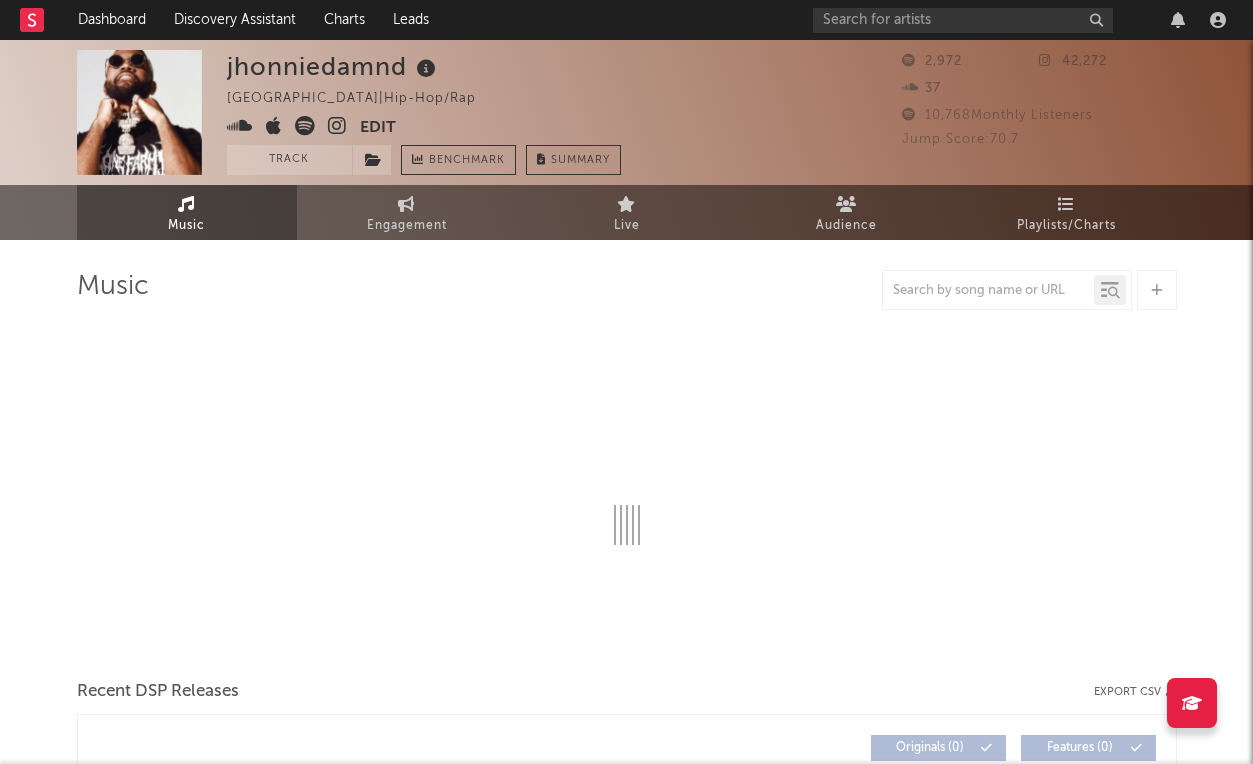 select on "6m" 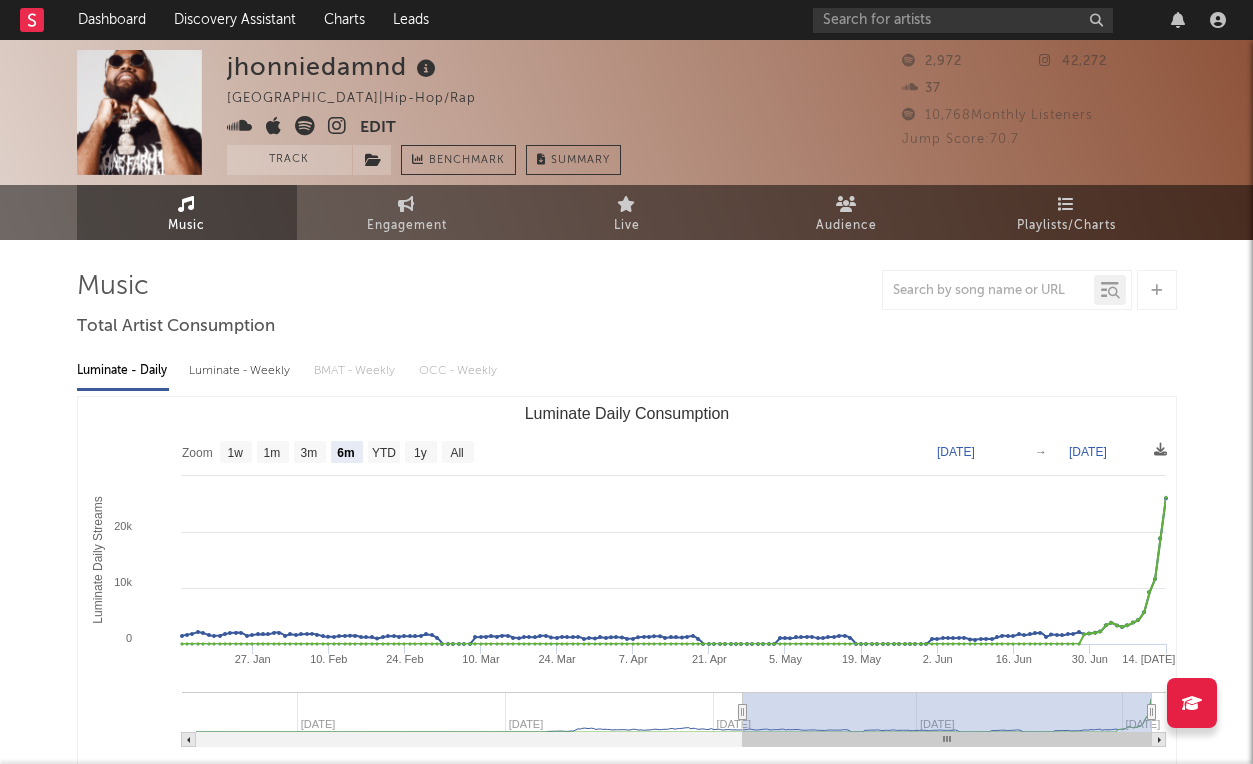 click on "jhonniedamnd United States  |  Hip-Hop/Rap Edit Track Benchmark Summary 2,972 42,272 37 10,768  Monthly Listeners Jump Score:  70.7 Music Engagement Live Audience Playlists/Charts Music Total Artist Consumption Luminate - Daily Luminate - Weekly BMAT - Weekly OCC - Weekly Zoom 1w 1m 3m 6m YTD 1y All 2025-01-14 2025-07-14 Created with Highcharts 10.3.3 Luminate Daily Streams Luminate Daily Consumption 27. Jan 10. Feb 24. Feb 10. Mar 24. Mar 7. Apr 21. Apr 5. May 19. May 2. Jun 16. Jun 30. Jun 14. Jul Jul '24 Oct '24 Jan '25 Apr '25 Jul '25 0 10k 20k 30k Zoom 1w 1m 3m 6m YTD 1y All Jan 14, 2025 → Jul 14, 2025 US Streaming On-Demand Audio Global Streaming On-Demand Audio Monday, Jul 14, 2025 ​ US Streaming On-Demand Audio :  26,046 ​ Global Streaming On-Demand Audio :  26,183 ​ Recent DSP Releases Export CSV  Last Day Spotify Plays Copyright Album Names 7 Day Spotify Plays Last Day Spotify Plays ATD Spotify Plays Spotify Popularity Released Global ATD Audio Streams Global Rolling 7D Audio Streams   ( 70" at bounding box center (626, 1450) 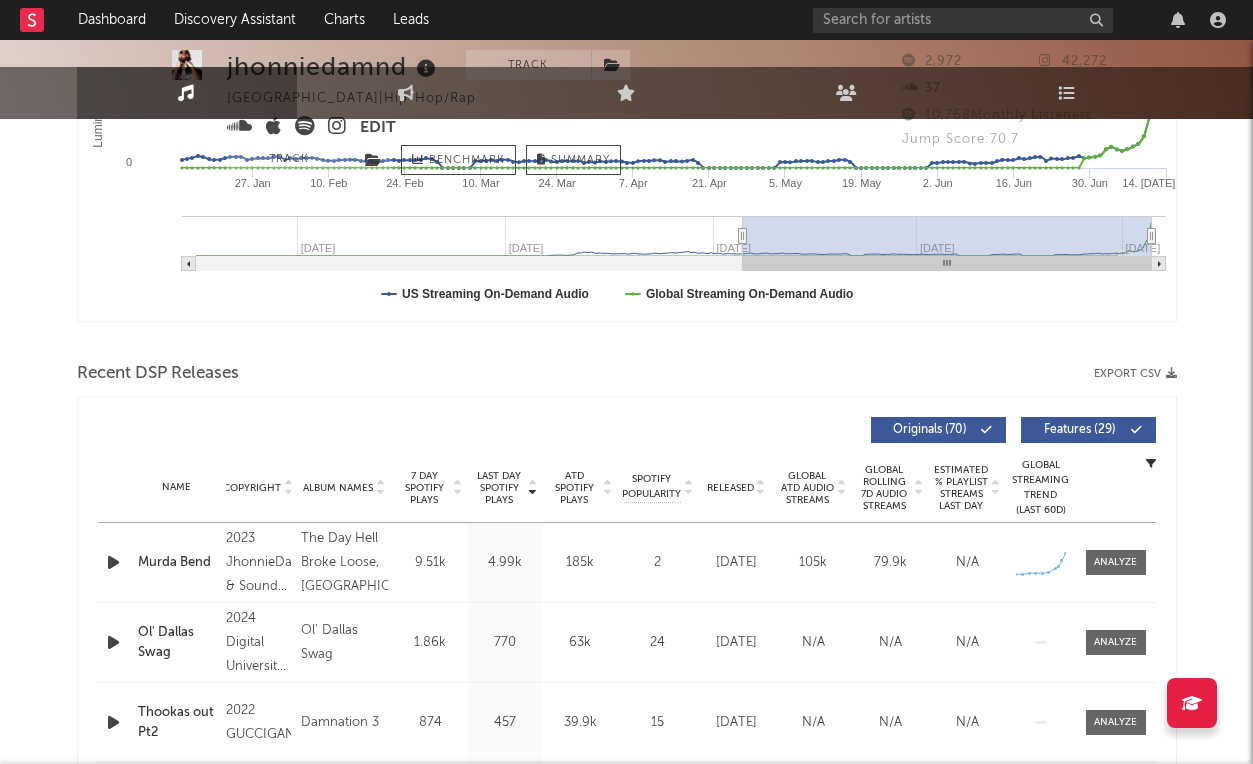 scroll, scrollTop: 528, scrollLeft: 0, axis: vertical 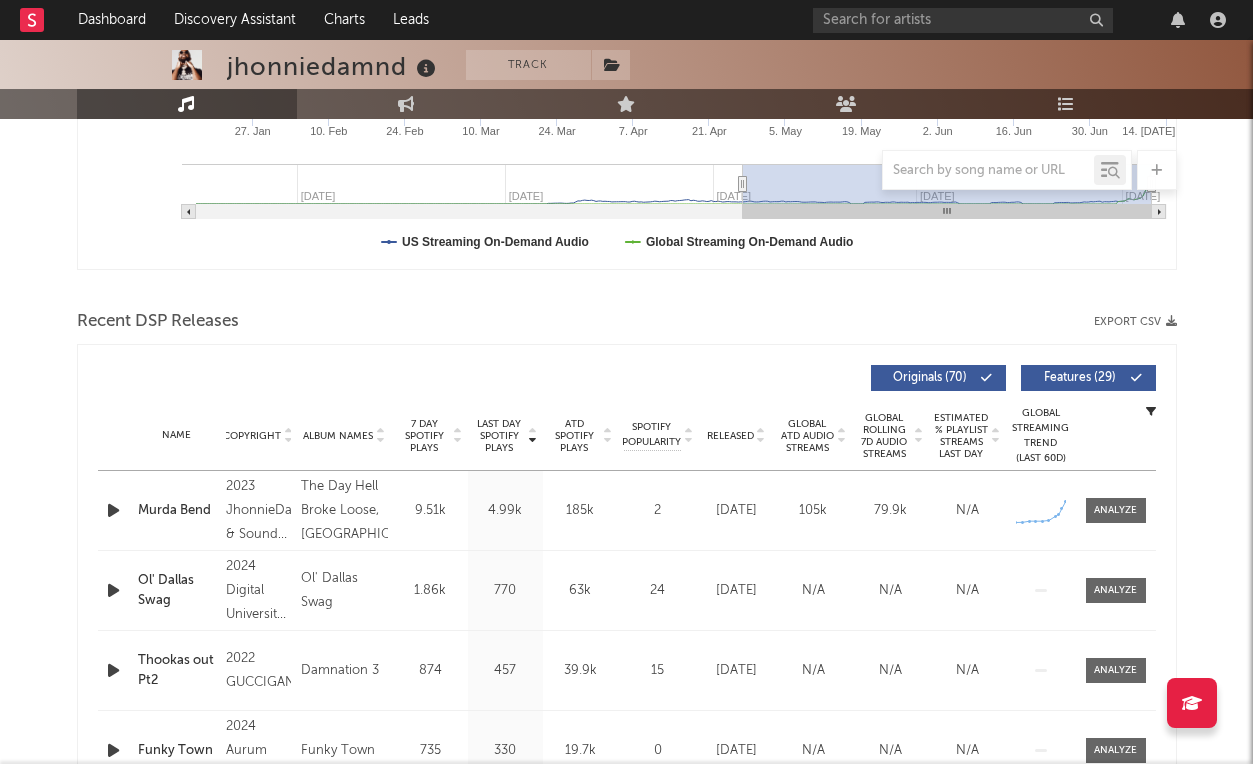 click on "Name Copyright Label Album Names Composer Names 7 Day Spotify Plays Last Day Spotify Plays ATD Spotify Plays Spotify Popularity Total US Streams Total US SES Total UK Streams Total UK Audio Streams UK Weekly Streams UK Weekly Audio Streams Released US ATD Audio Streams US Rolling 7D Audio Streams US Rolling WoW % Chg Global ATD Audio Streams Global Rolling 7D Audio Streams Global Rolling WoW % Chg Estimated % Playlist Streams Last Day Global Streaming Trend (Last 60D) Ex-US Streaming Trend (Last 60D) US Streaming Trend (Last 60D) Global Latest Day Audio Streams US Latest Day Audio Streams" at bounding box center [627, 436] 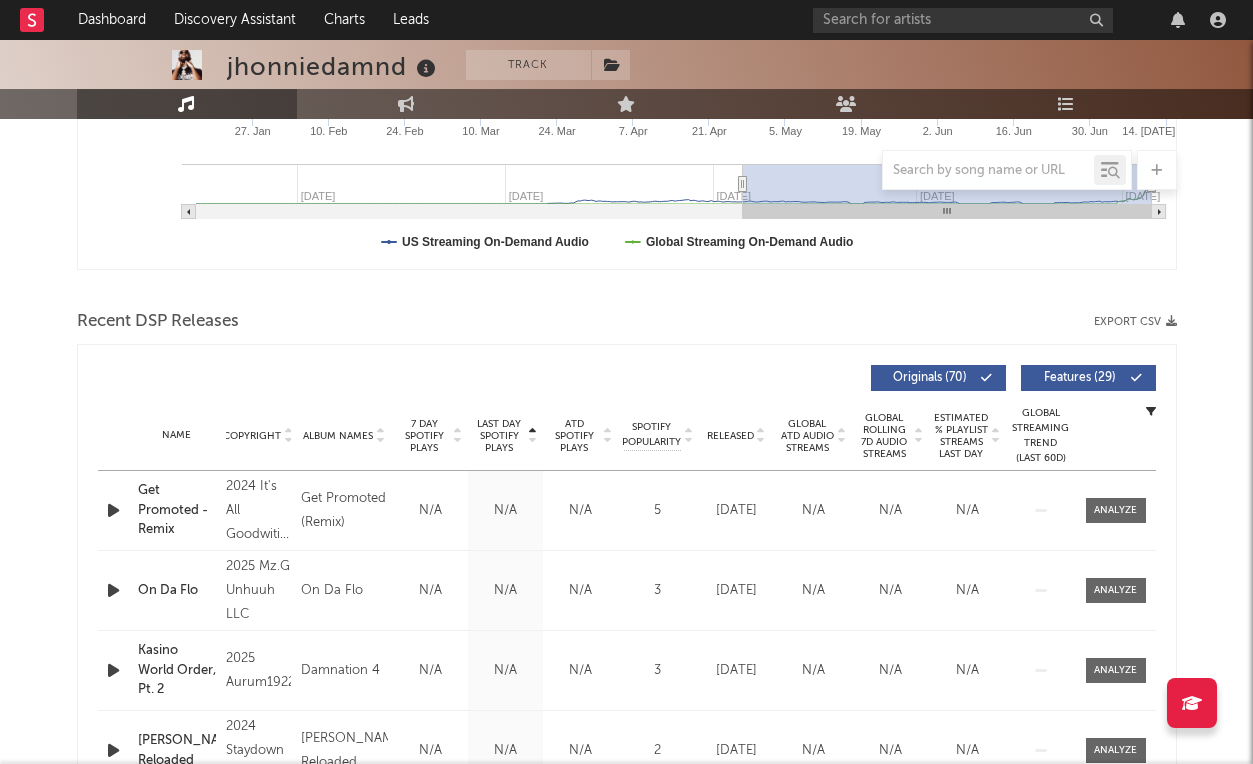 click on "Last Day Spotify Plays" at bounding box center [499, 436] 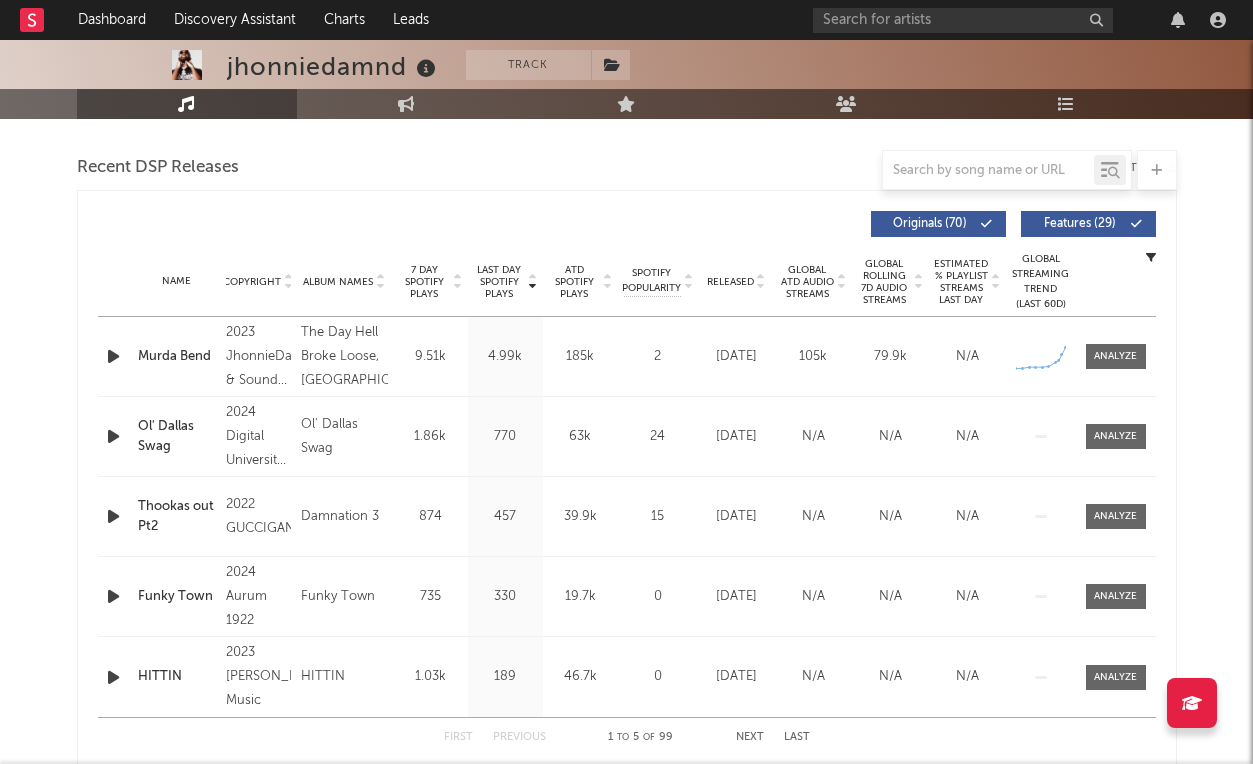 scroll, scrollTop: 802, scrollLeft: 0, axis: vertical 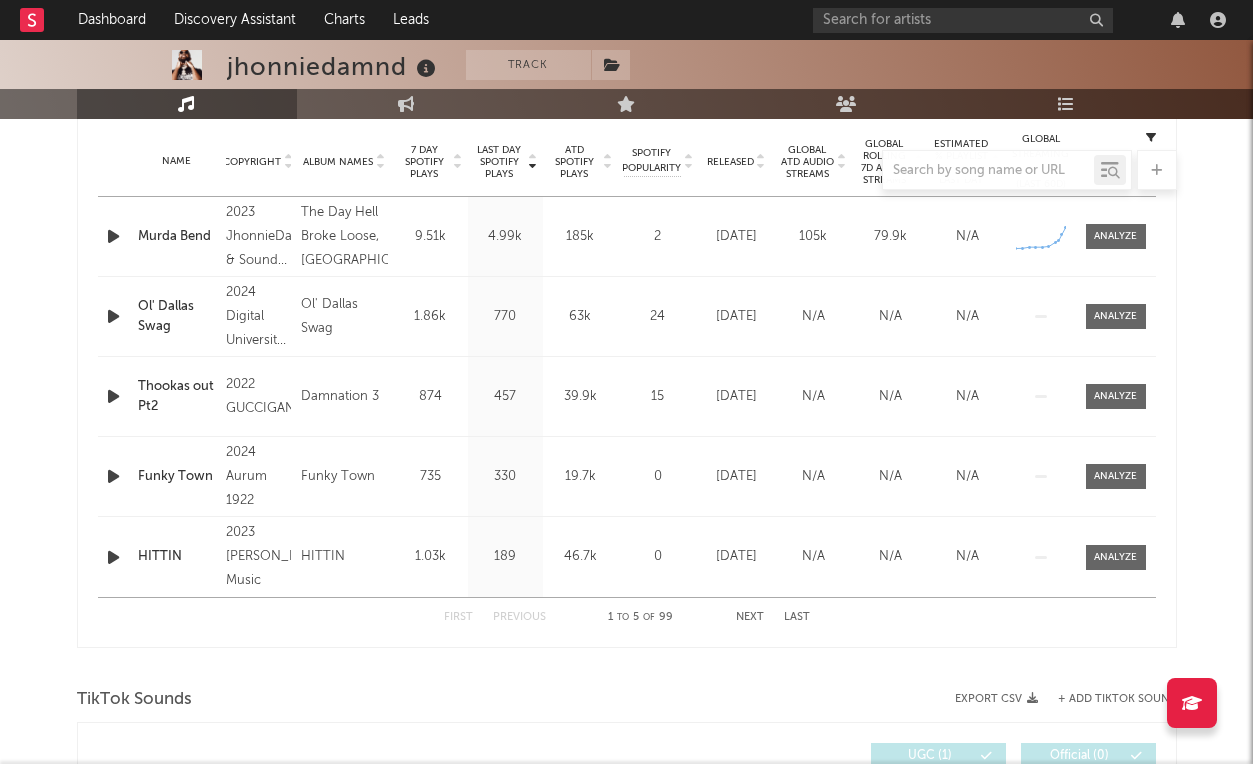 click at bounding box center [627, 170] 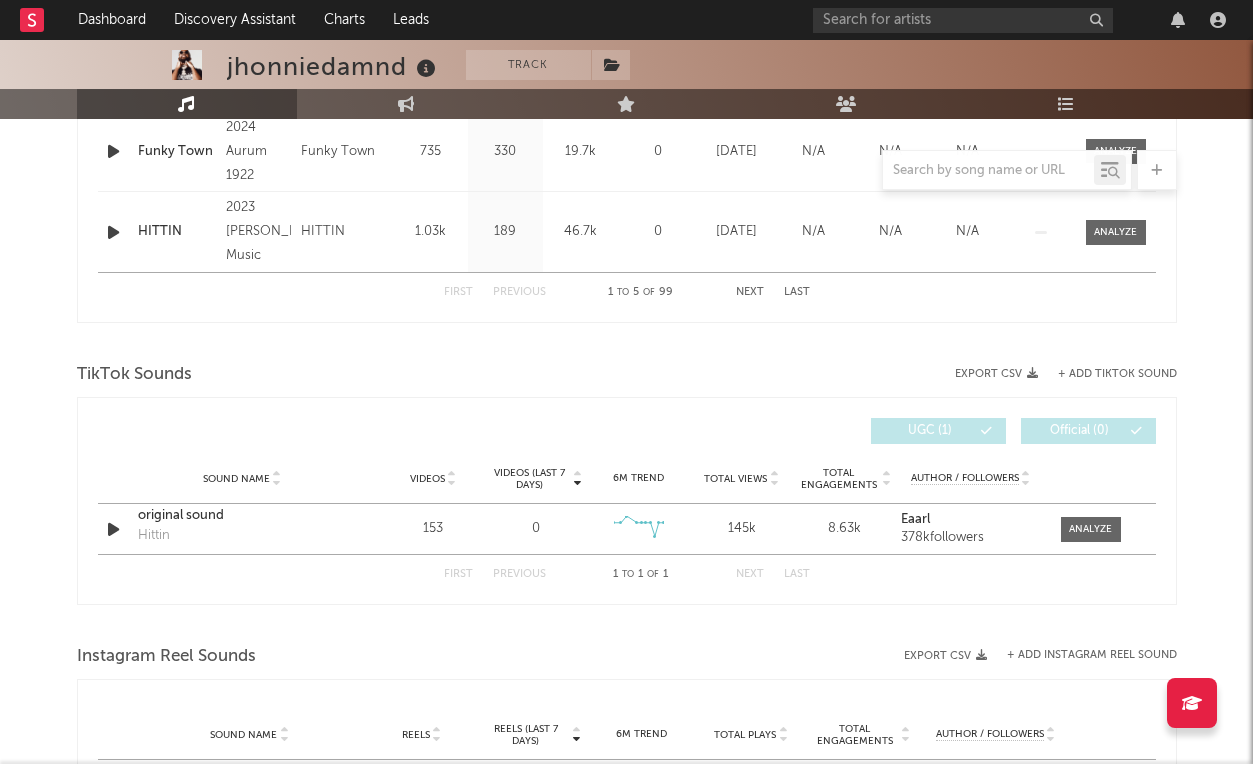 scroll, scrollTop: 1182, scrollLeft: 0, axis: vertical 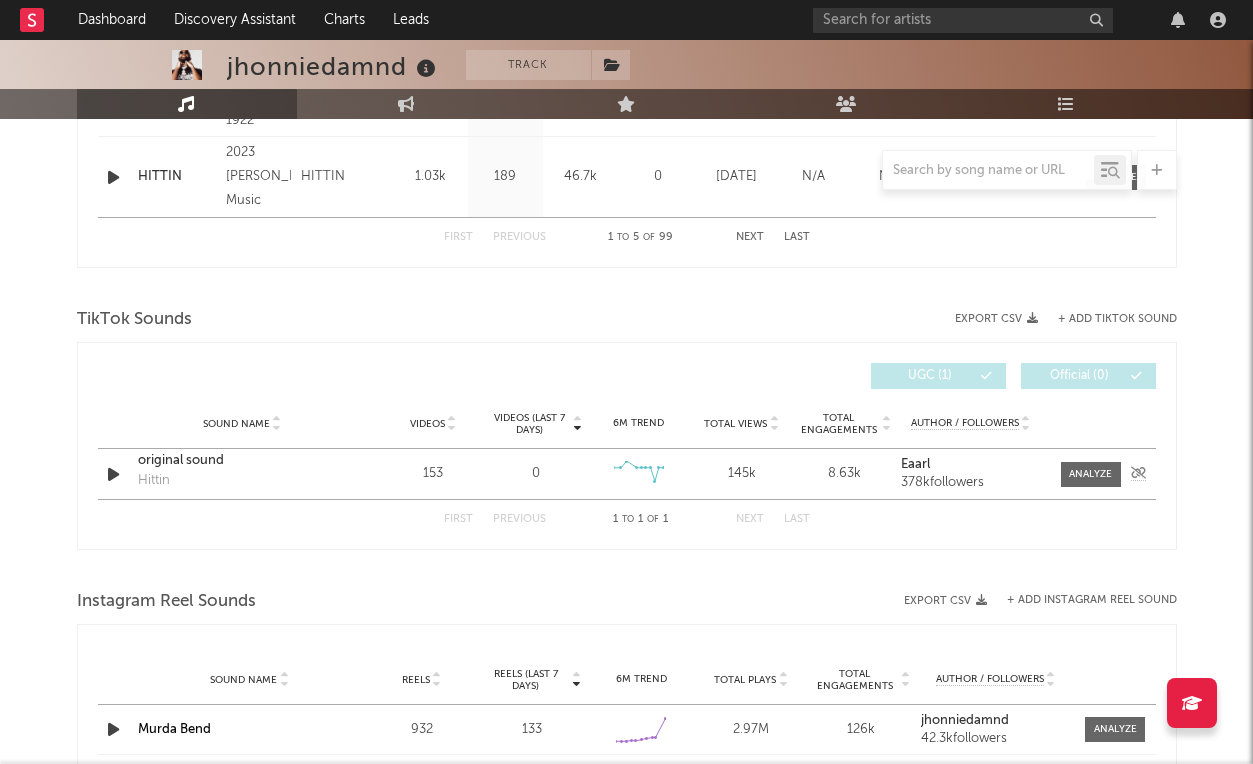 click on "original sound" at bounding box center (242, 461) 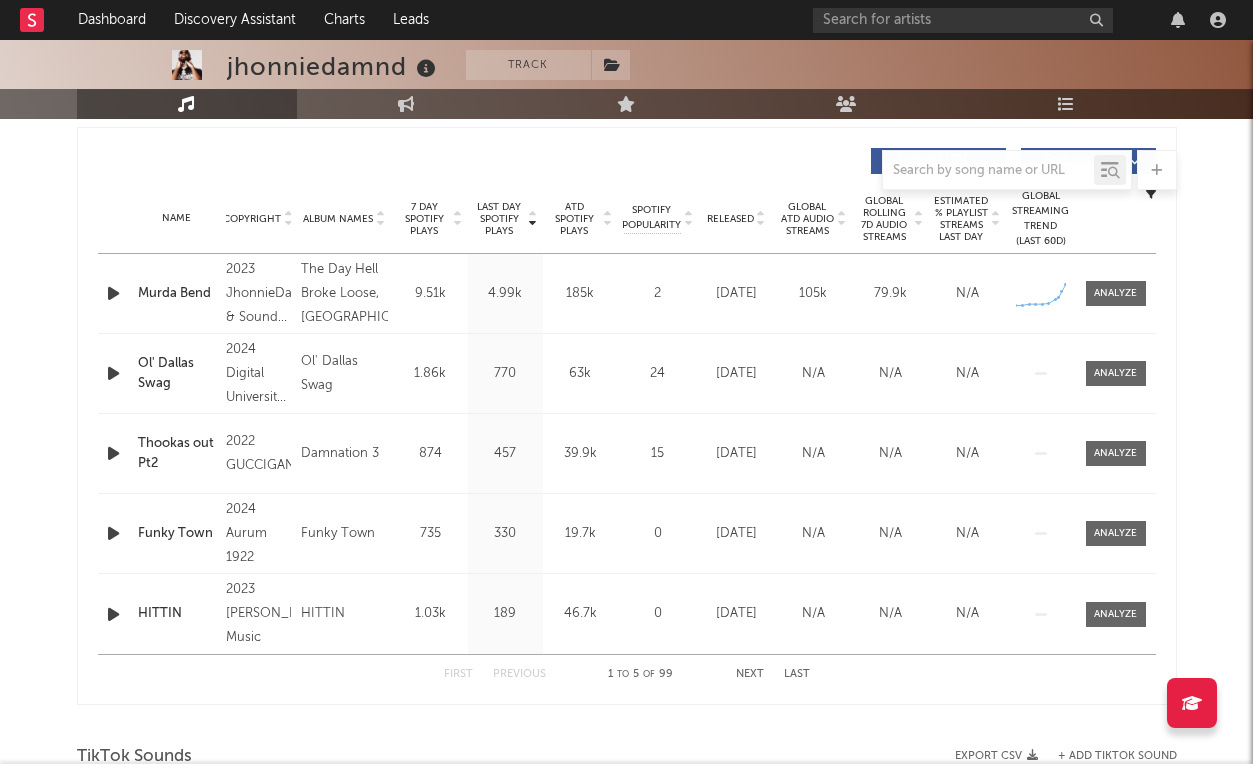scroll, scrollTop: 0, scrollLeft: 0, axis: both 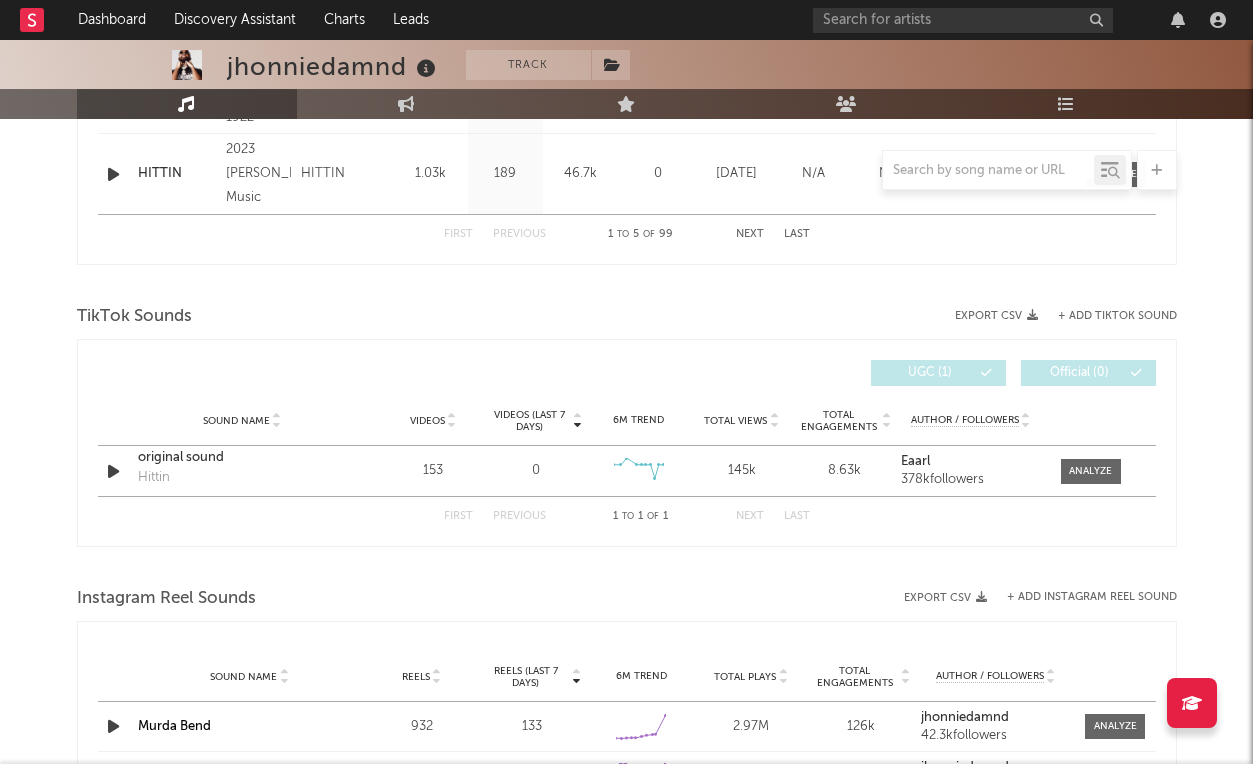 click on "+ Add TikTok Sound" at bounding box center (1117, 316) 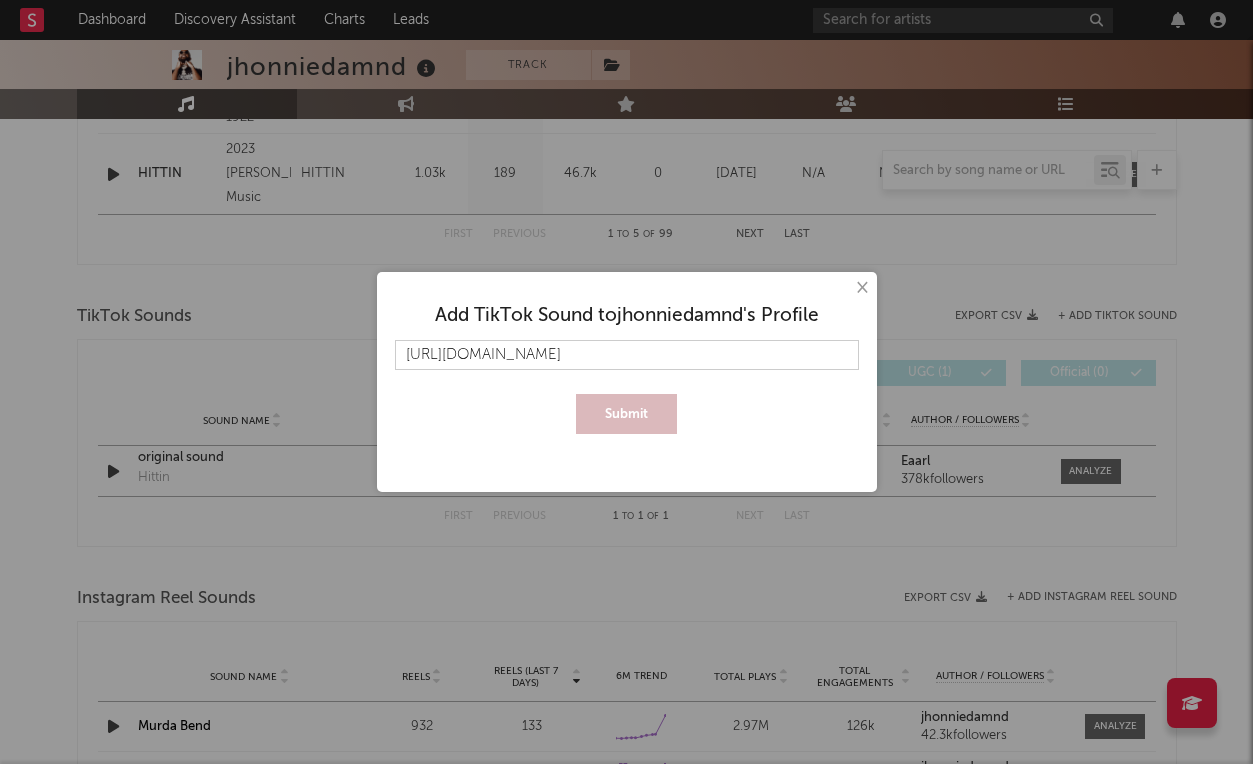 scroll, scrollTop: 0, scrollLeft: 9, axis: horizontal 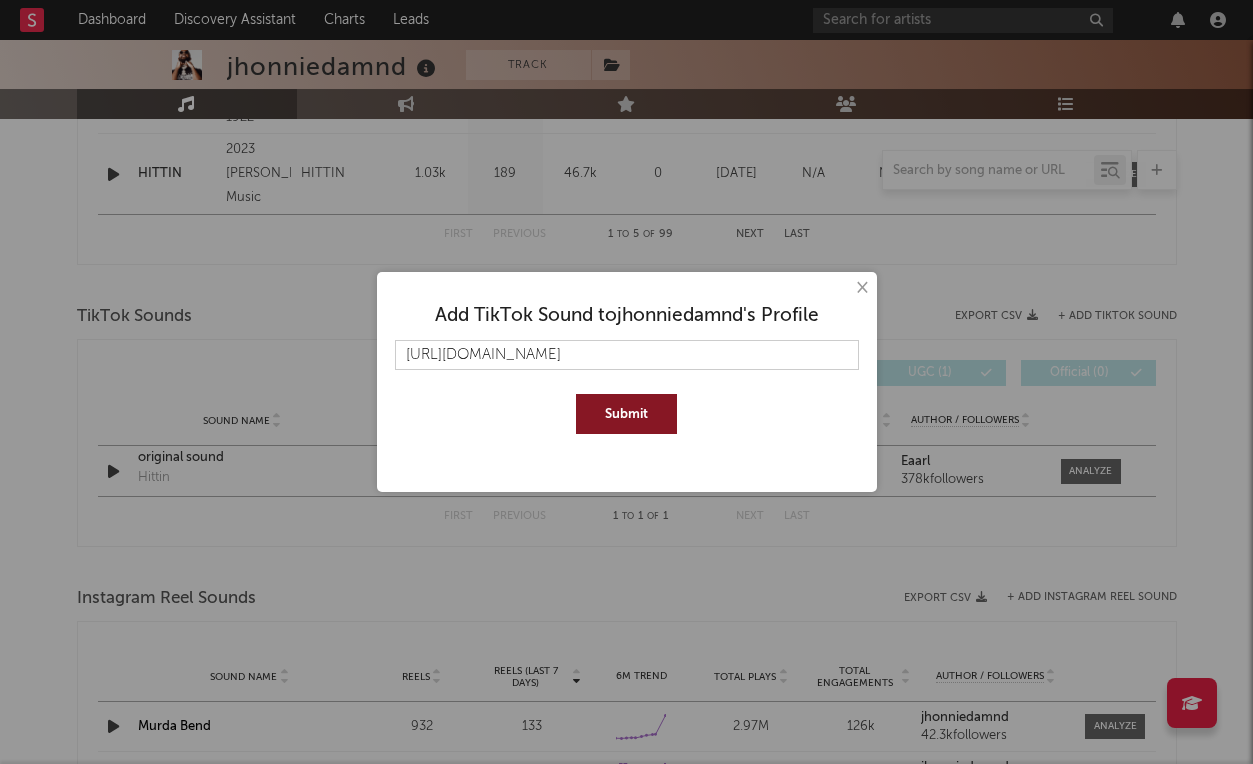 type on "https://www.tiktok.com/music/Murda-Bend-7372614739753011217" 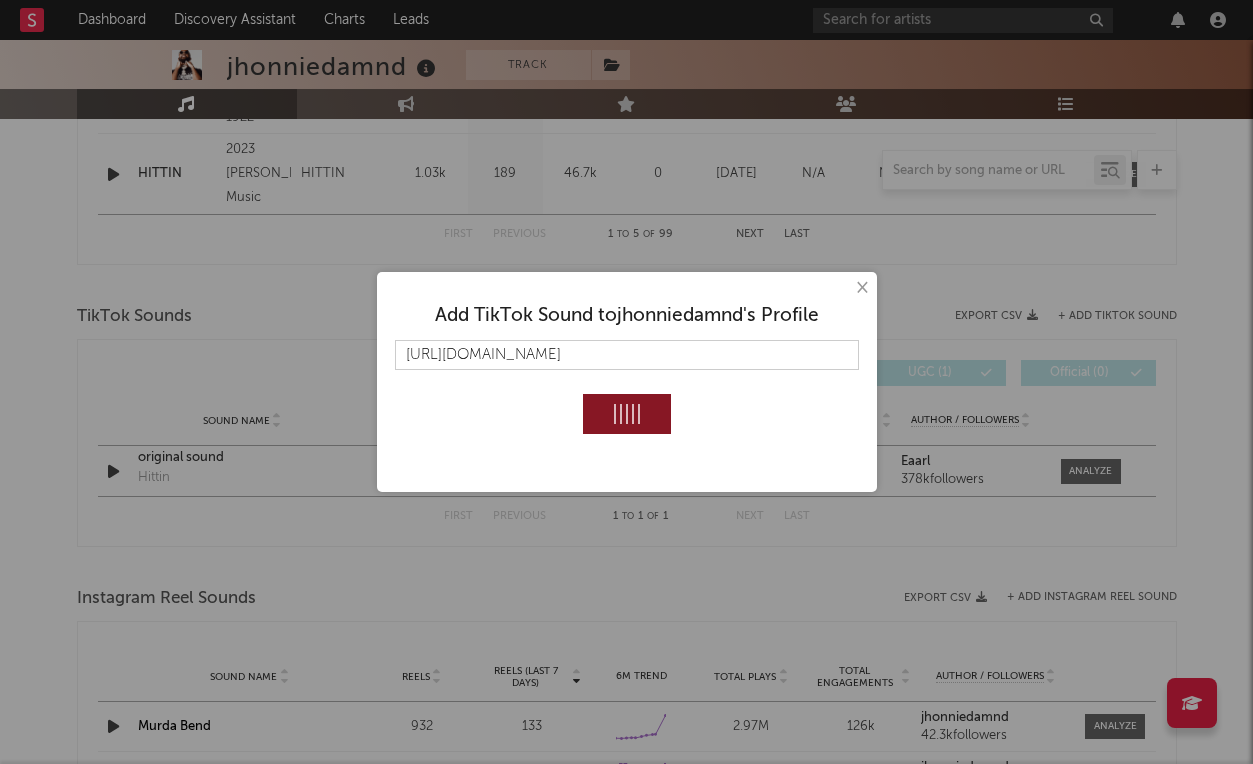 type 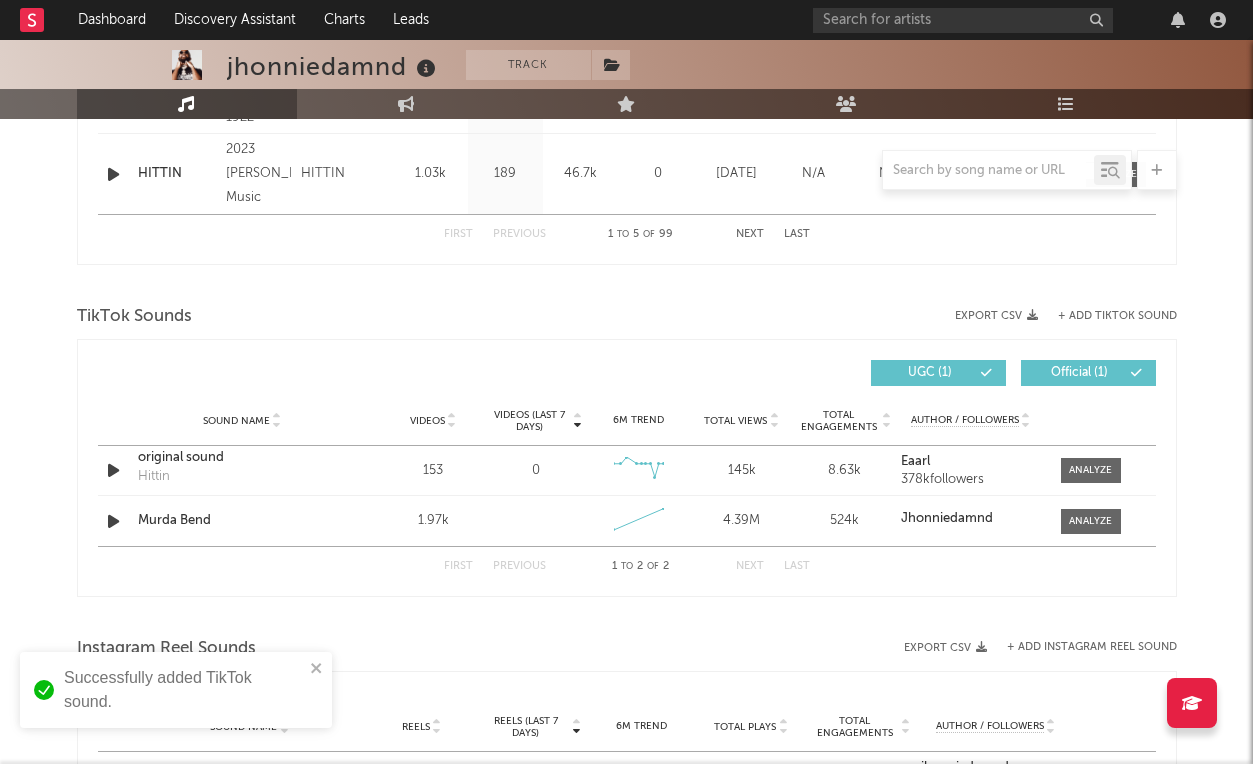 scroll, scrollTop: 0, scrollLeft: 0, axis: both 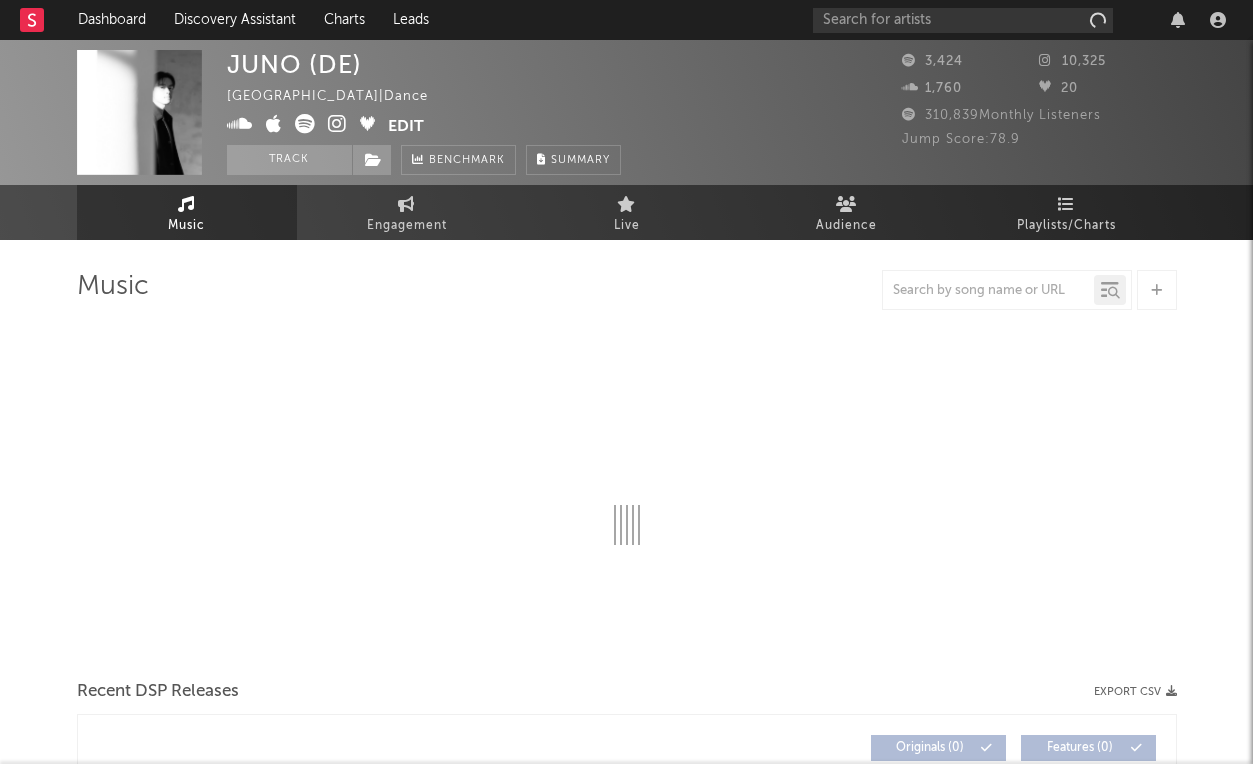 select on "6m" 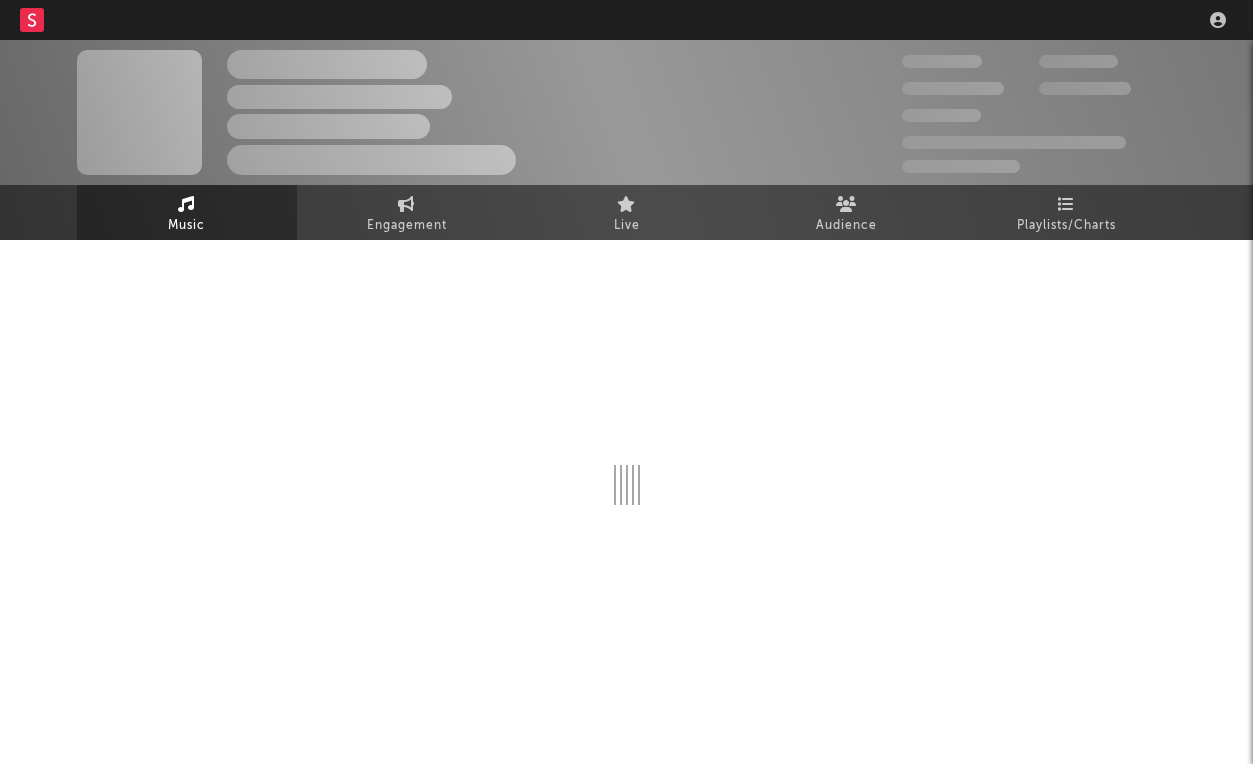 scroll, scrollTop: 0, scrollLeft: 0, axis: both 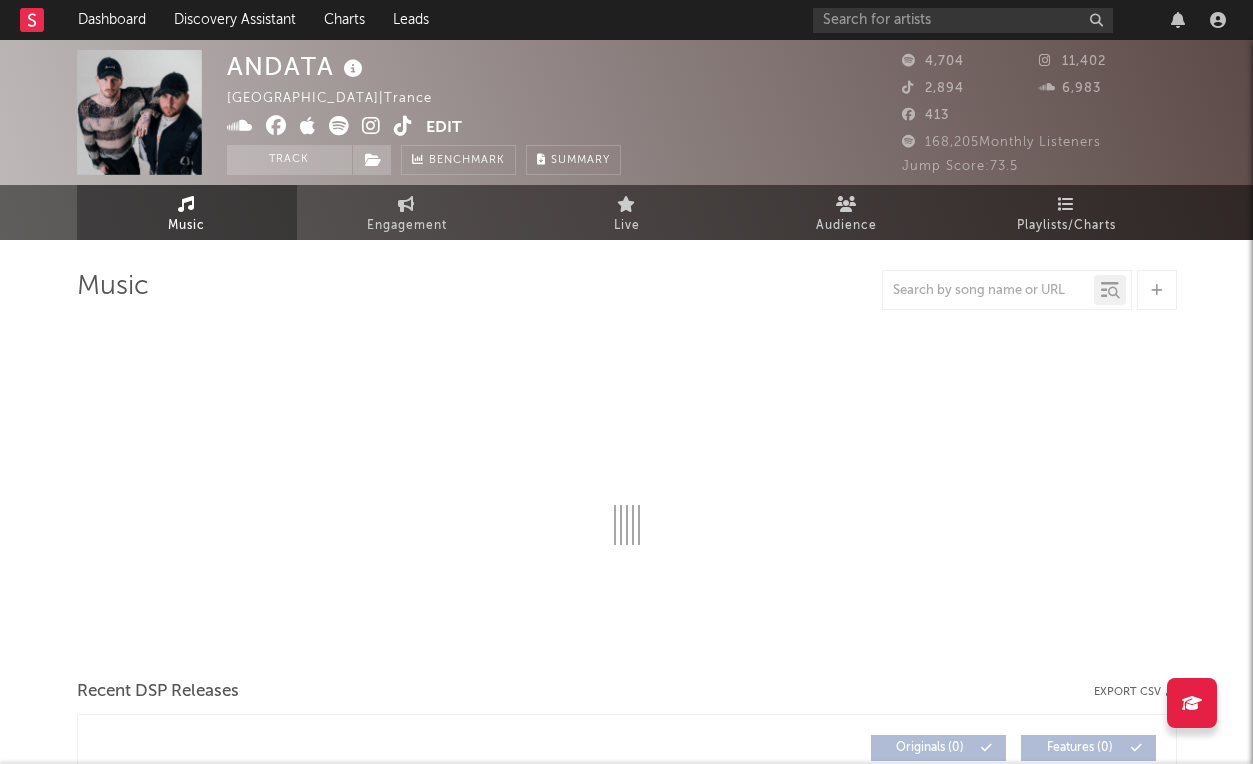 select on "1w" 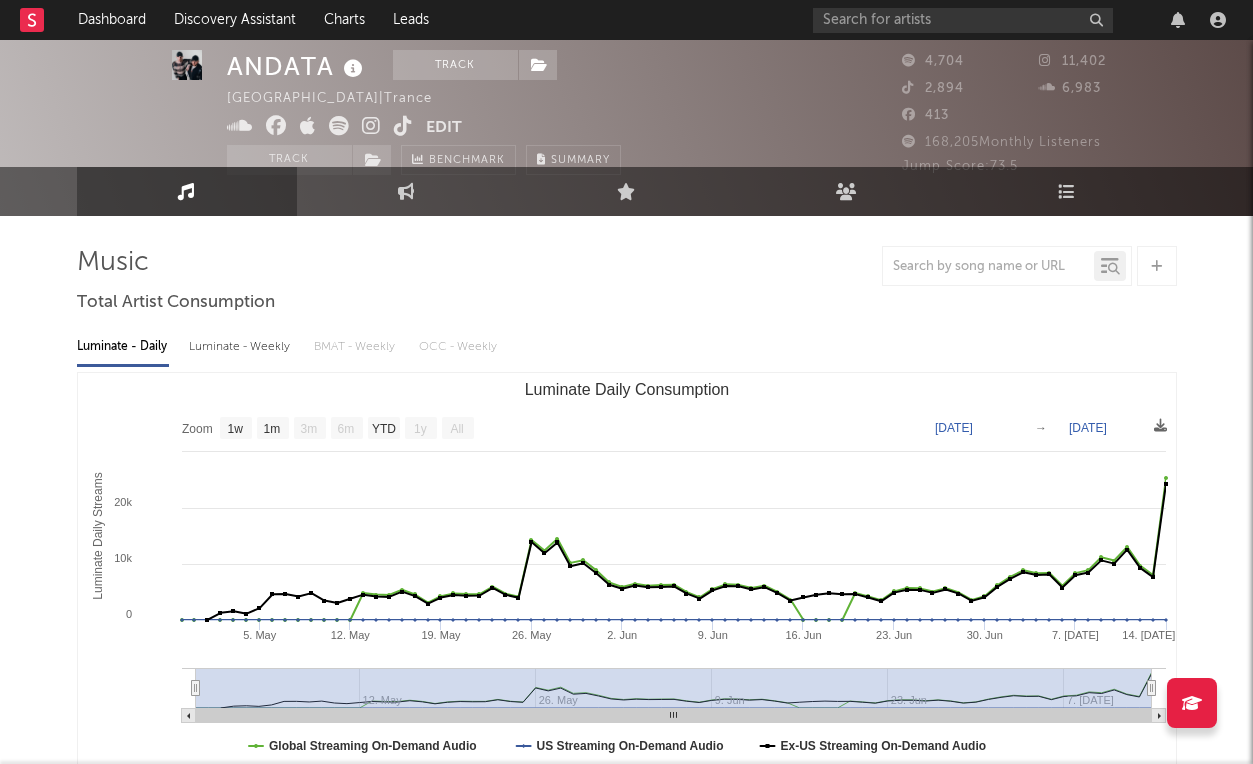 scroll, scrollTop: 33, scrollLeft: 0, axis: vertical 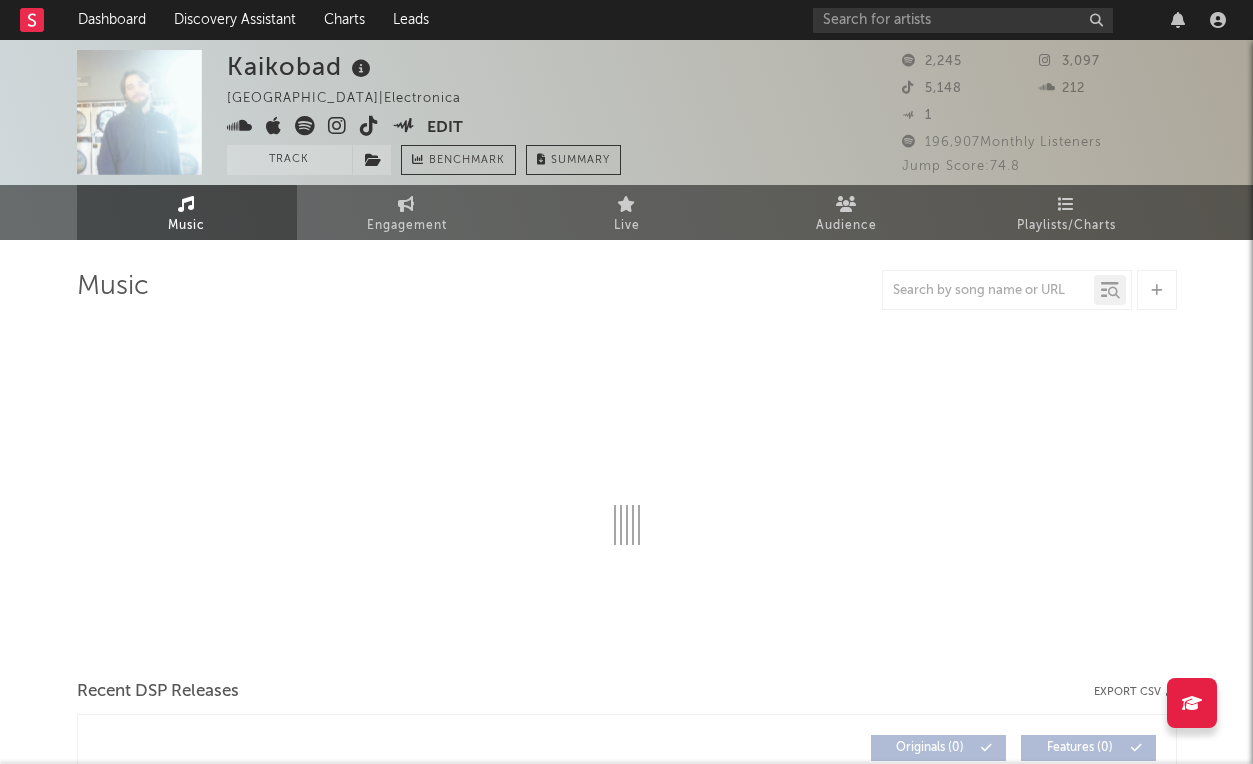 select on "1w" 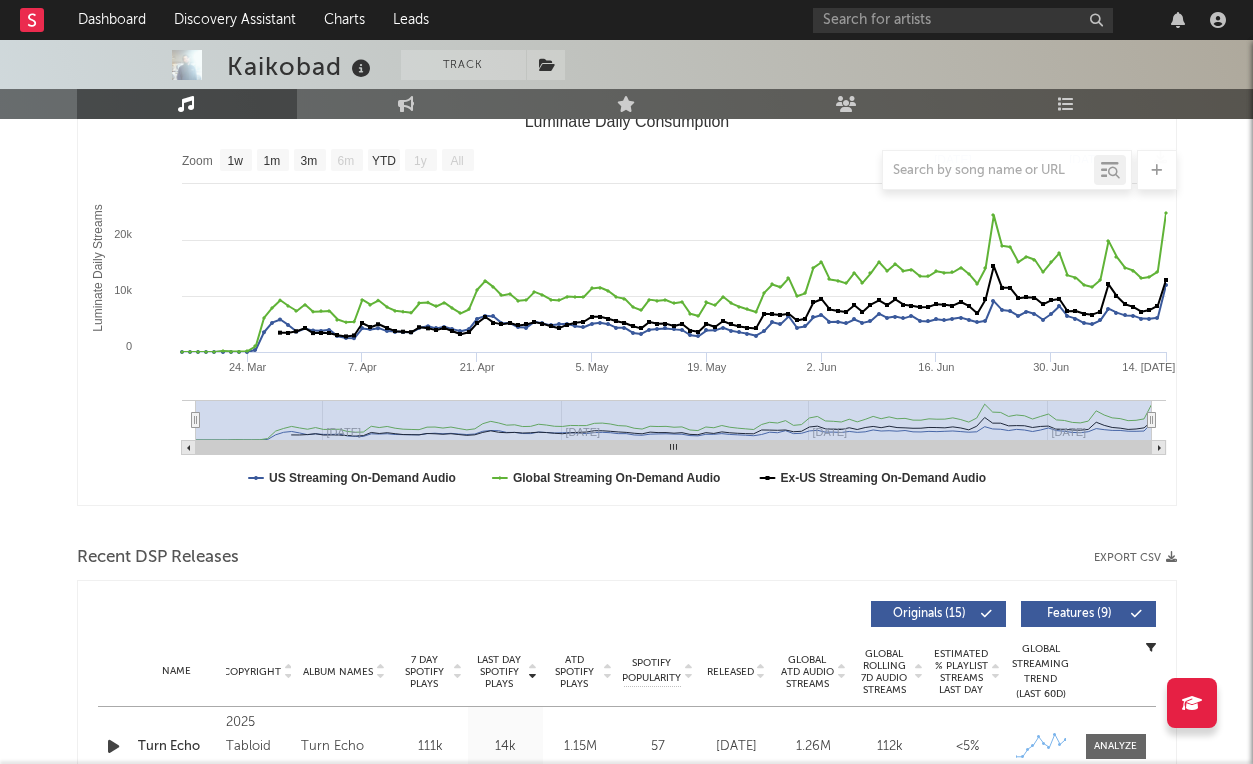 scroll, scrollTop: 272, scrollLeft: 0, axis: vertical 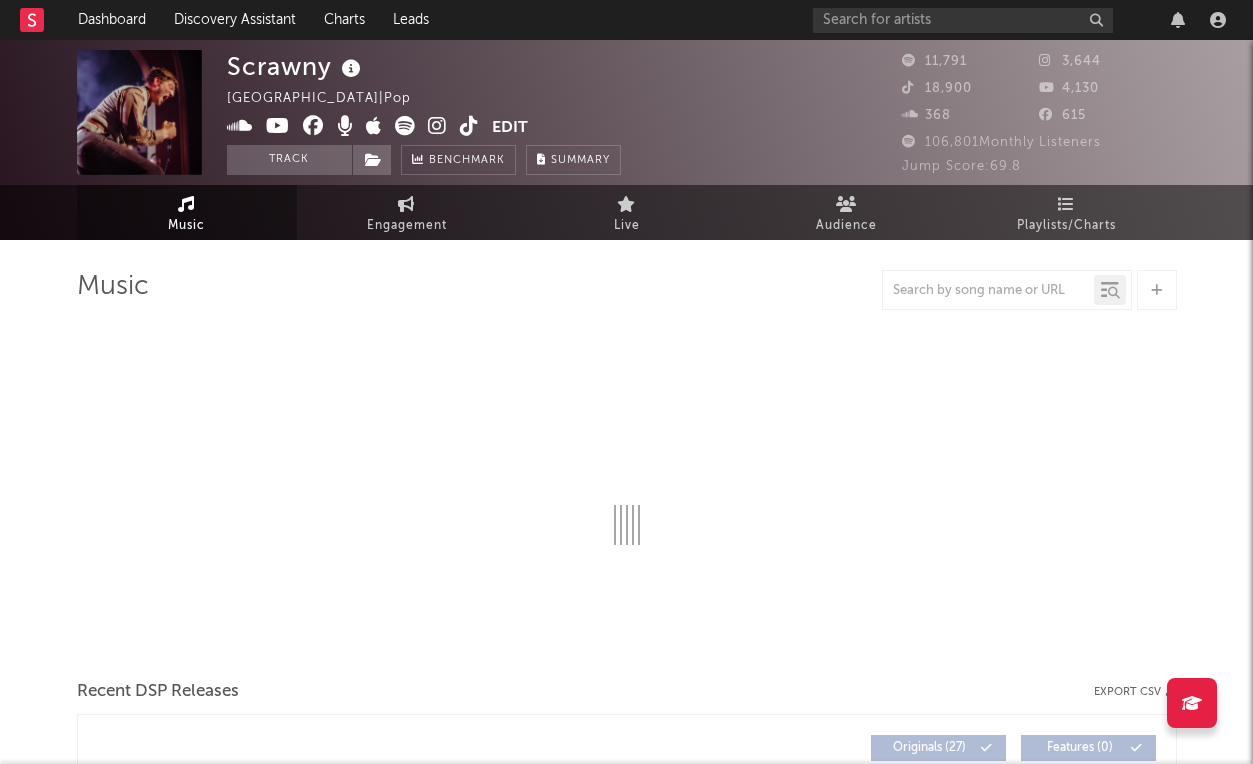 select on "6m" 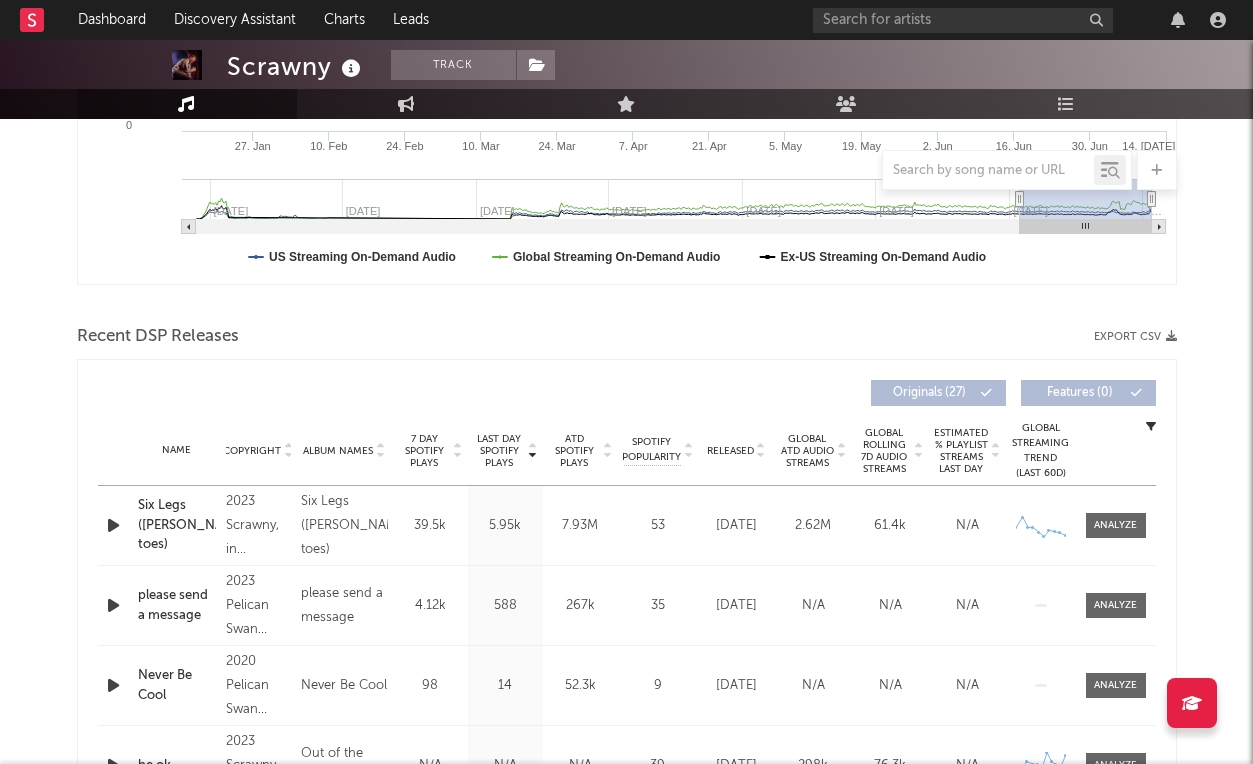 scroll, scrollTop: 711, scrollLeft: 0, axis: vertical 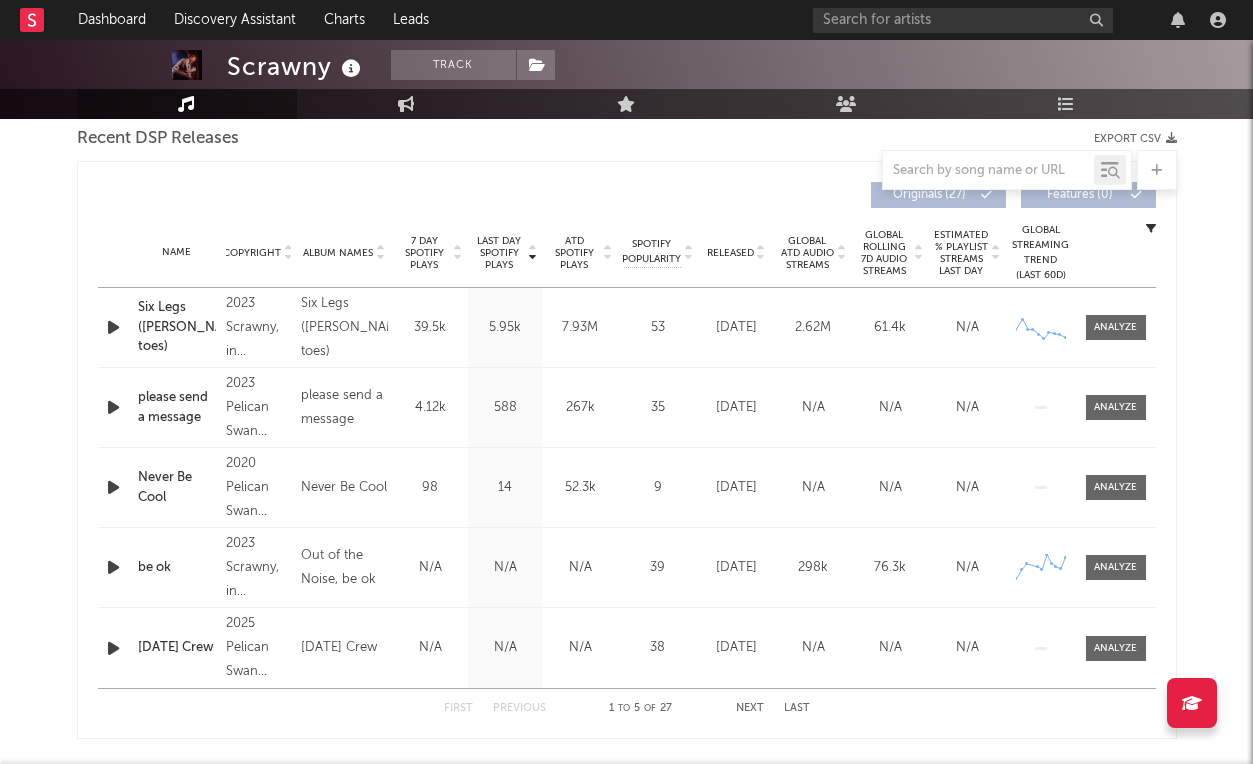 click on "Last Day Spotify Plays" at bounding box center [499, 253] 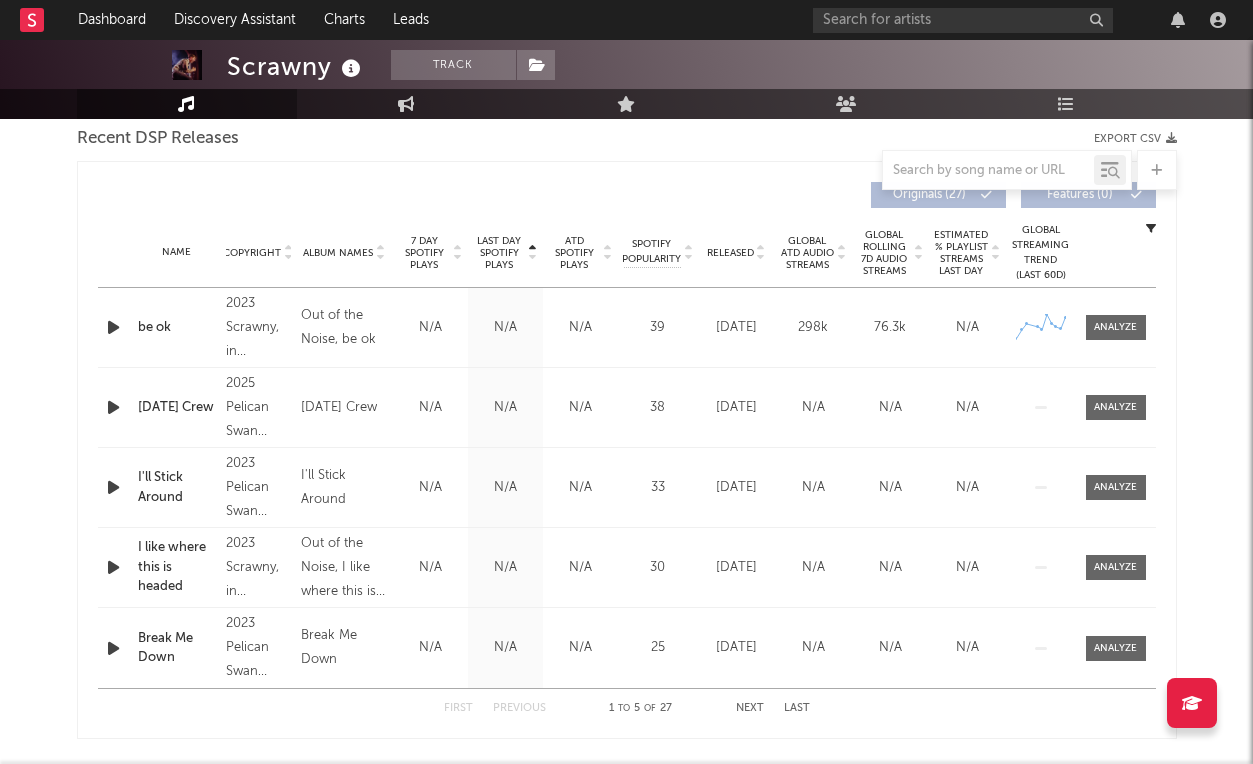 click on "Last Day Spotify Plays" at bounding box center [499, 253] 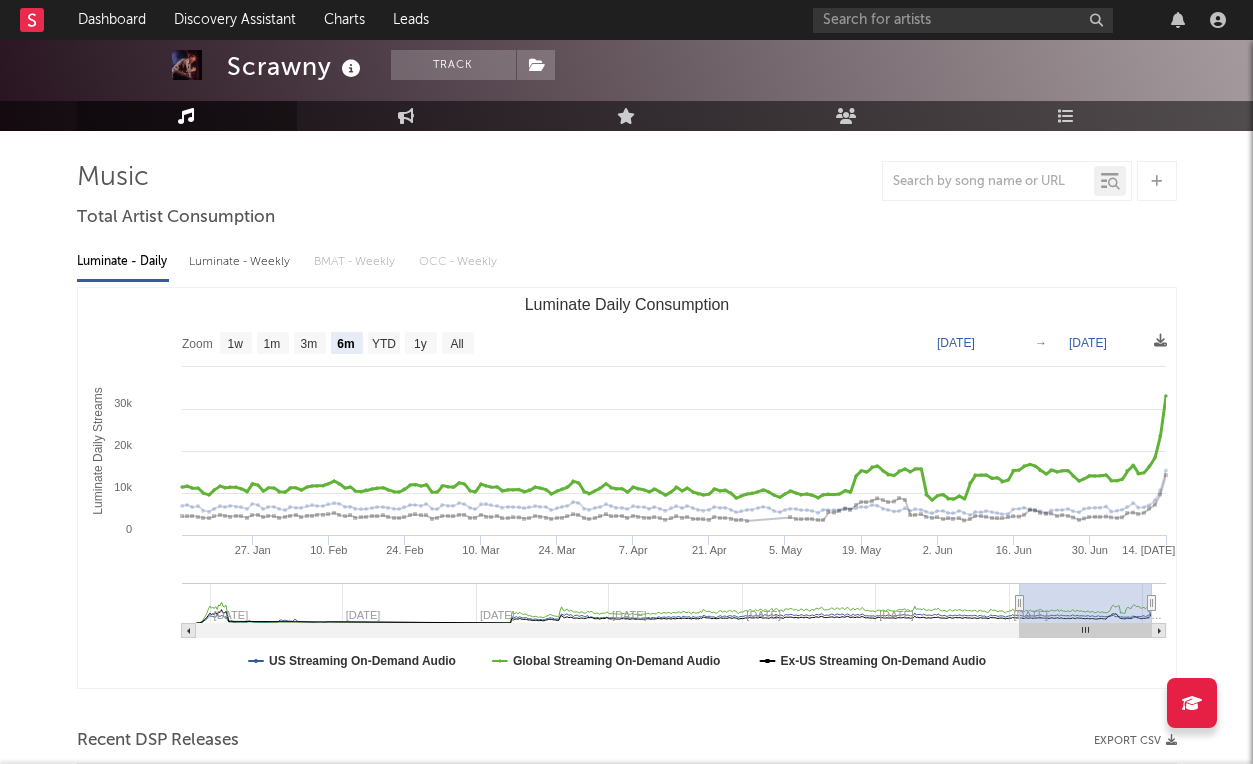 scroll, scrollTop: 65, scrollLeft: 0, axis: vertical 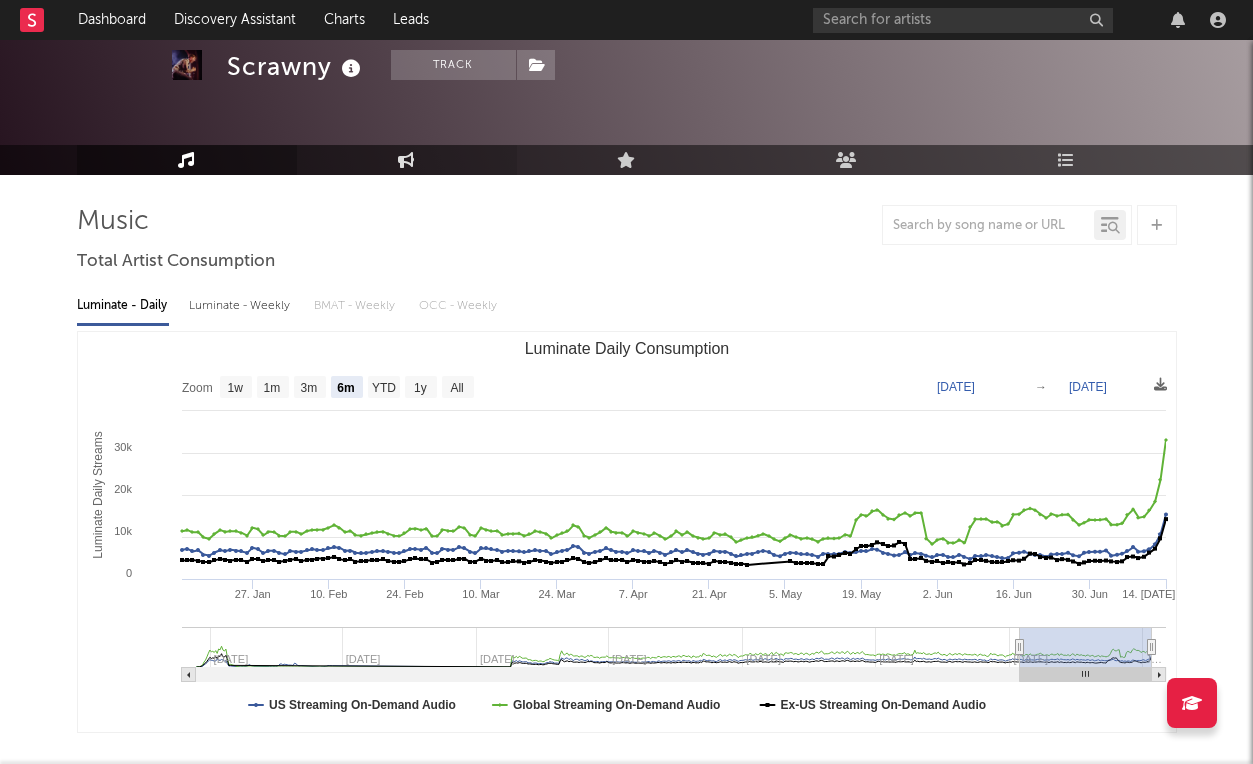 click on "Engagement" at bounding box center (407, 160) 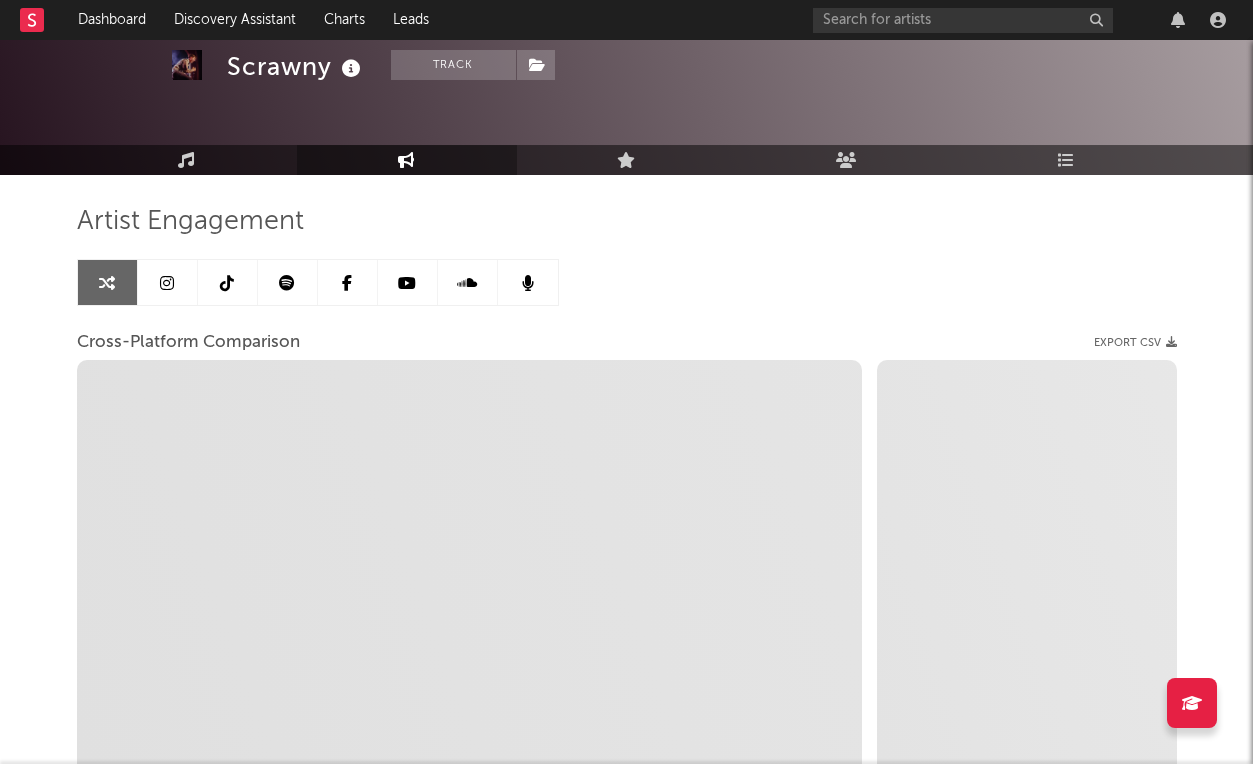 select on "1m" 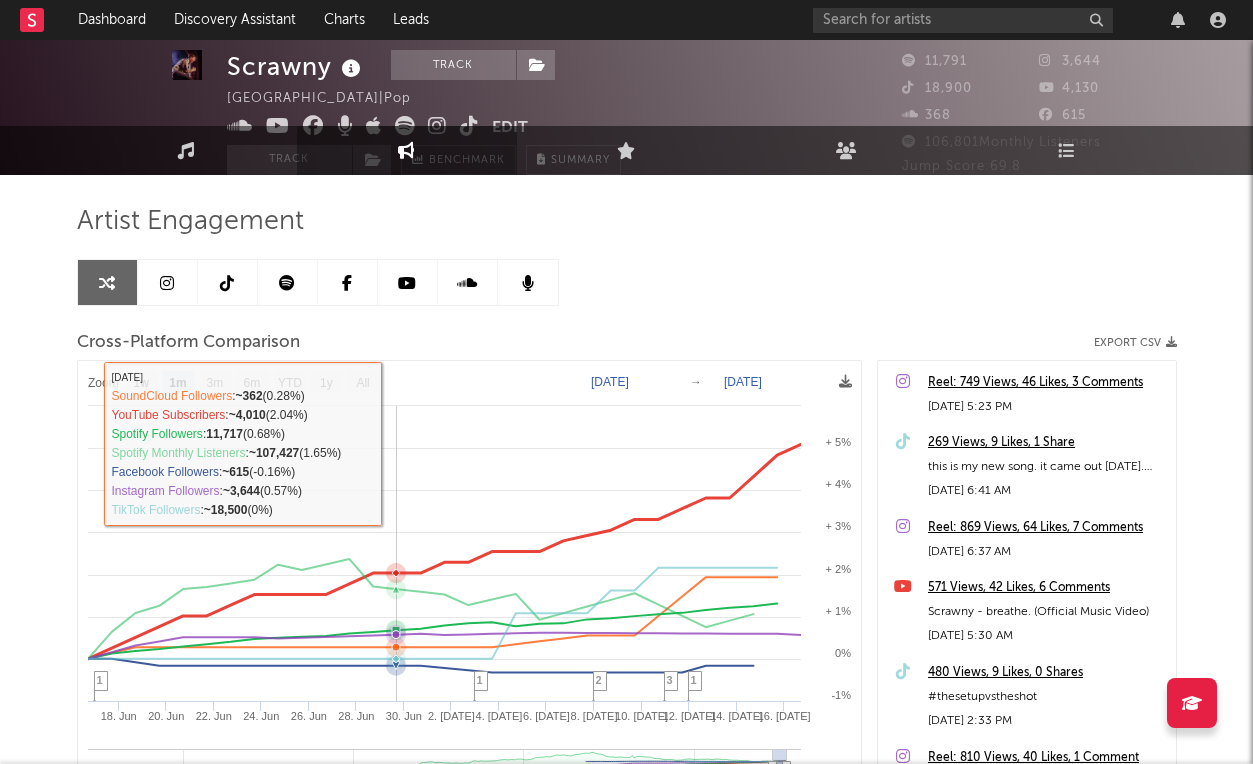 scroll, scrollTop: 0, scrollLeft: 0, axis: both 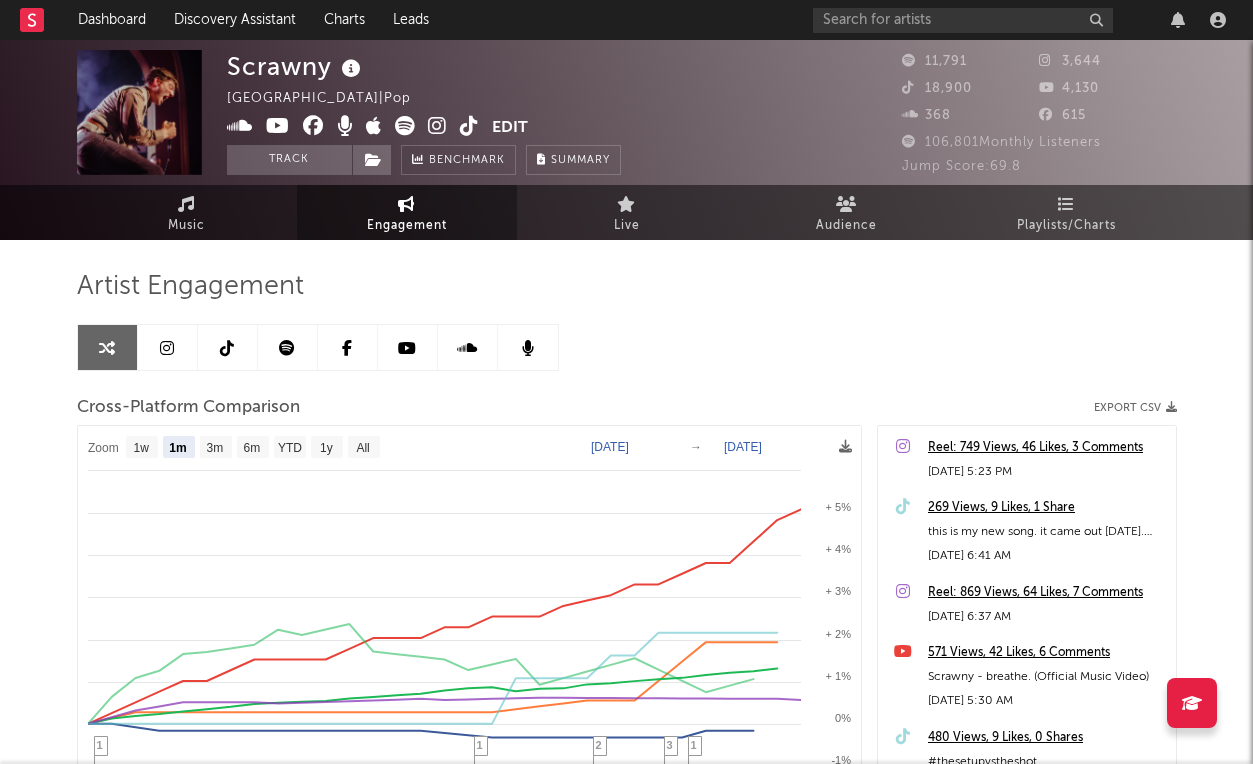 click at bounding box center (278, 126) 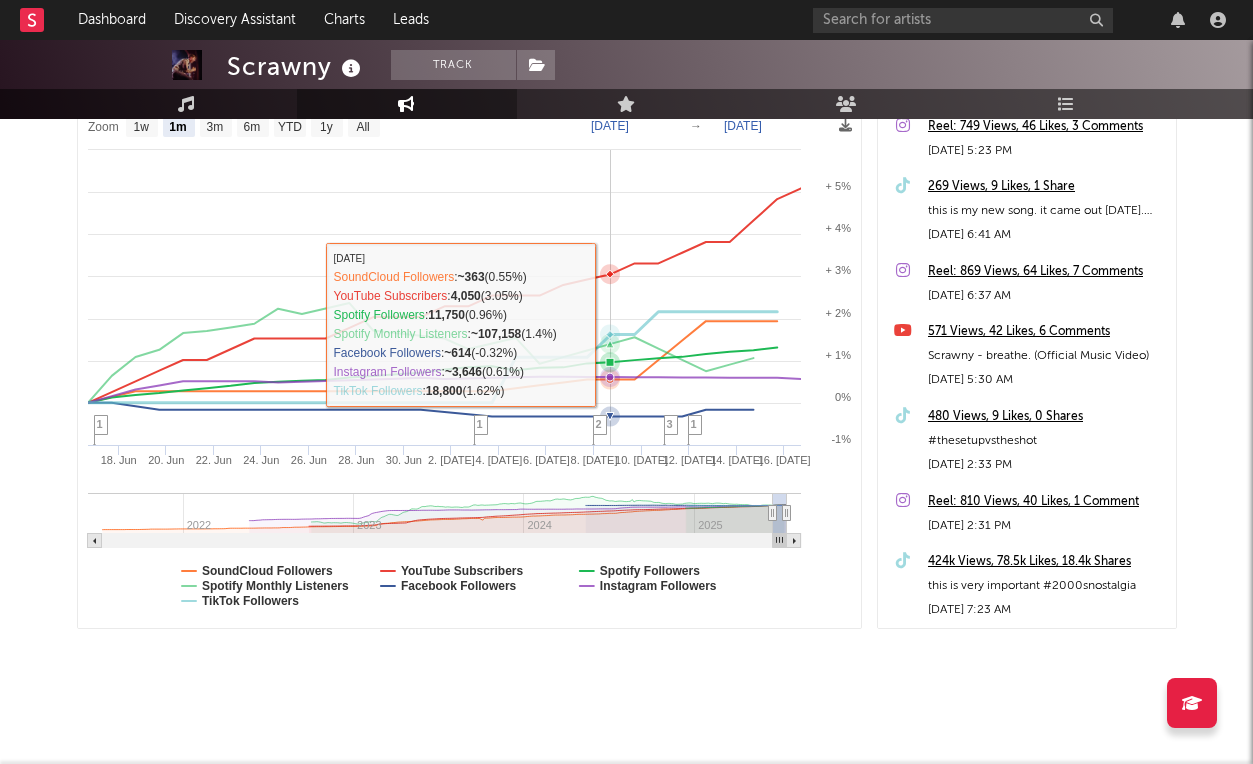 scroll, scrollTop: 0, scrollLeft: 0, axis: both 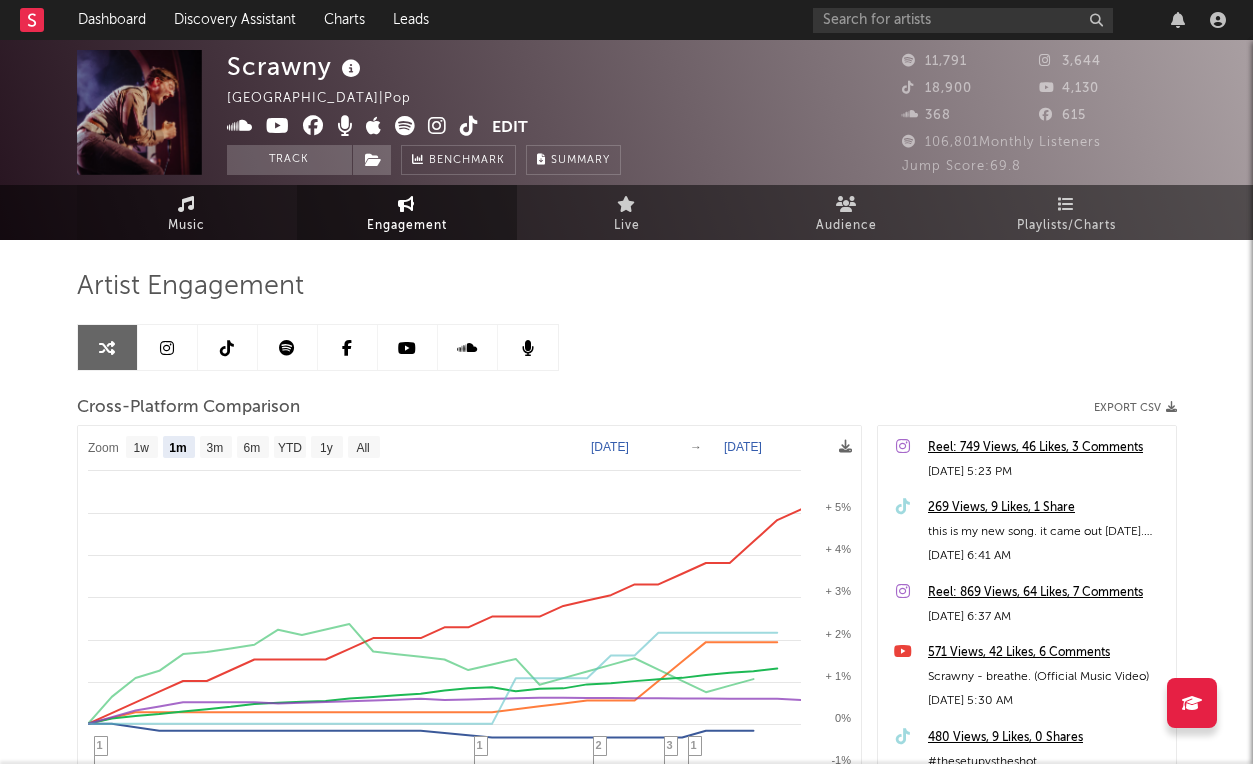 click on "Music" at bounding box center [186, 226] 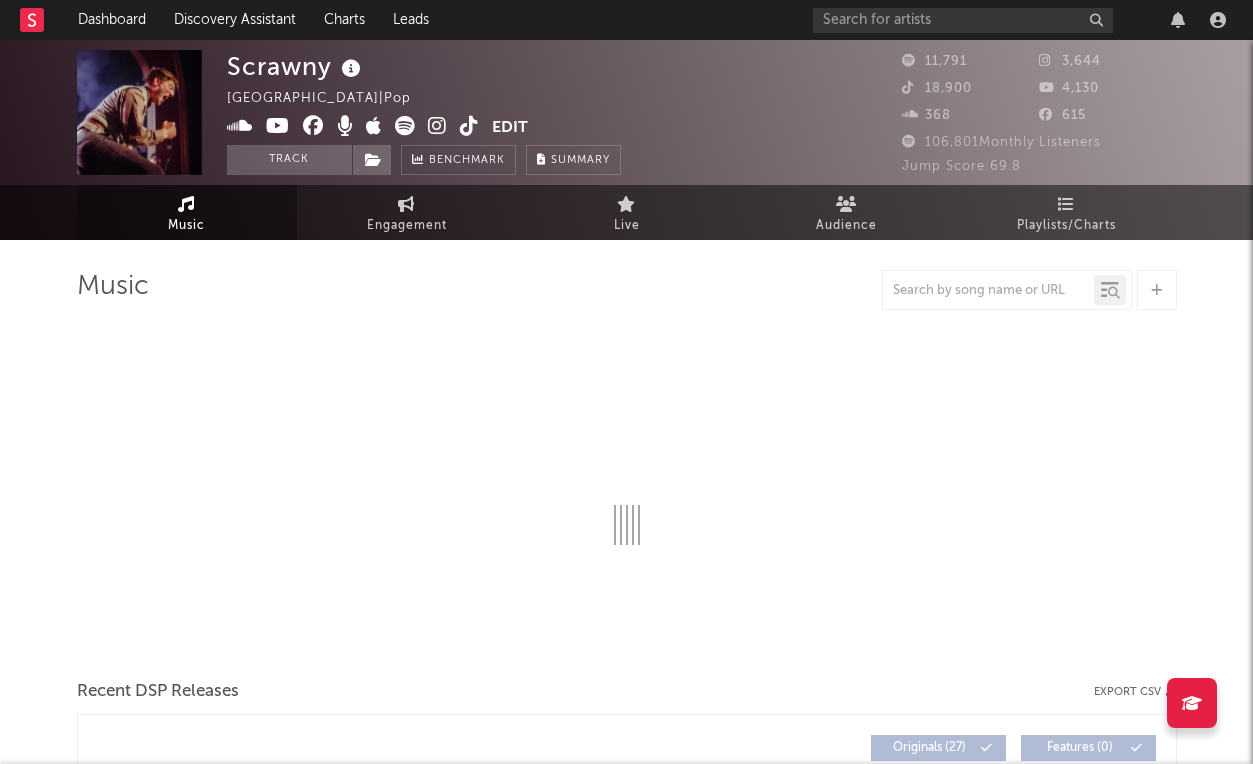 select on "6m" 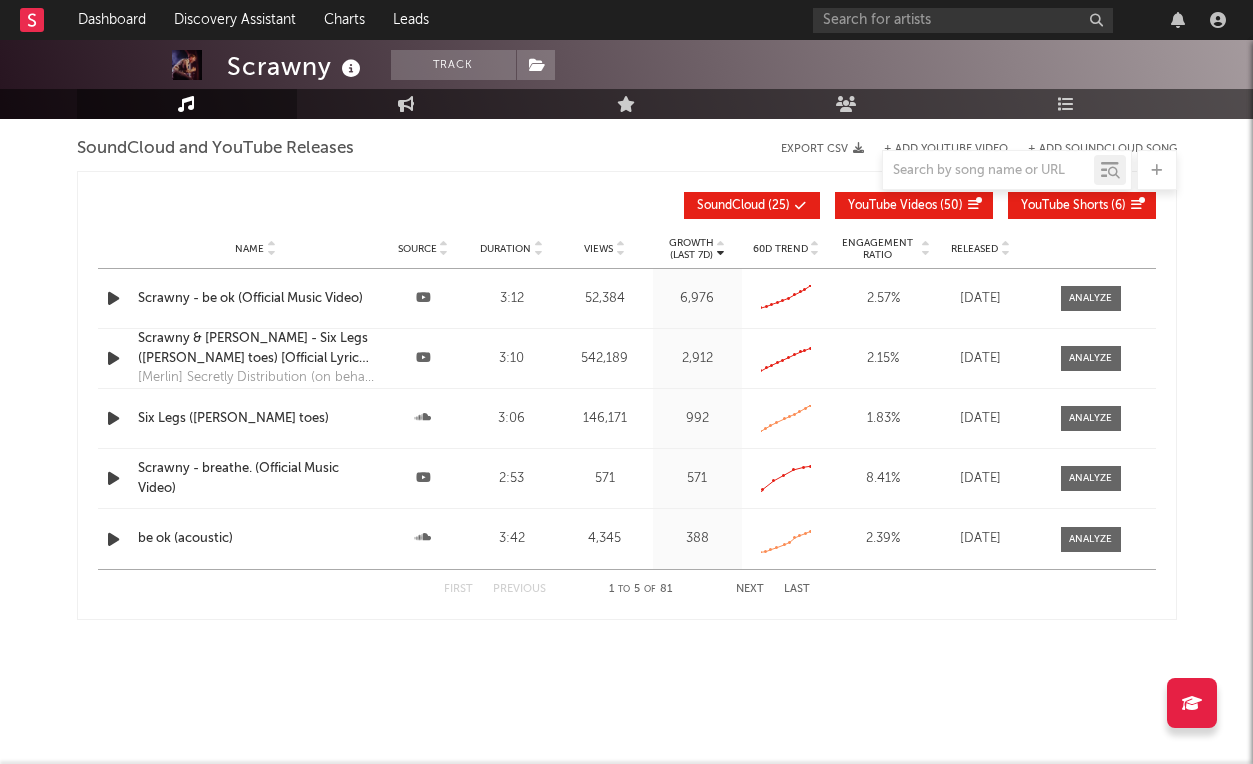 scroll, scrollTop: 1815, scrollLeft: 0, axis: vertical 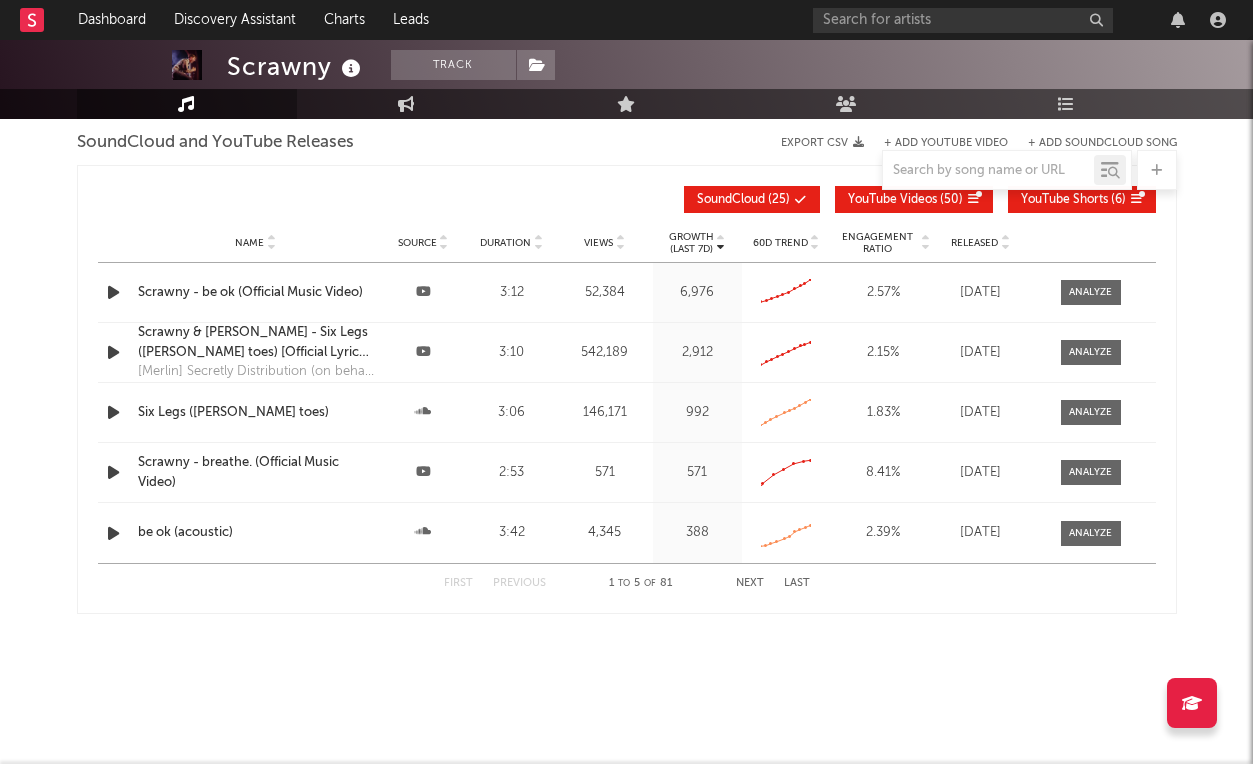 click on "Name Scrawny - be ok (Official Music Video) Source Duration 3:12 Views 52,384 Growth (Last 7d) 6,976 60D Trend Created with Highcharts 10.3.3 Engagement Ratio 2.57 % Released Jun 6, 2022" at bounding box center [627, 292] 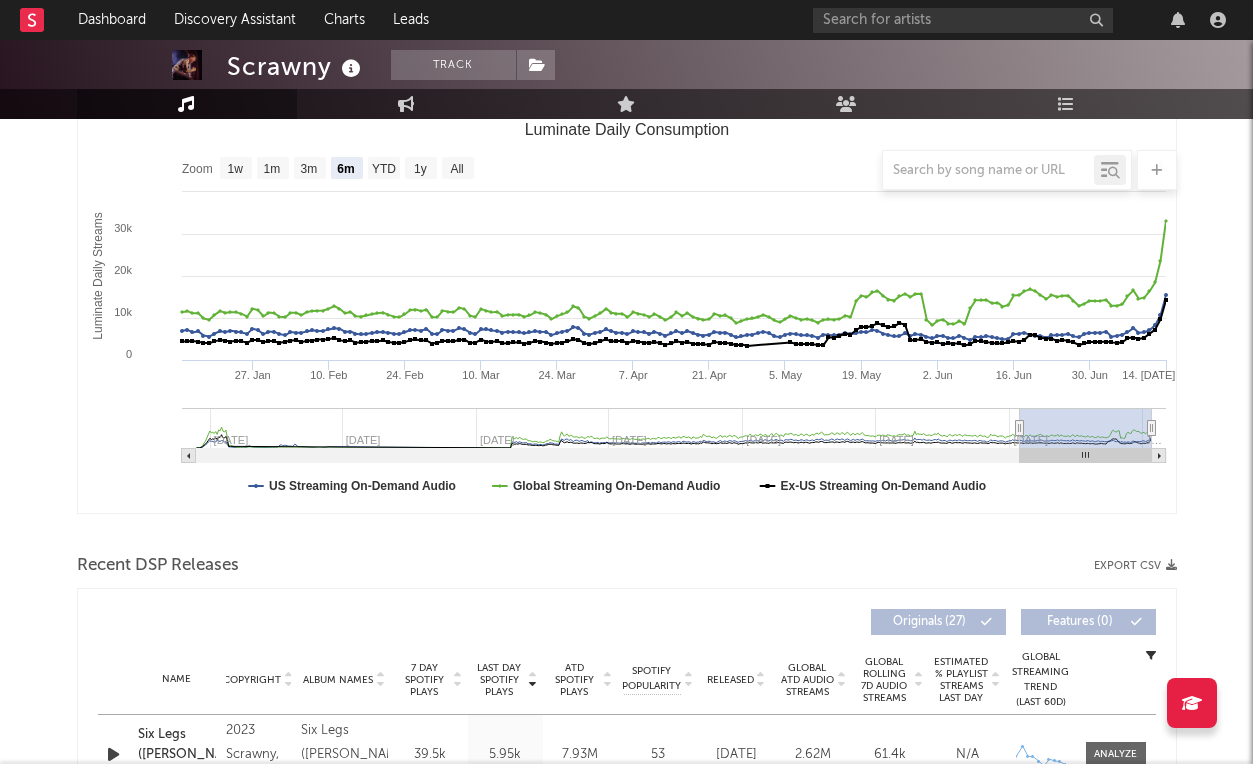 scroll, scrollTop: 0, scrollLeft: 0, axis: both 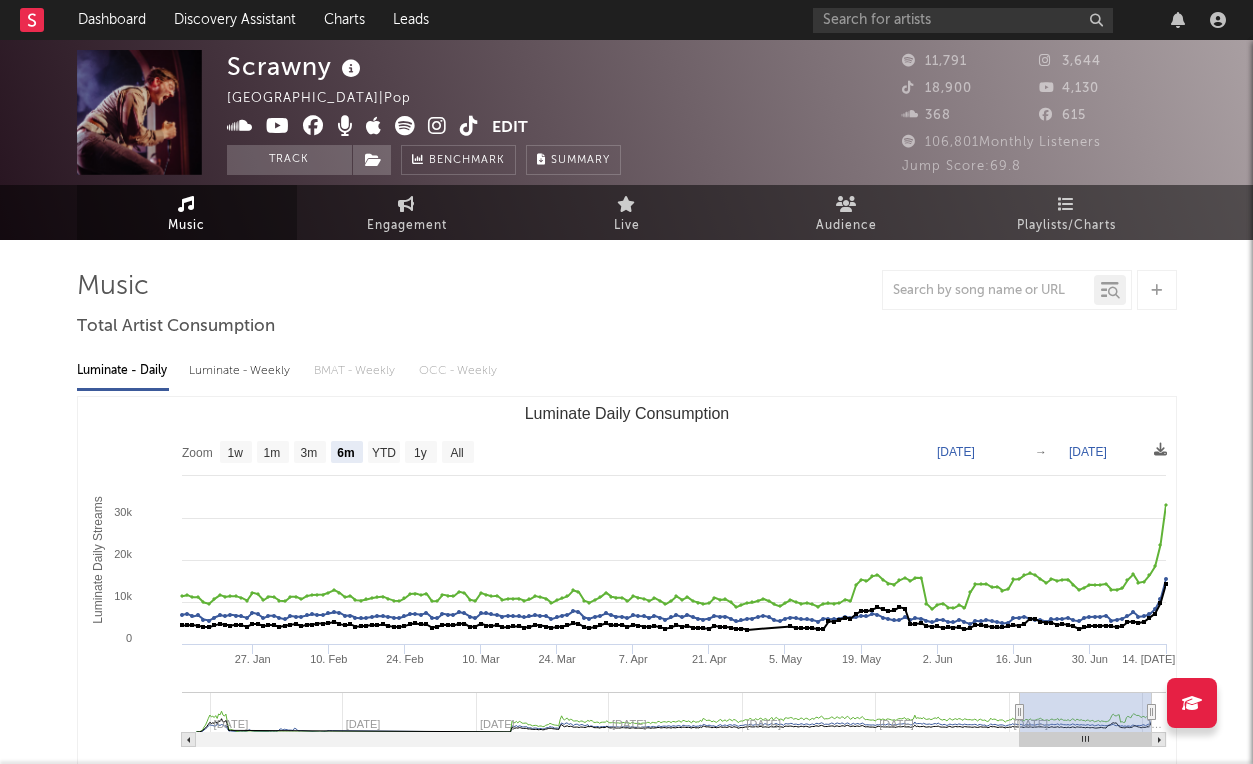 click at bounding box center [469, 126] 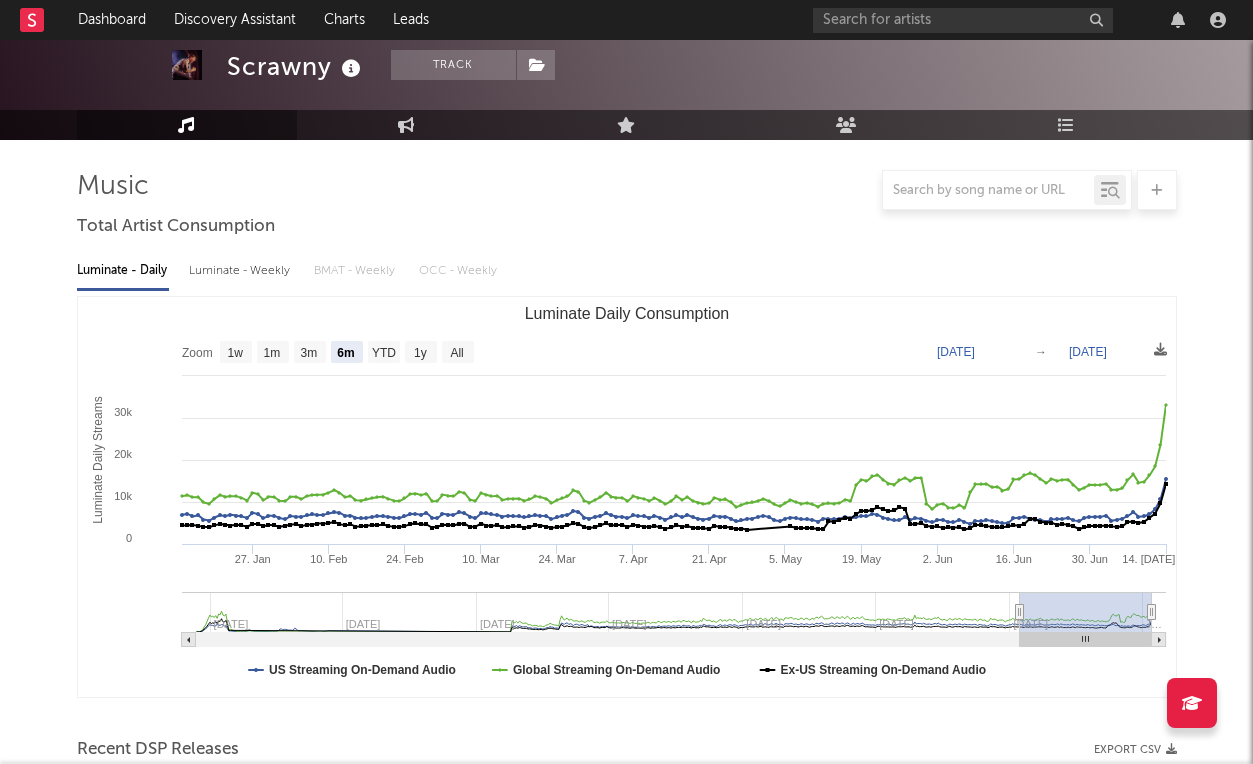 scroll, scrollTop: 249, scrollLeft: 0, axis: vertical 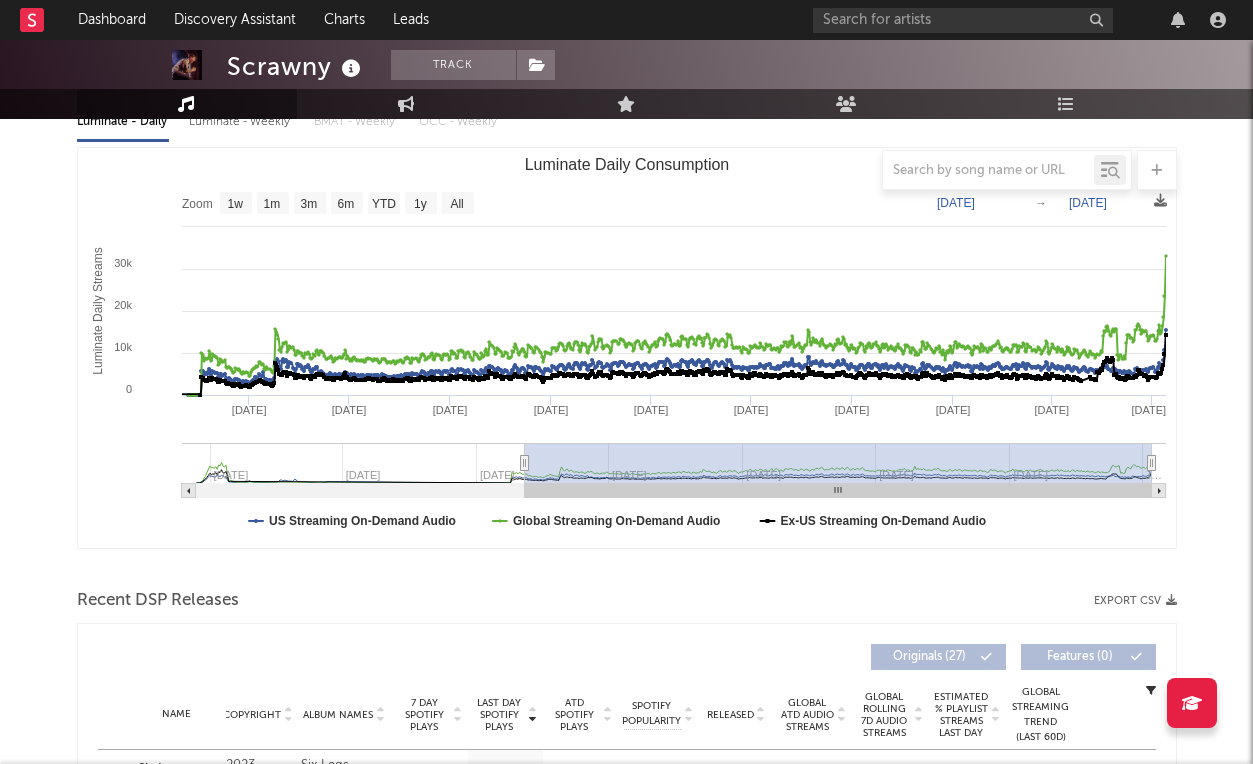drag, startPoint x: 1021, startPoint y: 464, endPoint x: 609, endPoint y: 457, distance: 412.05945 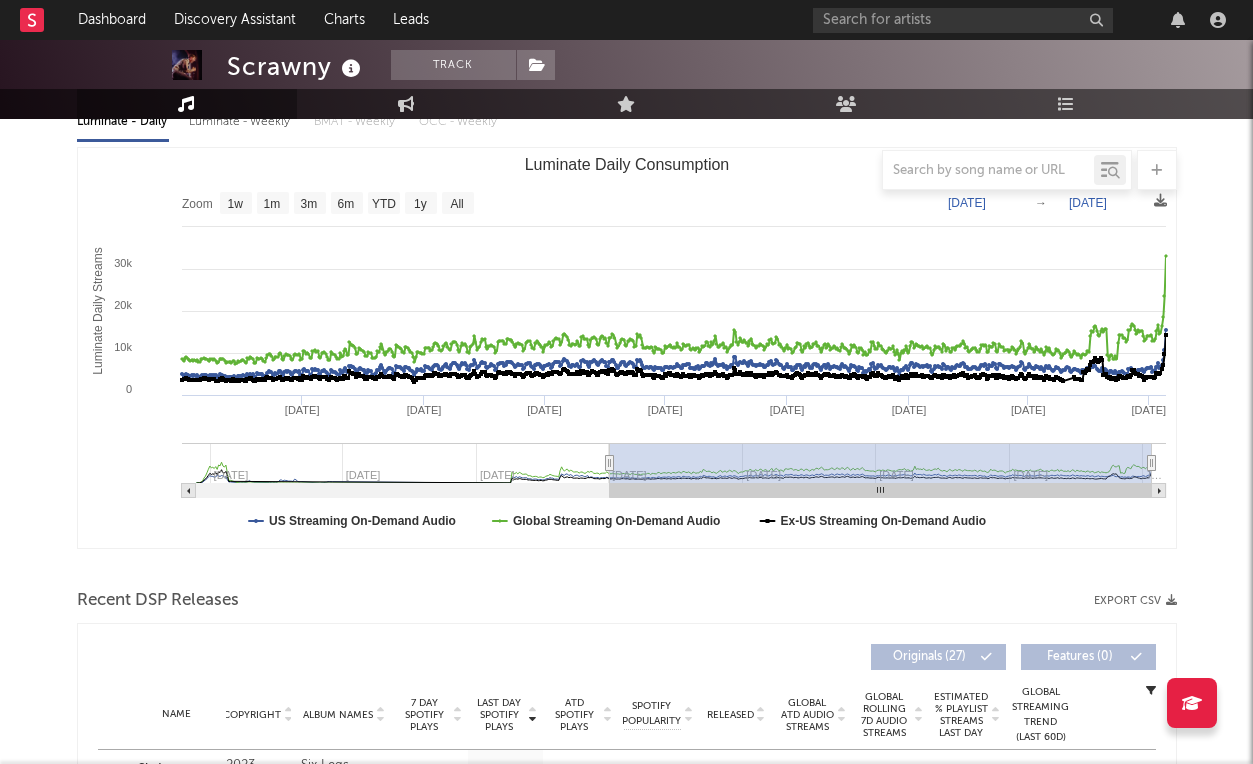 type on "2023-07-02" 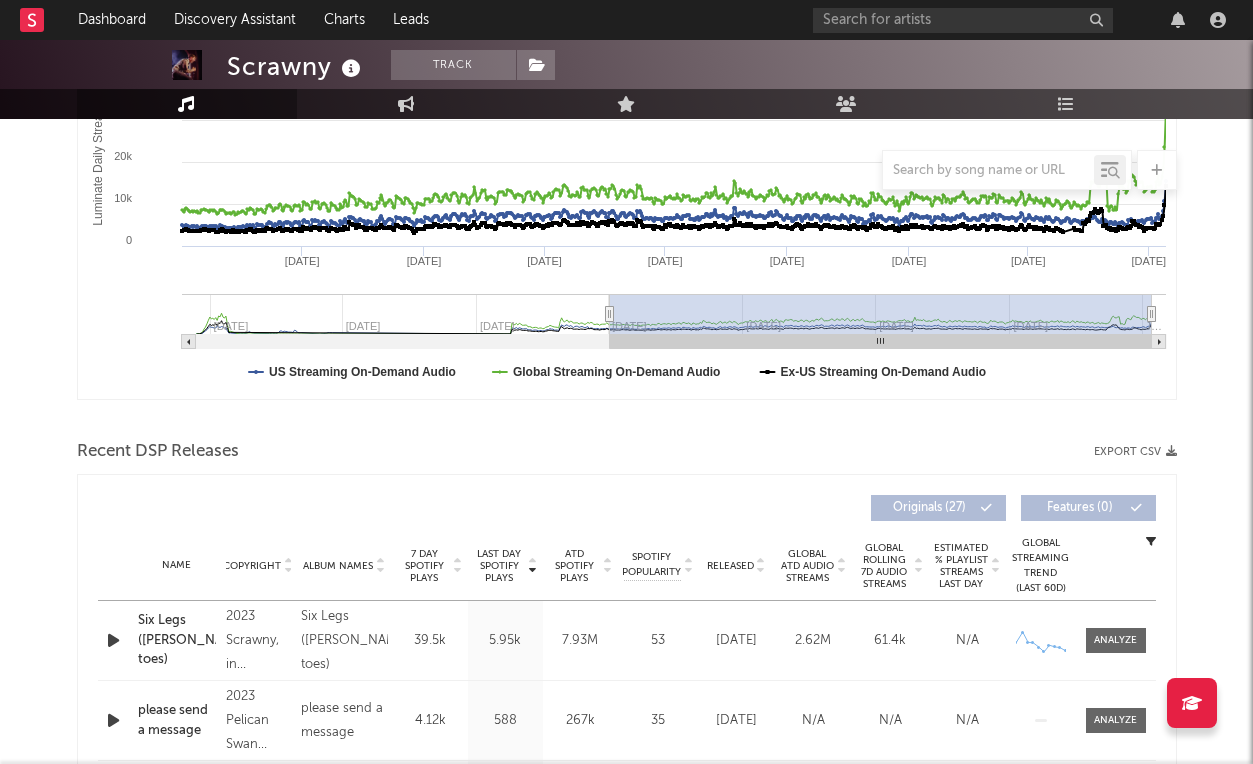 scroll, scrollTop: 439, scrollLeft: 0, axis: vertical 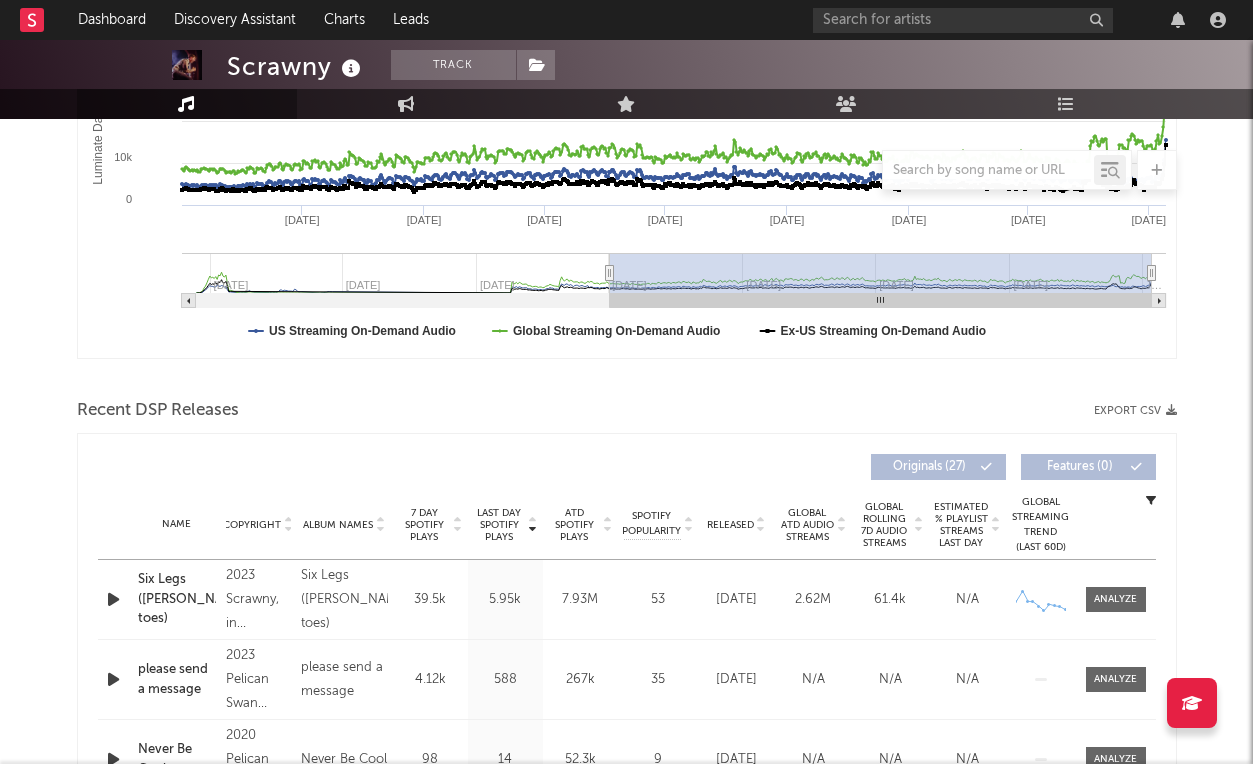 click at bounding box center (362, 467) 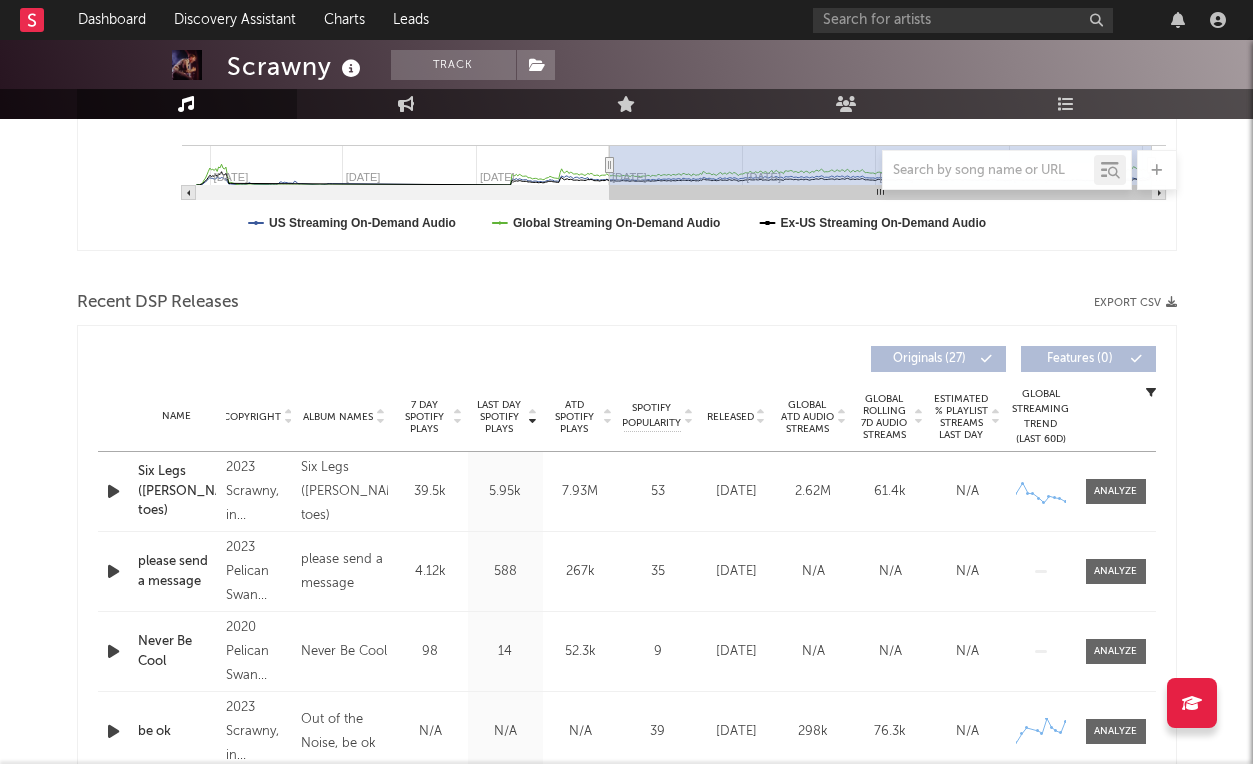 scroll, scrollTop: 548, scrollLeft: 0, axis: vertical 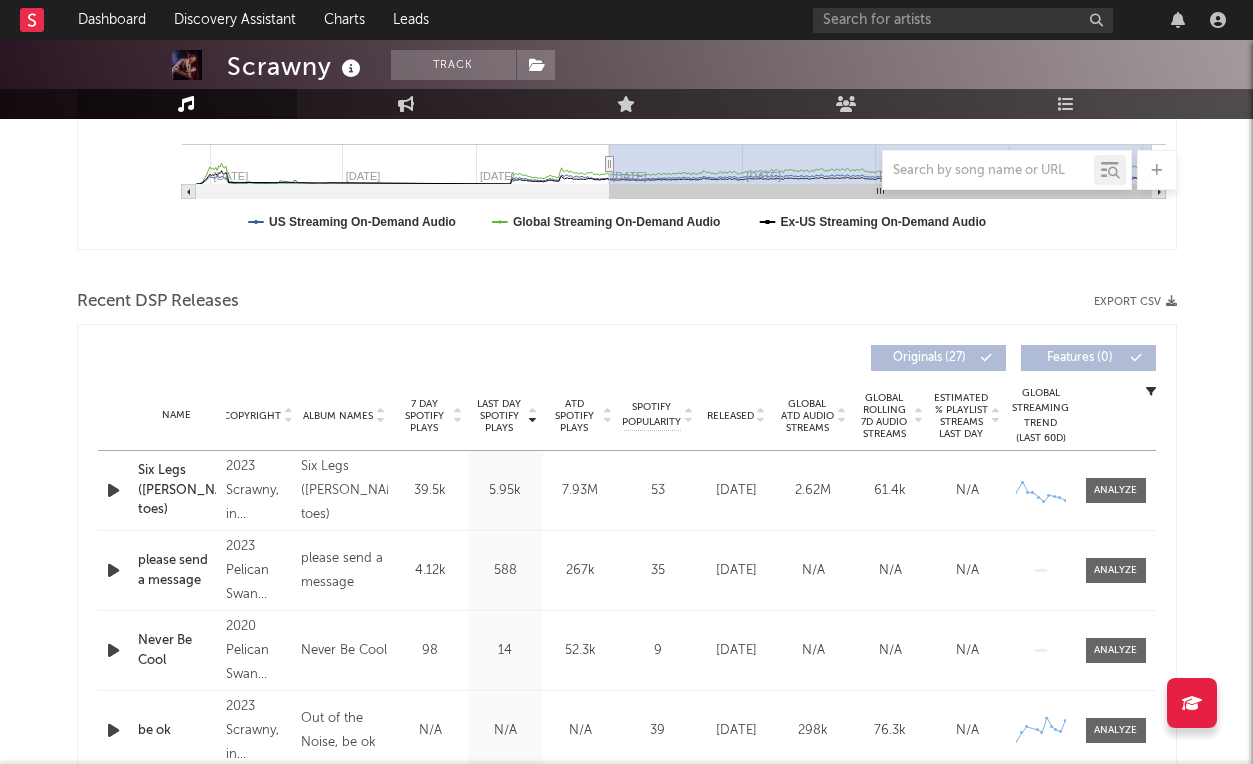 click on "Released" at bounding box center (730, 416) 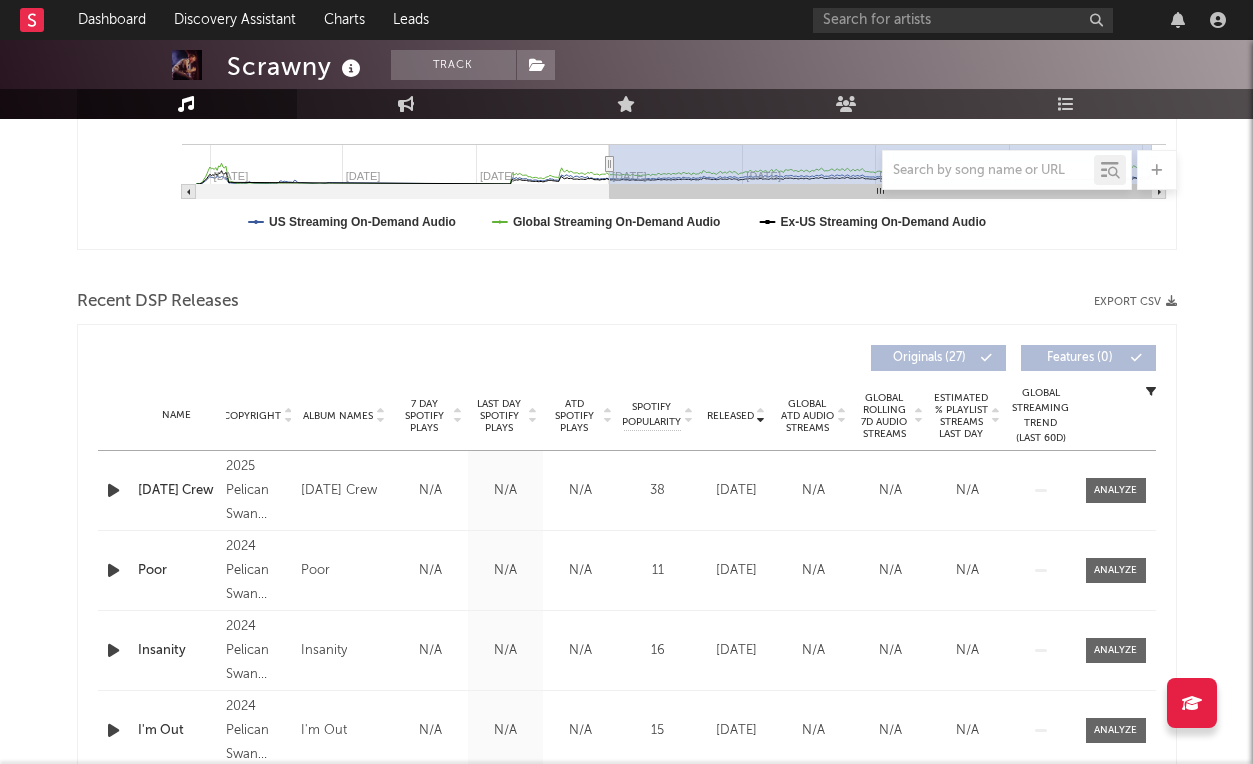 click on "Released" at bounding box center (730, 416) 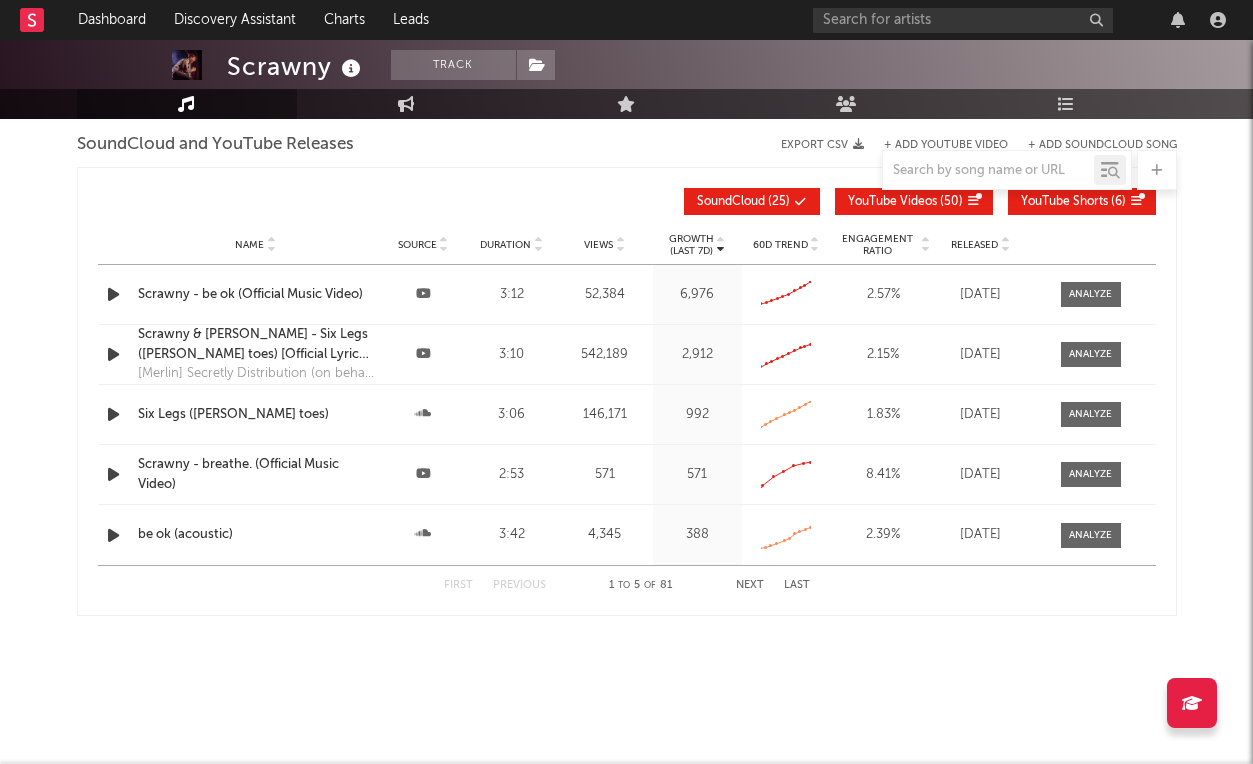scroll, scrollTop: 1815, scrollLeft: 0, axis: vertical 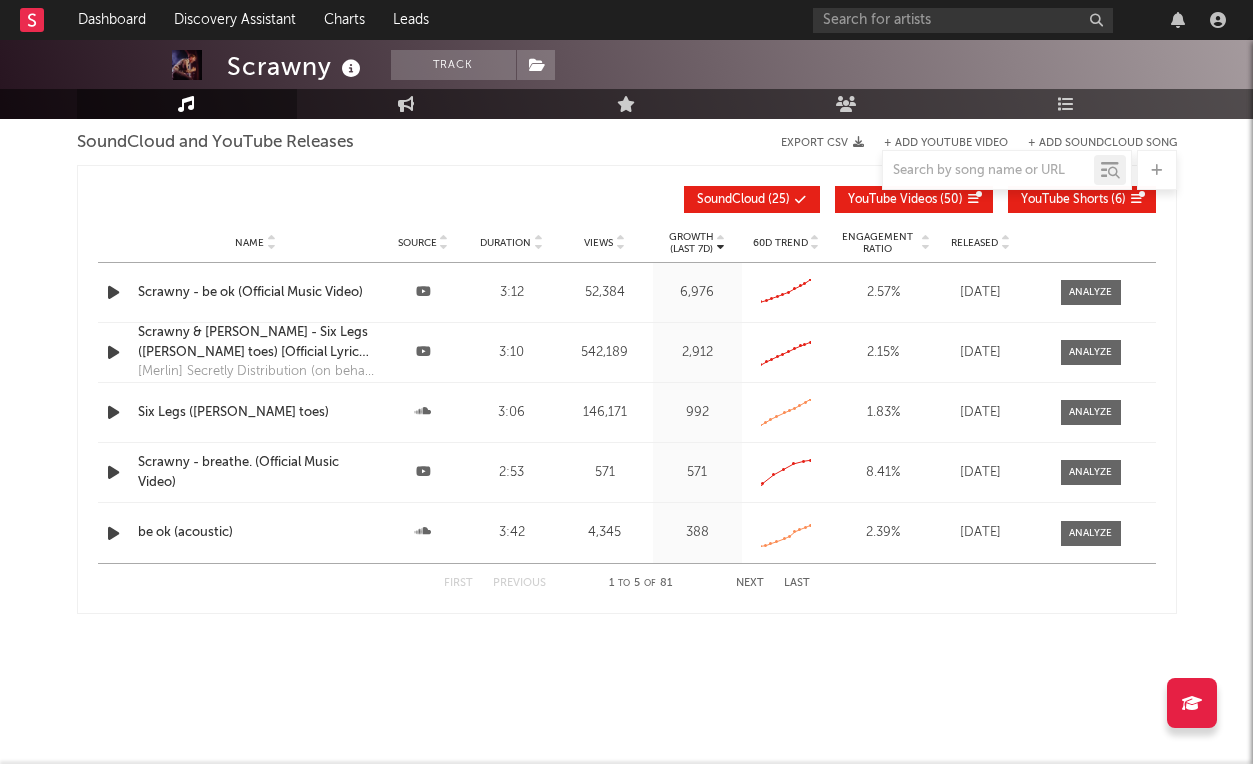 click on "Name Source Duration Views Growth (Last 7d) 60D Trend Engagement Ratio Released" at bounding box center [627, 243] 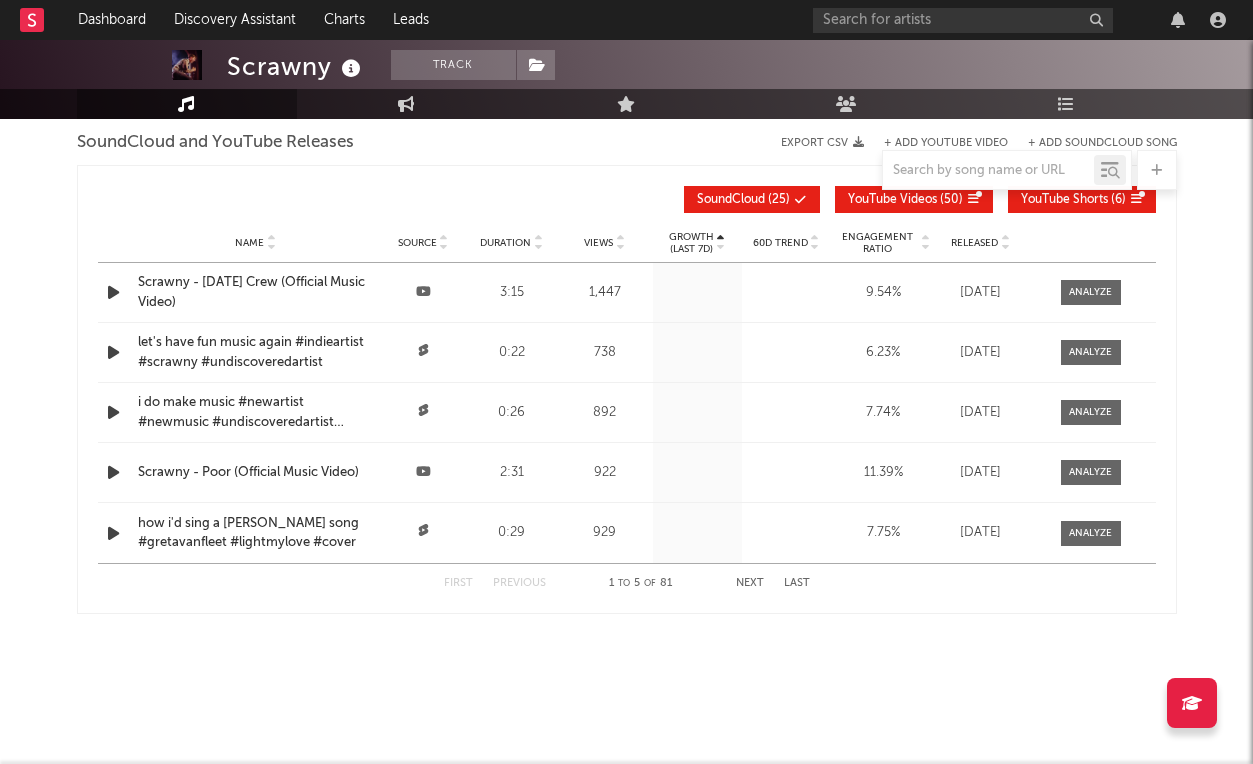 click on "(Last 7d)" at bounding box center (691, 249) 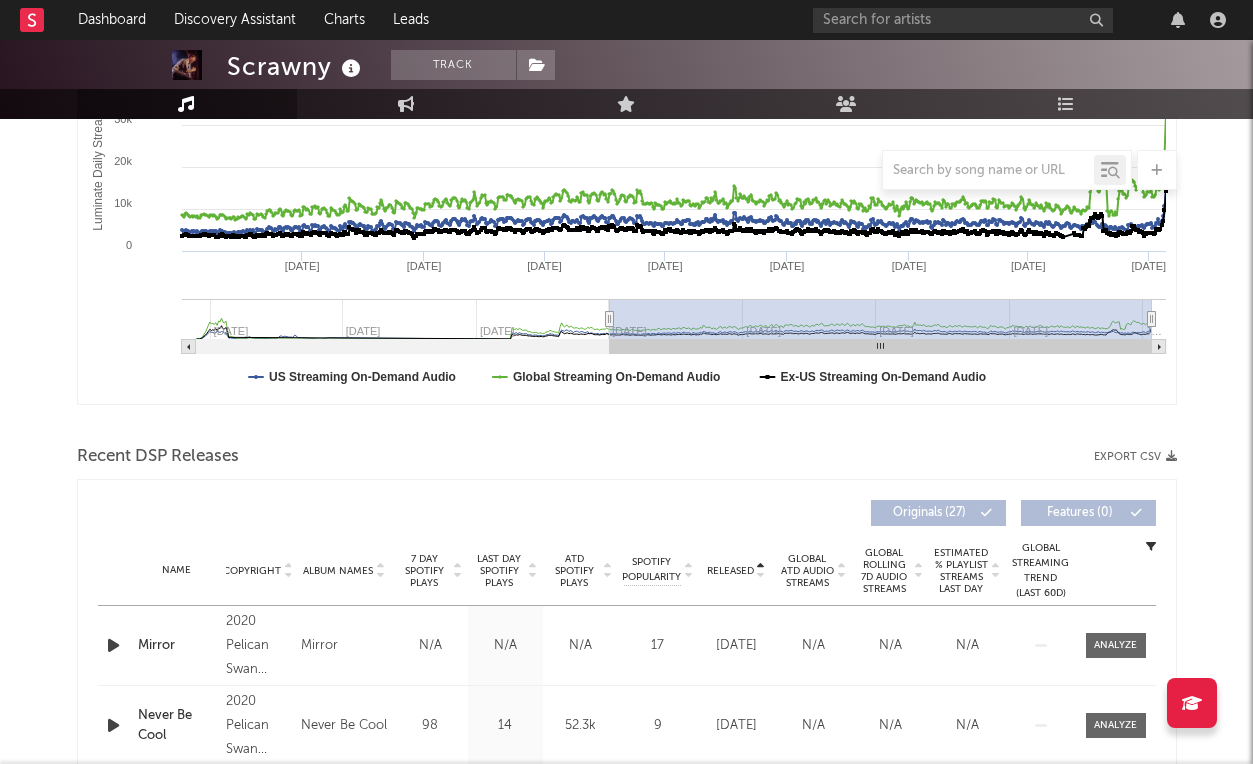 scroll, scrollTop: 0, scrollLeft: 0, axis: both 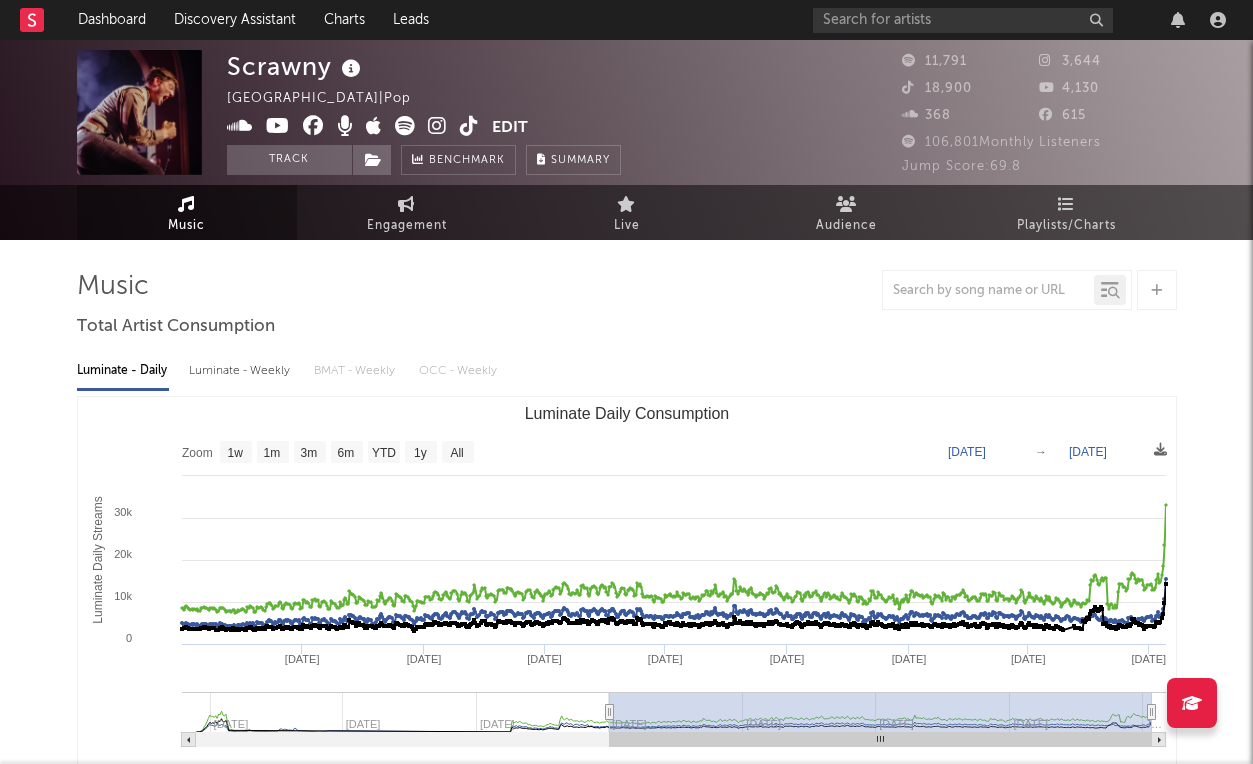 click at bounding box center (437, 126) 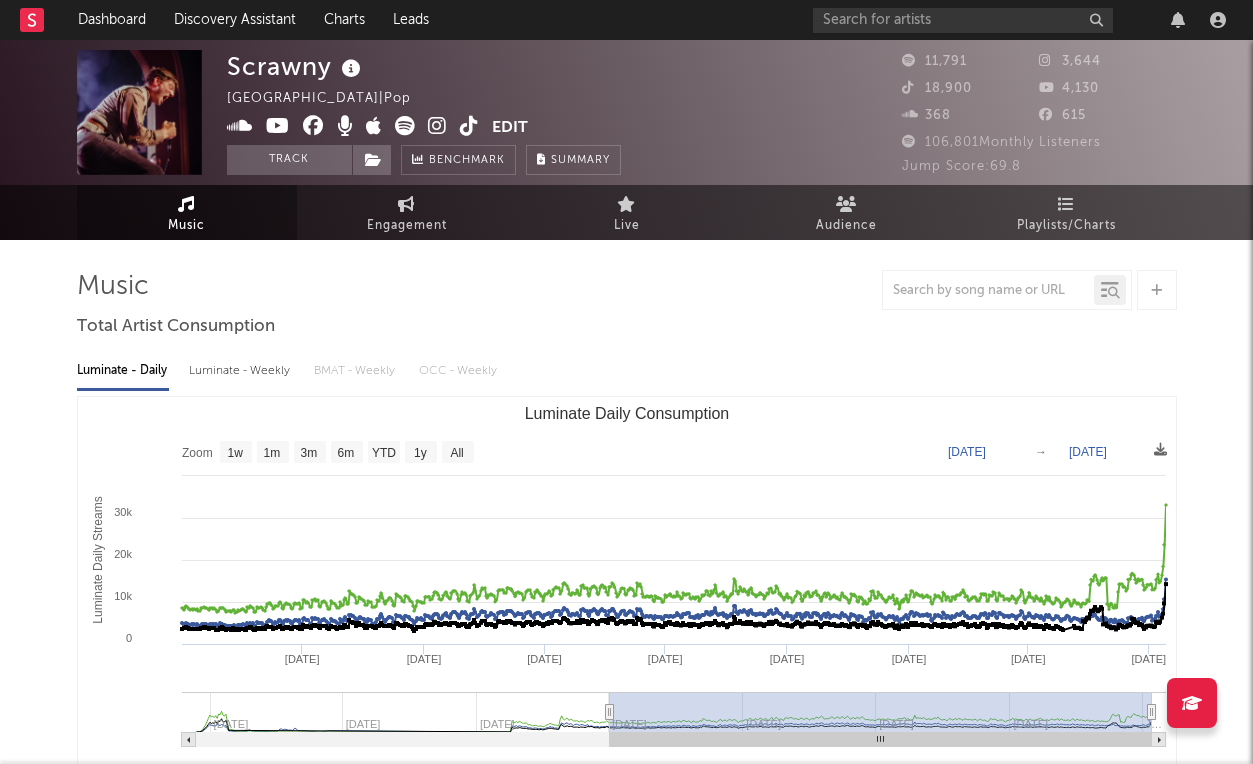 click on "Music Total Artist Consumption Luminate - Daily Luminate - Weekly BMAT - Weekly OCC - Weekly Zoom 1w 1m 3m 6m YTD 1y All 2023-07-02 2025-07-14 Created with Highcharts 10.3.3 Luminate Daily Streams Luminate Daily Consumption Jan '25 Jul '25 Jul '24 Jan '24 Oct '23 Apr '24 Oct '24 Apr '25 Jan '22 Jul '22 Jan '23 Jul '23 Jan '24 Jul '24 Jan '25 Jul '25 J… 0 10k 20k 30k 40k Zoom 1w 1m 3m 6m YTD 1y All Jul  2, 2023 → Jul 14, 2025 US Streaming On-Demand Audio Global Streaming On-Demand Audio Ex-US Streaming On-Demand Audio Monday, Jul 14, 2025 ​ US Streaming On-Demand Audio :  15,380 ​ Global Streaming On-Demand Audio :  33,115 ​ Ex-US Streaming On-Demand Audio :  14,252 ​ Recent DSP Releases Export CSV  Released Copyright Album Names 7 Day Spotify Plays Last Day Spotify Plays ATD Spotify Plays Spotify Popularity Released Global ATD Audio Streams Global Rolling 7D Audio Streams Estimated % Playlist Streams Last Day Spotify Popularity Streams / 7d Growth Originals   ( 27 ) Features   ( 0 ) Name Label 9" at bounding box center (627, 1379) 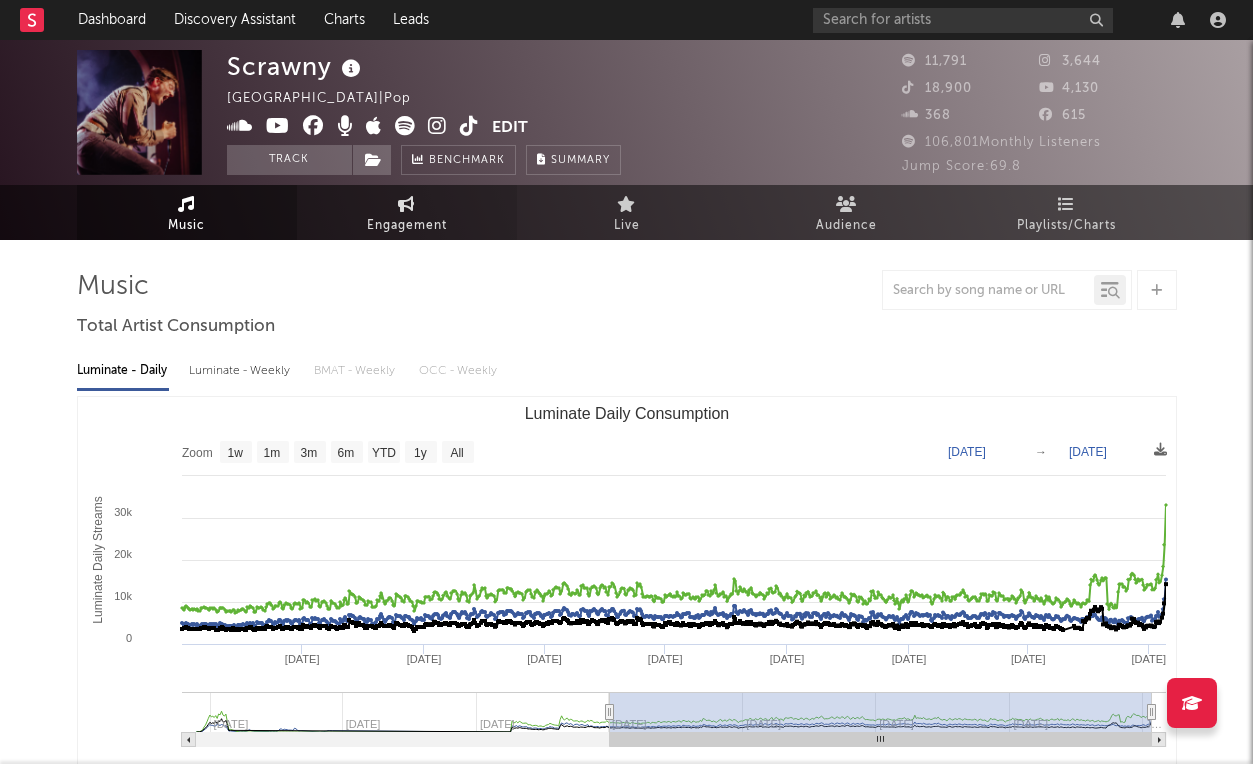 click on "Engagement" at bounding box center (407, 226) 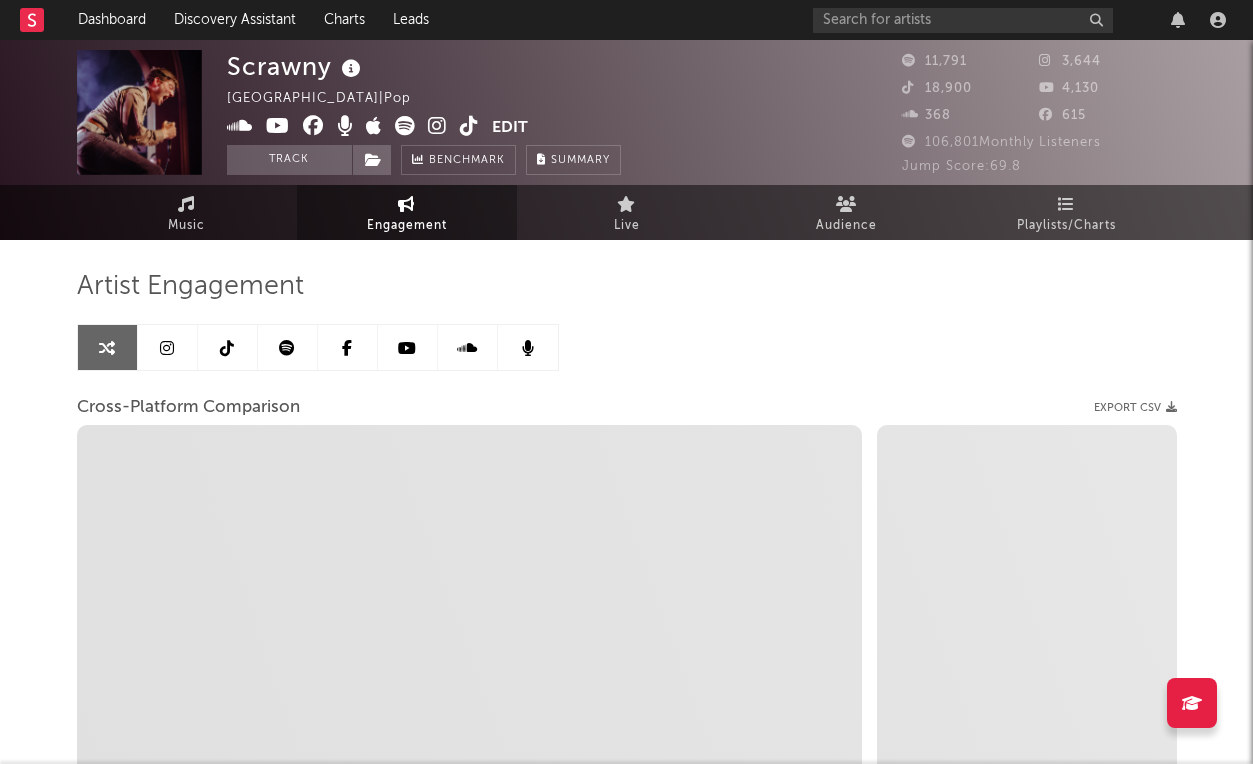 select on "1m" 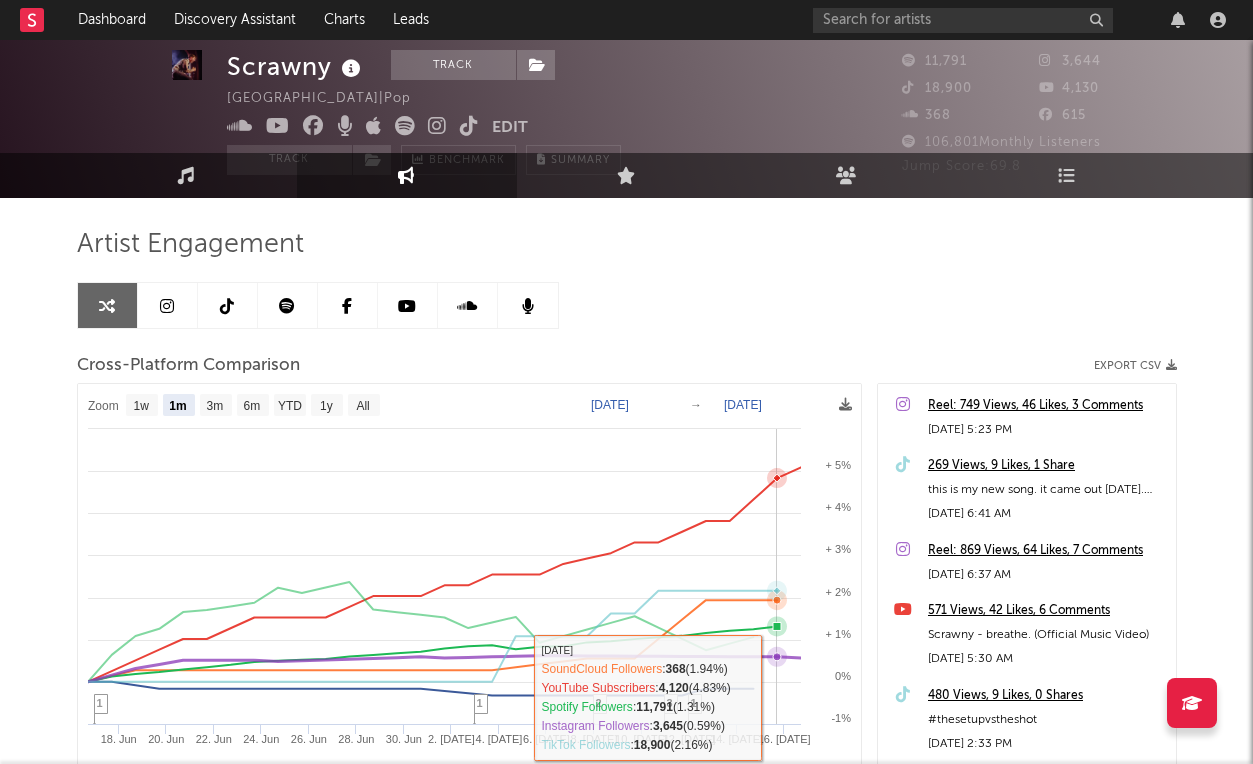 scroll, scrollTop: 0, scrollLeft: 0, axis: both 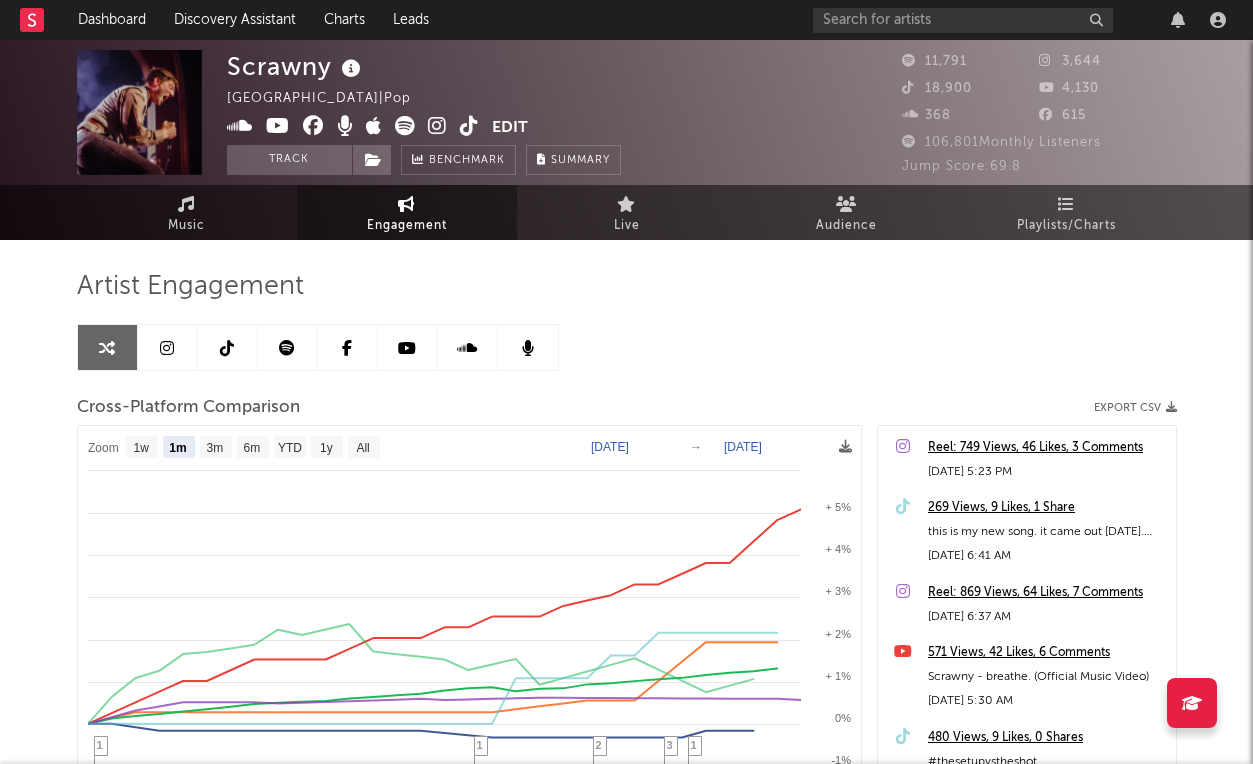 click at bounding box center [405, 126] 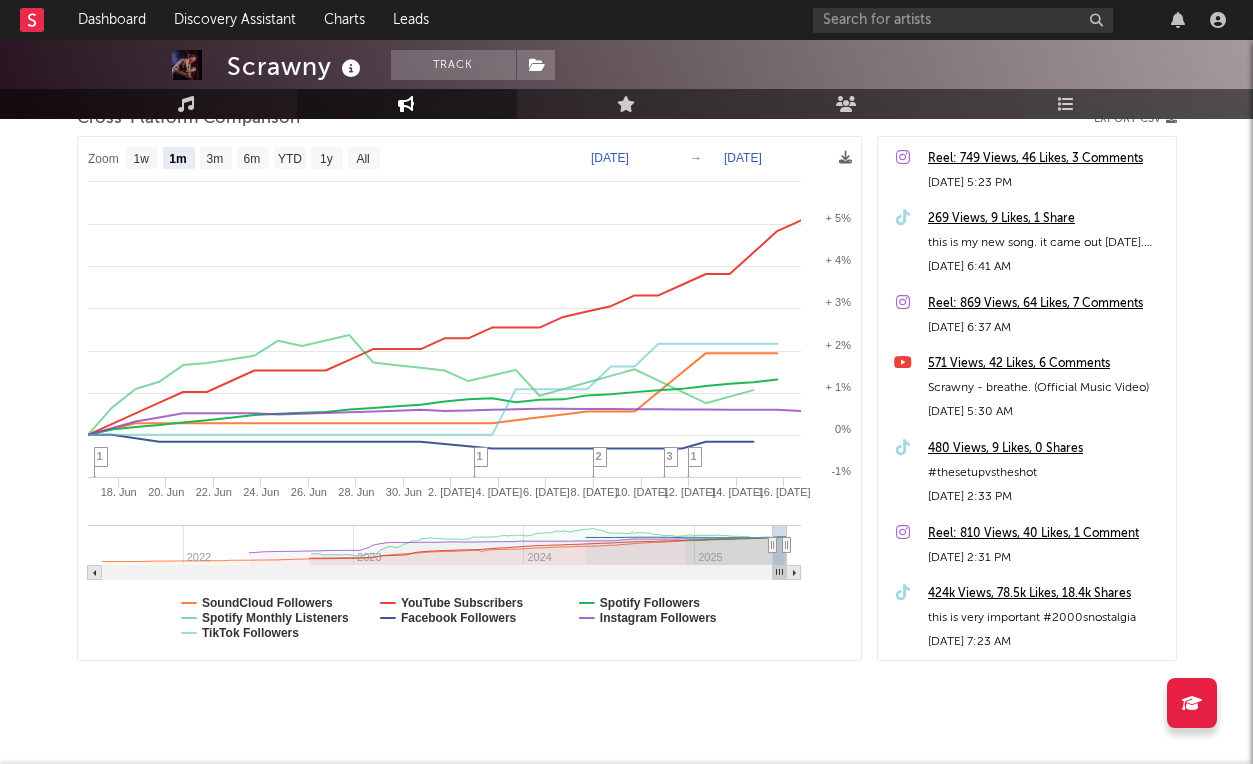 scroll, scrollTop: 0, scrollLeft: 0, axis: both 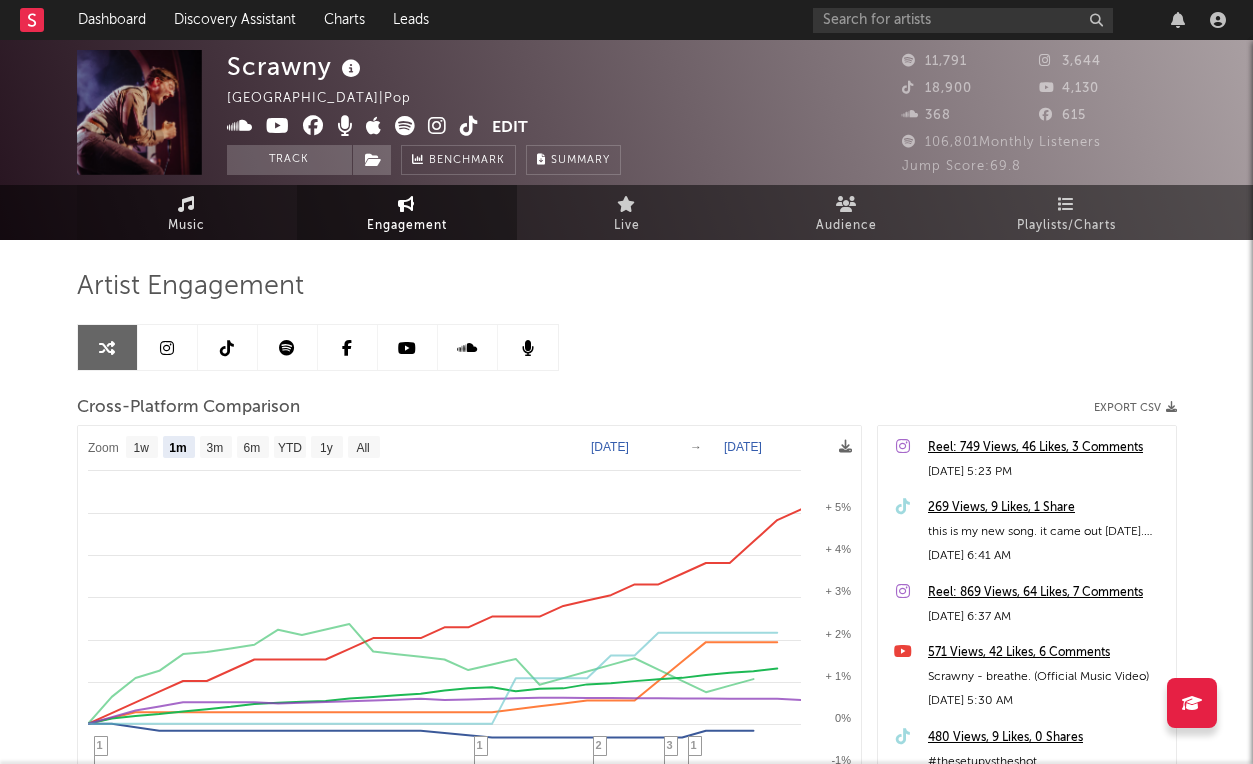 click on "Music" at bounding box center [187, 212] 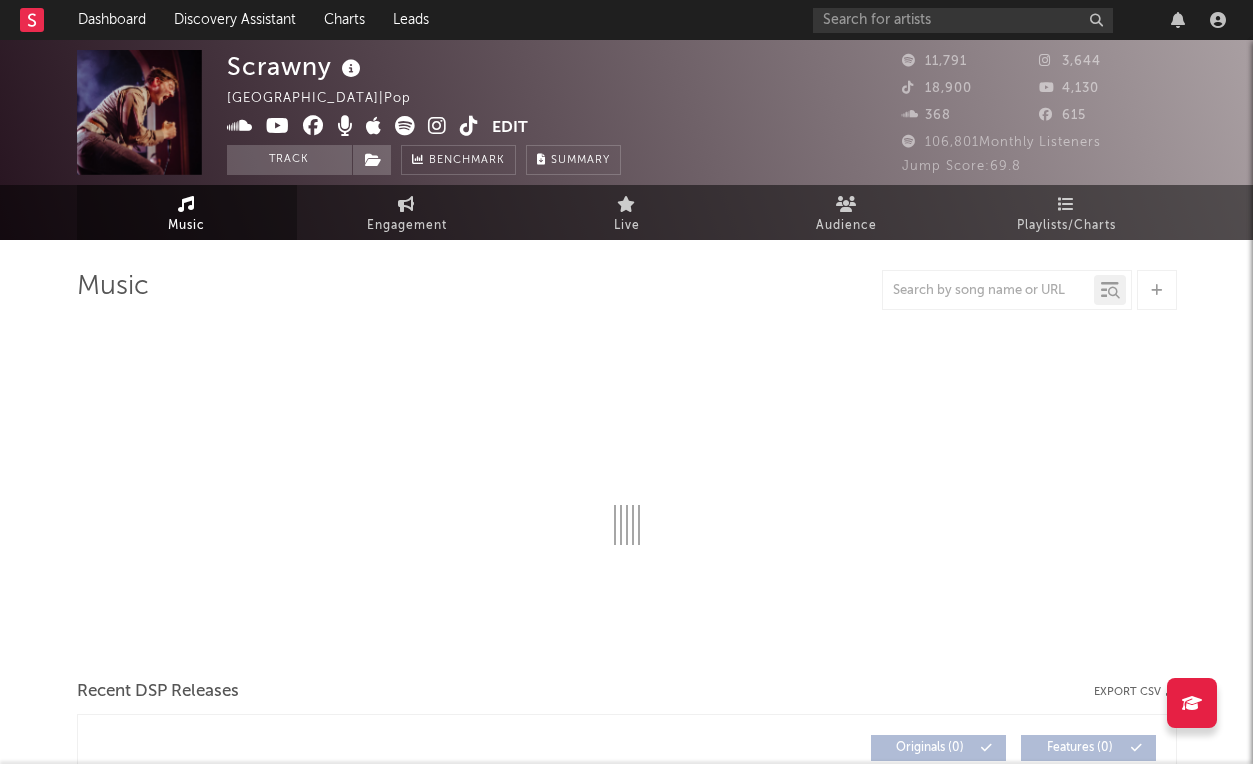 select on "6m" 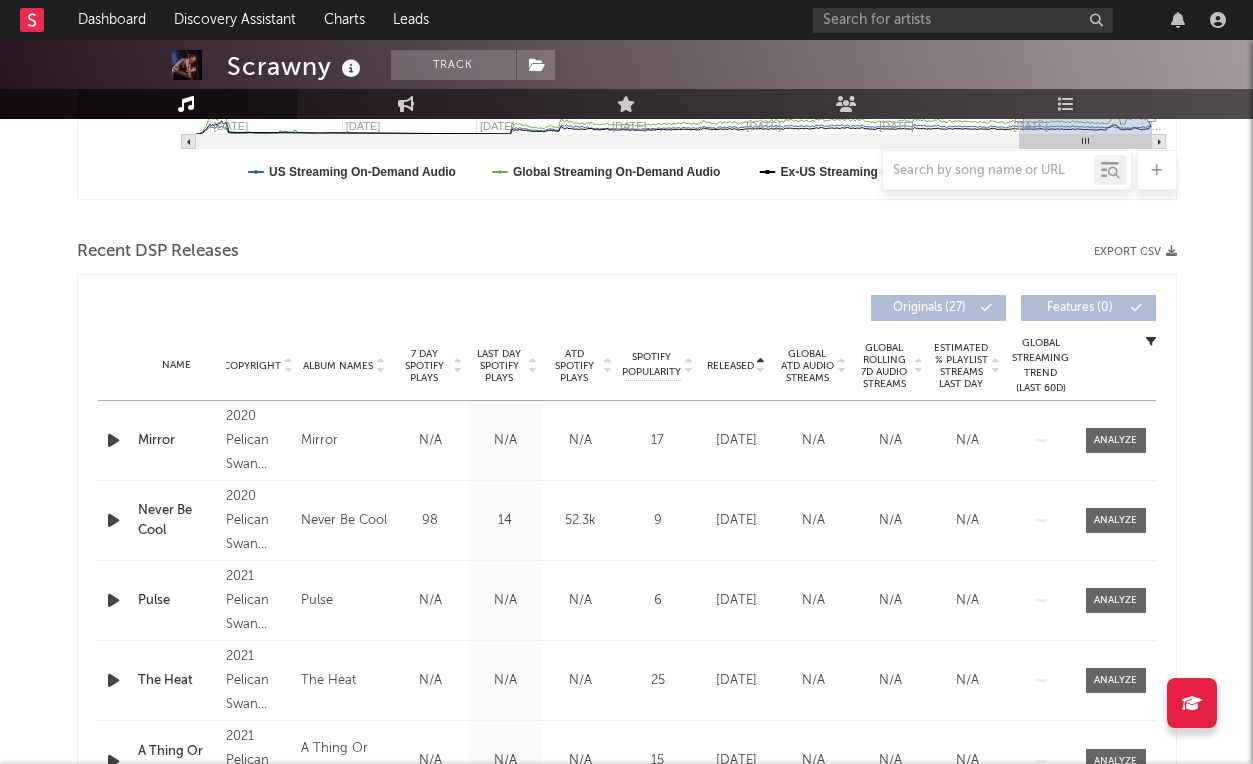 scroll, scrollTop: 536, scrollLeft: 0, axis: vertical 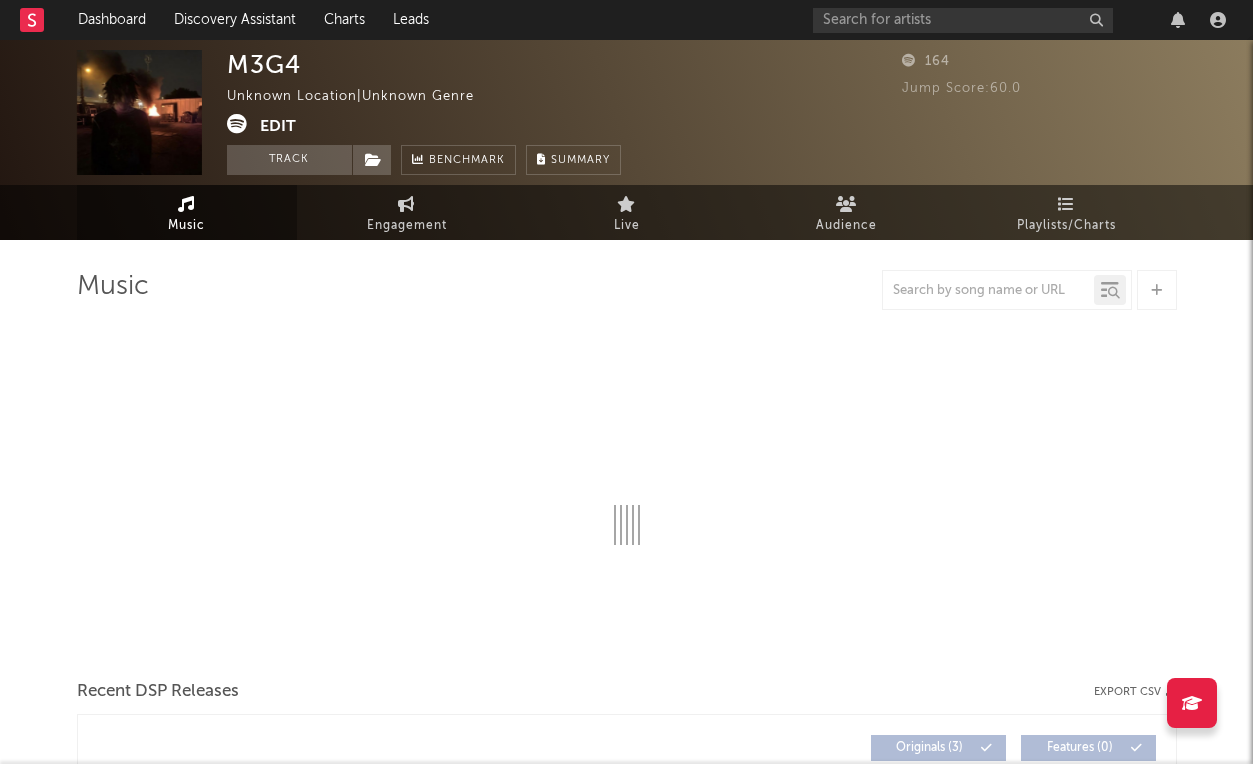 select on "6m" 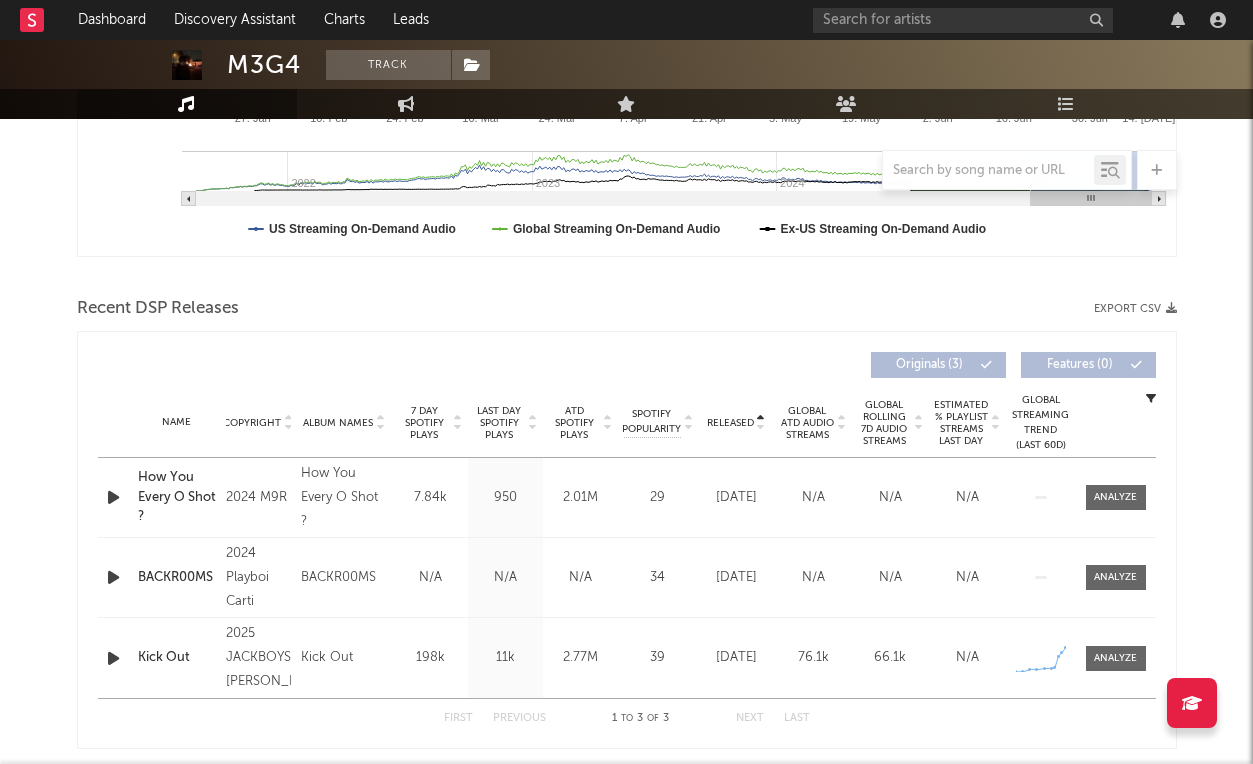 scroll, scrollTop: 540, scrollLeft: 0, axis: vertical 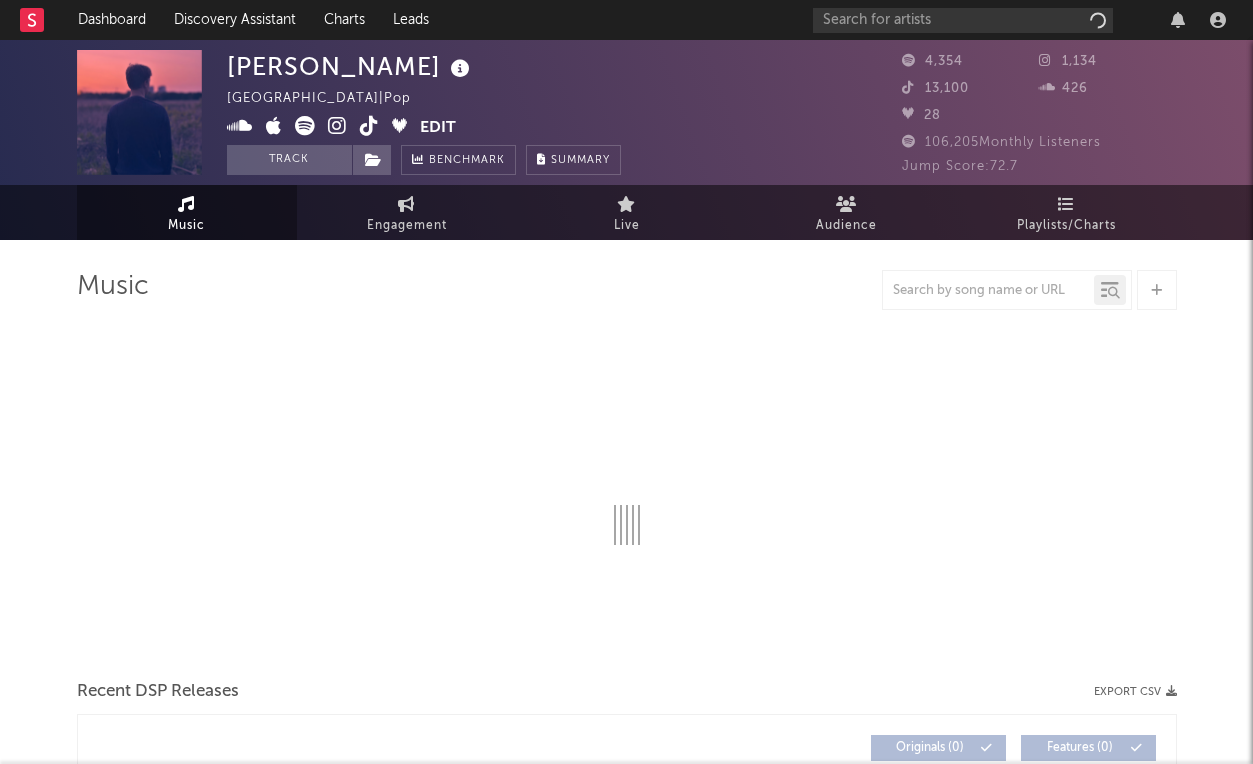 select on "6m" 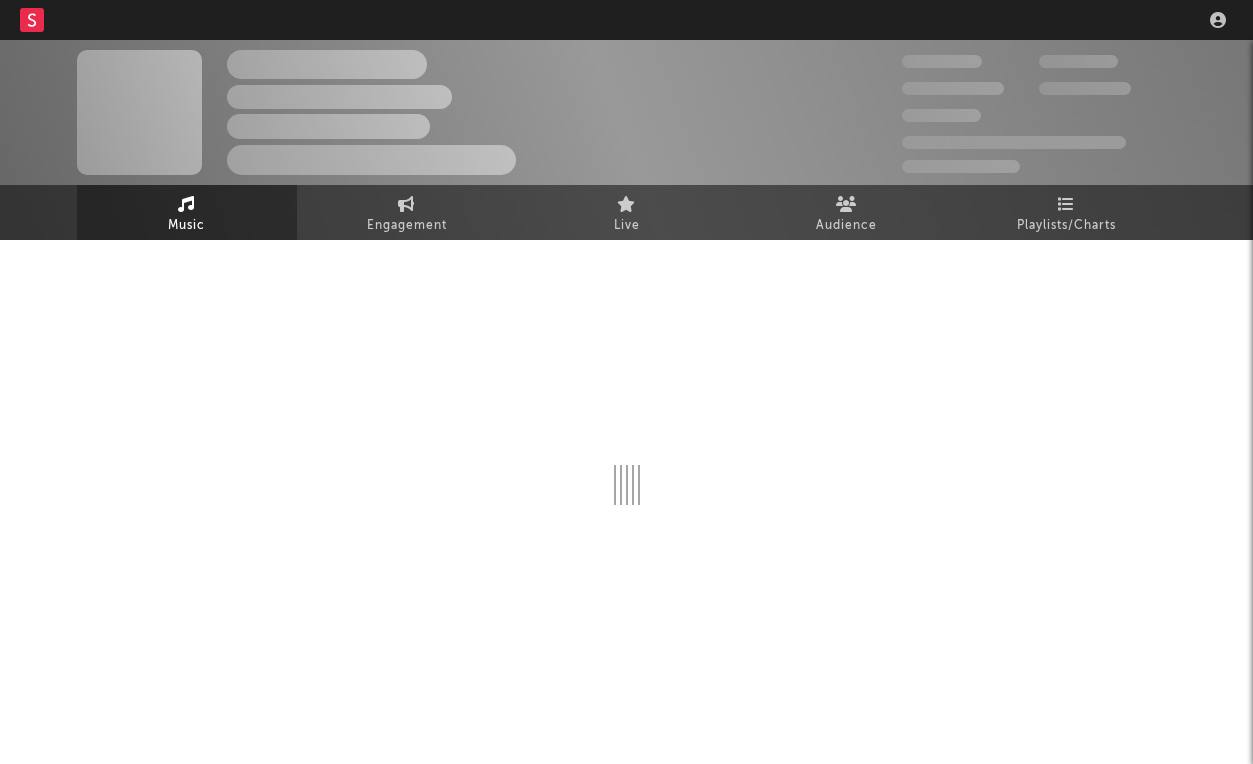 scroll, scrollTop: 0, scrollLeft: 0, axis: both 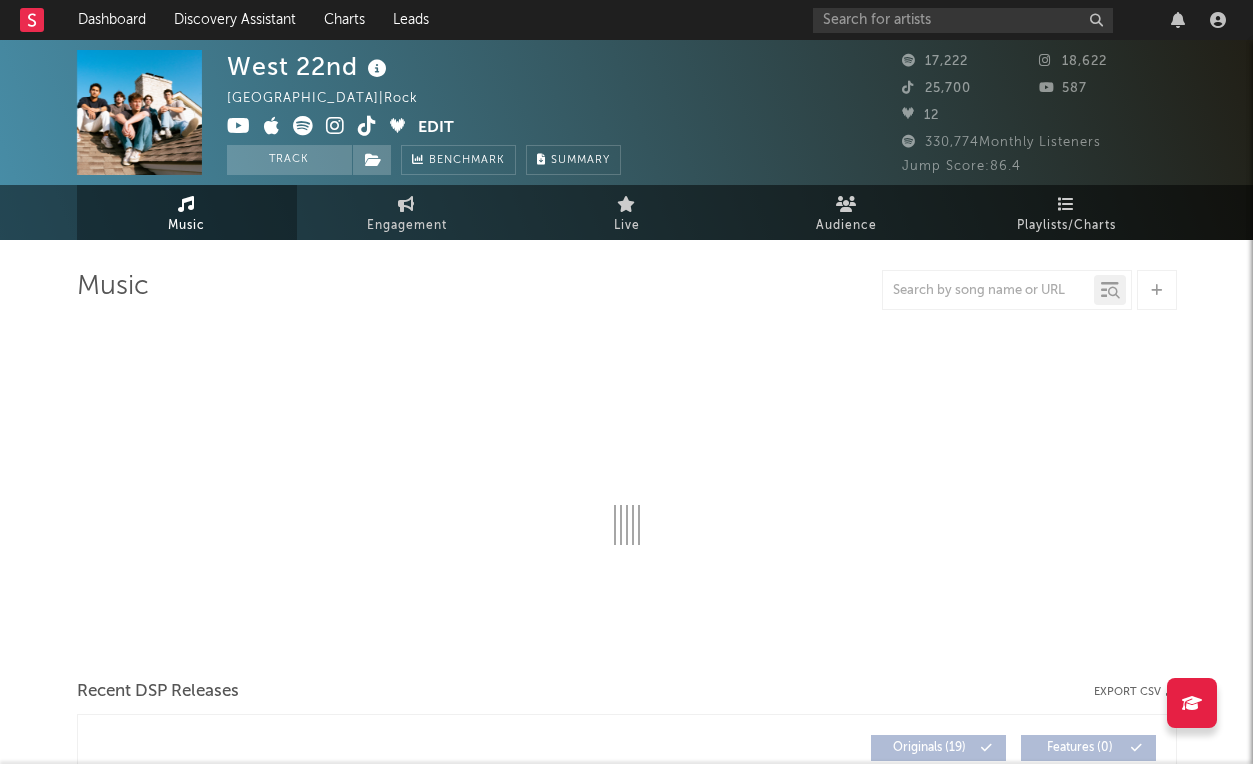 select on "6m" 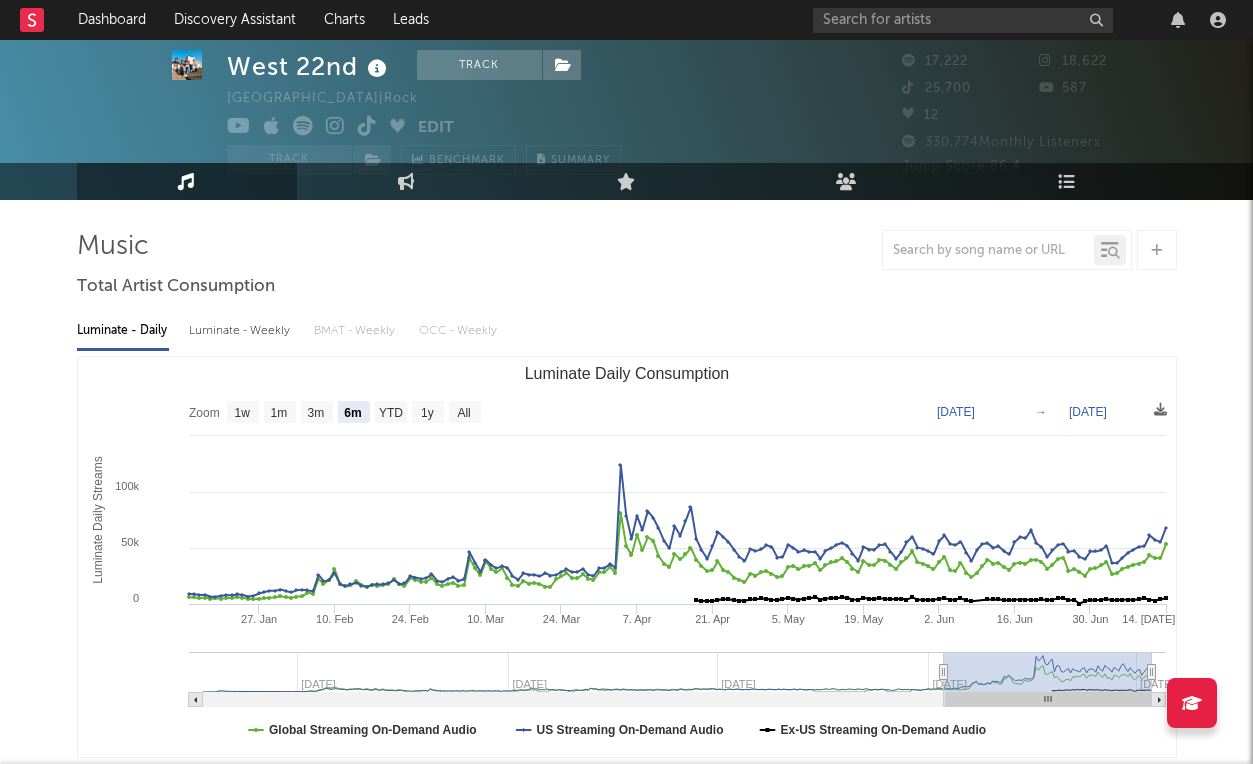 scroll, scrollTop: 42, scrollLeft: 0, axis: vertical 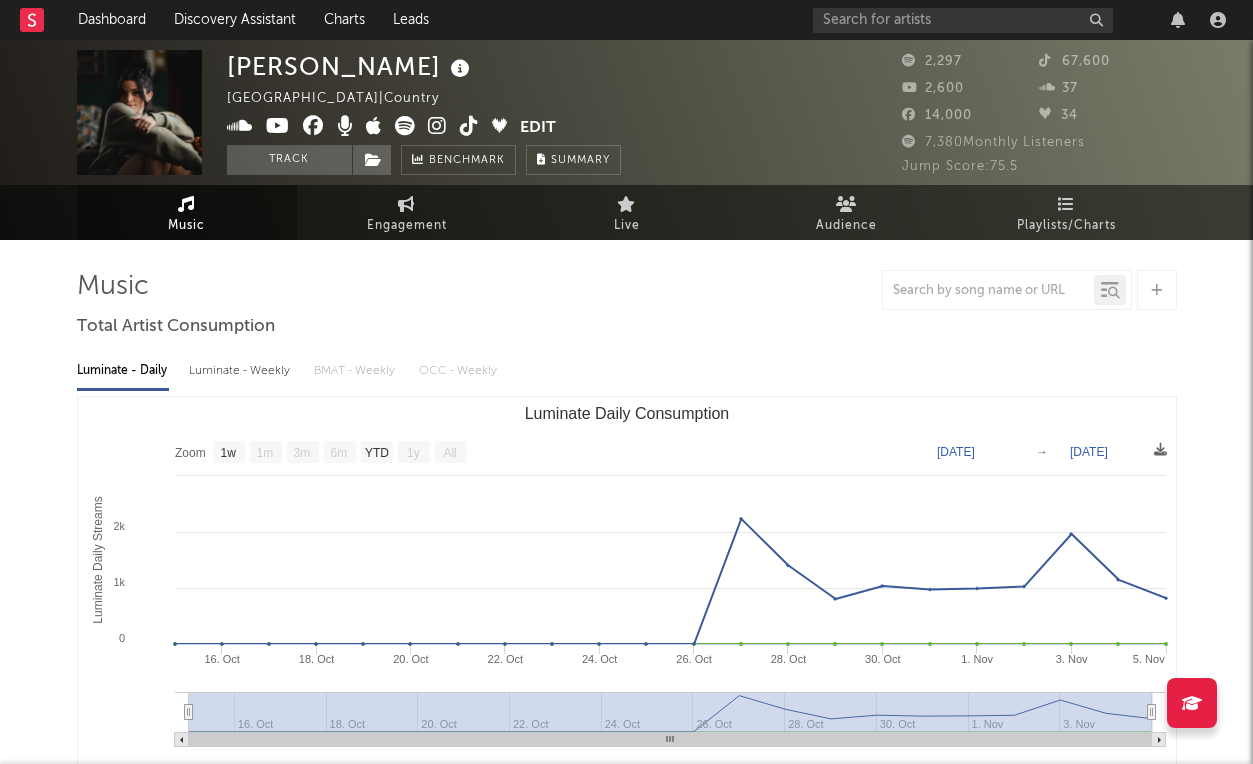 select on "1w" 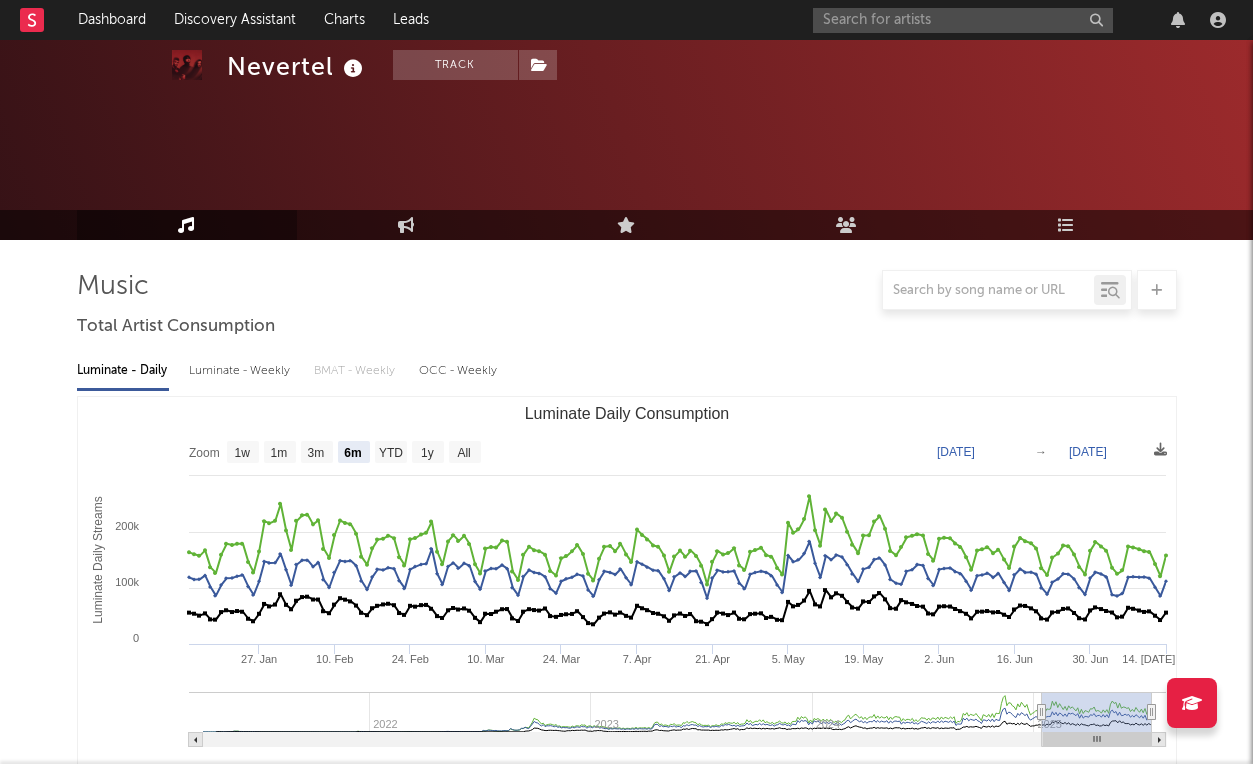 select on "6m" 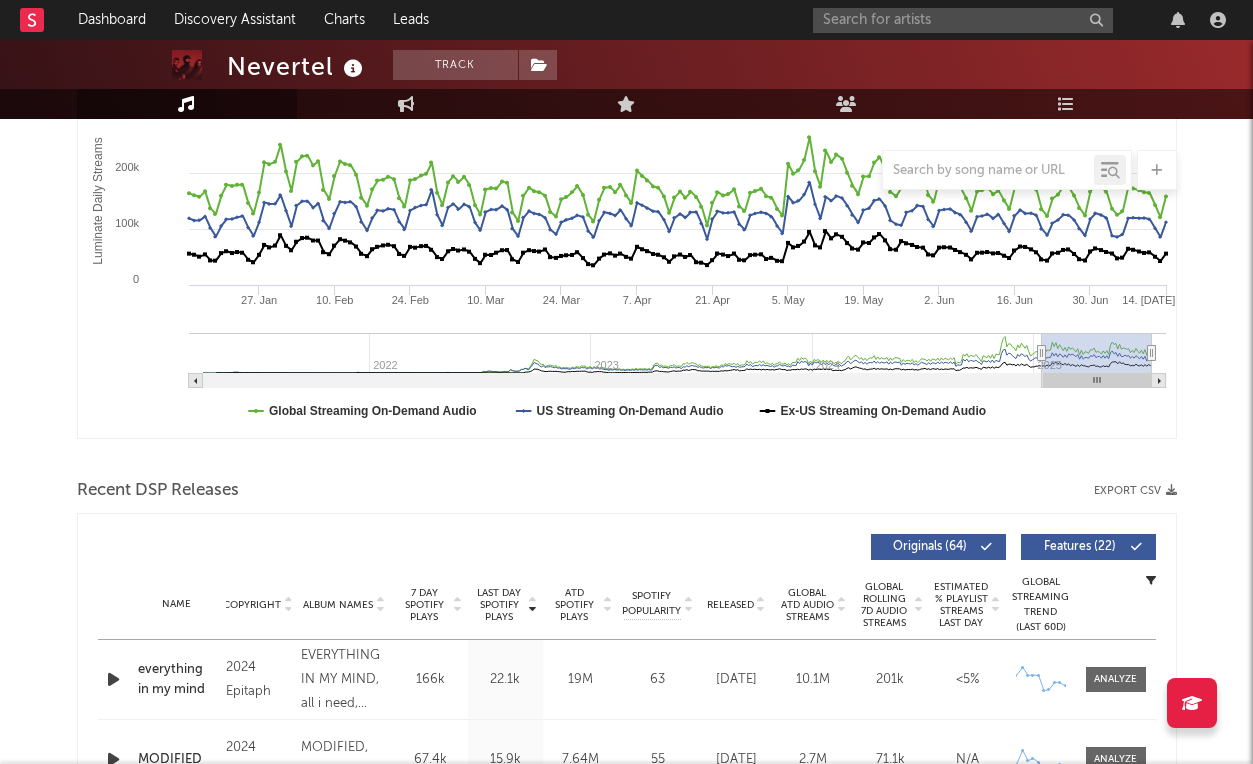 scroll, scrollTop: 0, scrollLeft: 0, axis: both 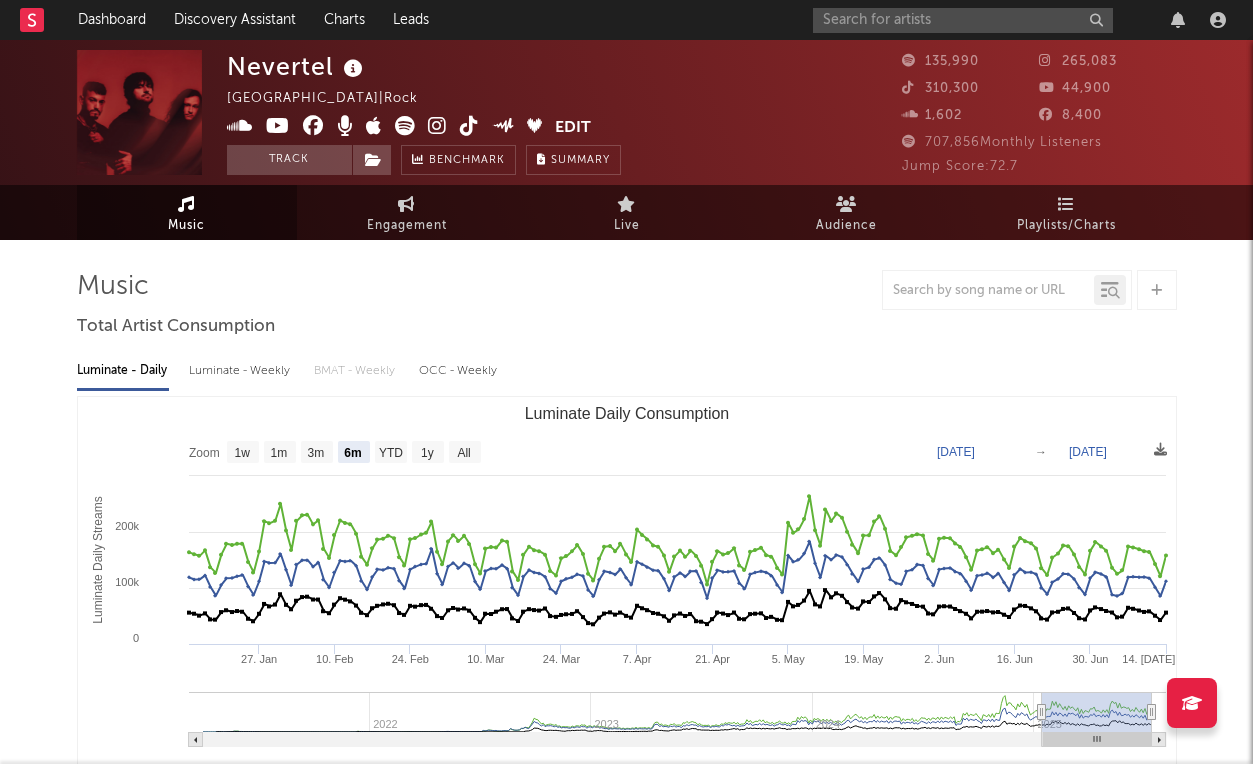 click 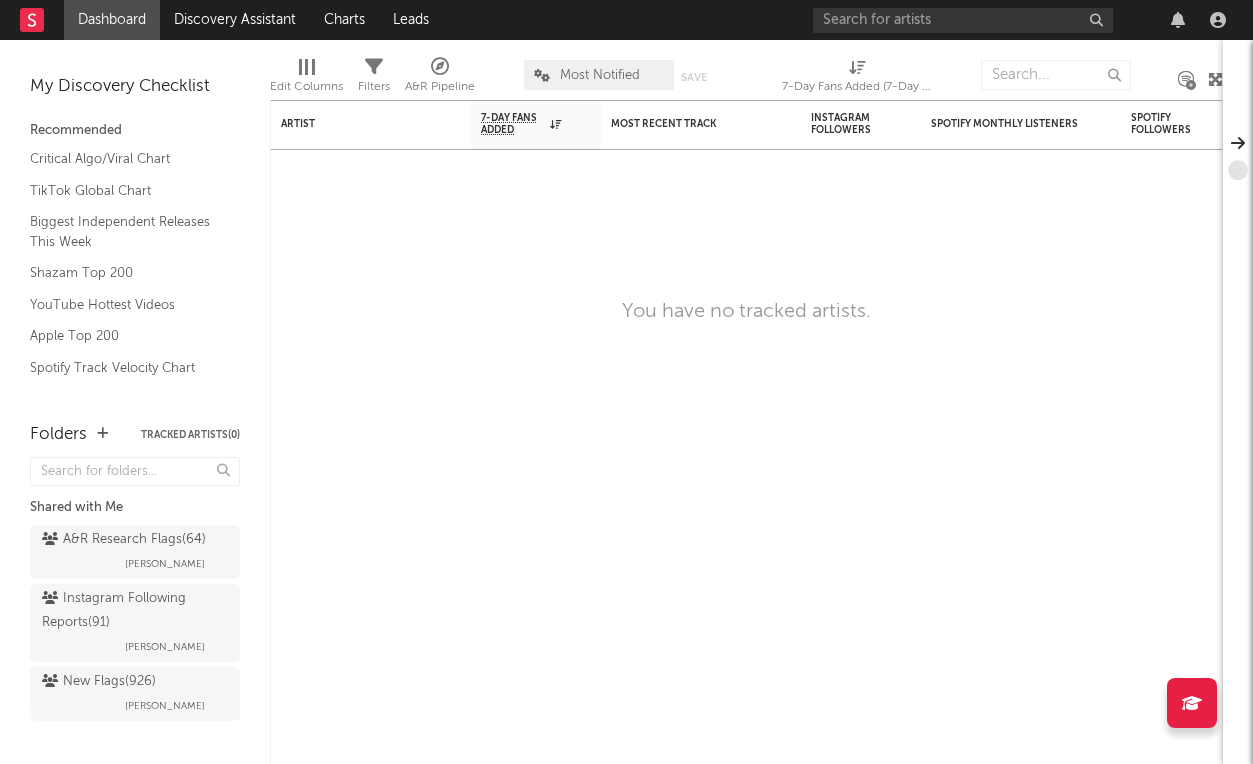 click on "Dashboard" at bounding box center (112, 20) 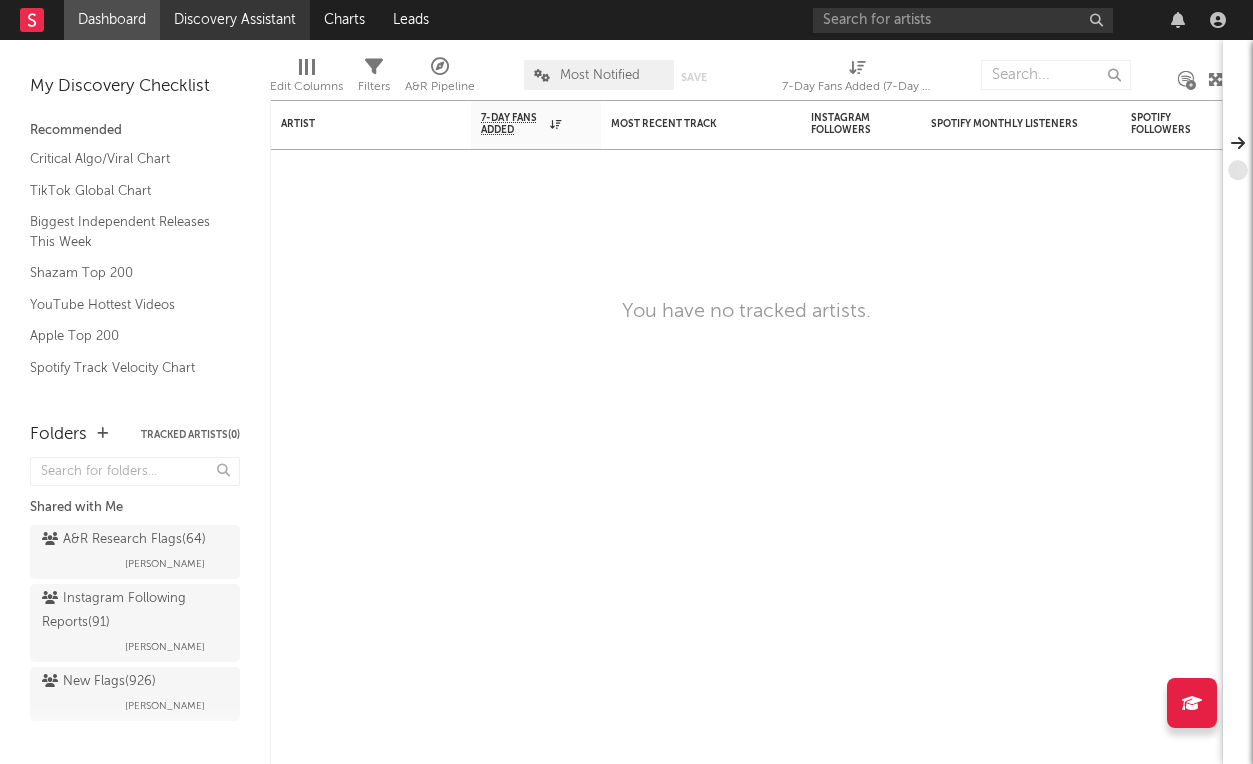click on "Discovery Assistant" at bounding box center (235, 20) 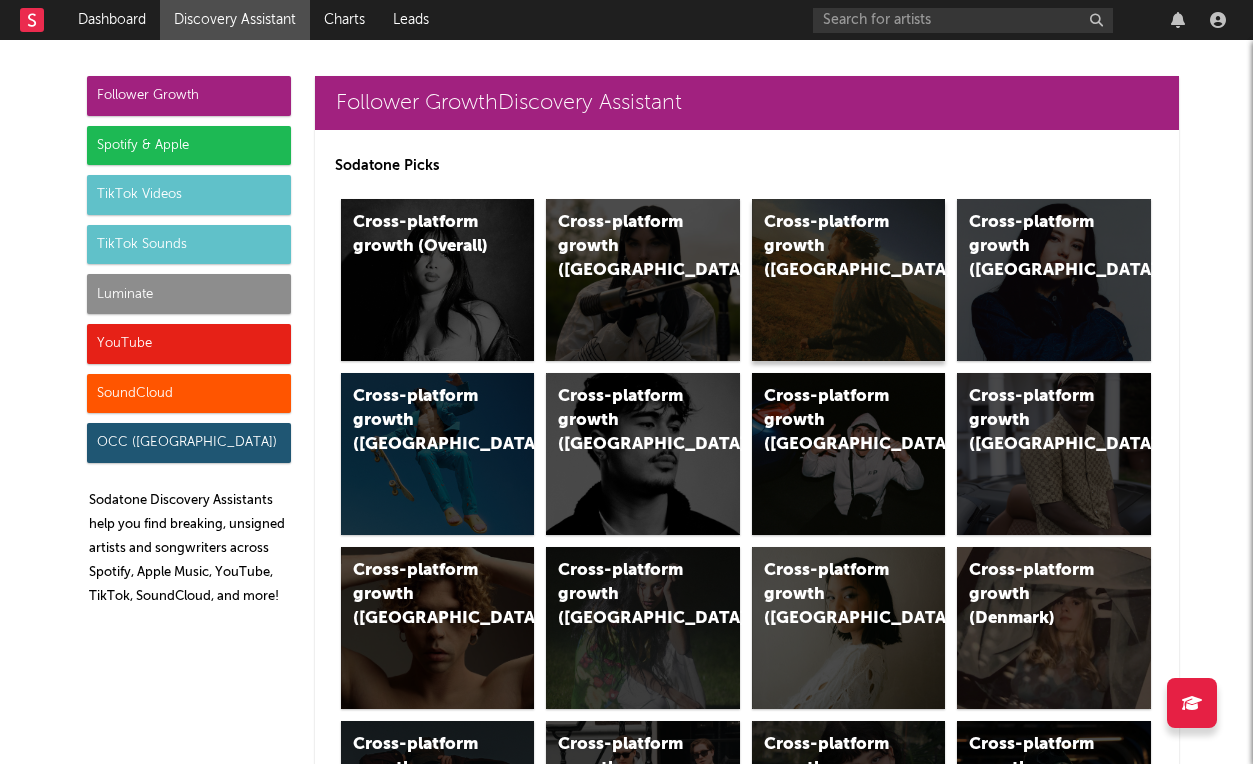 click on "Cross-platform growth (US)" at bounding box center (849, 280) 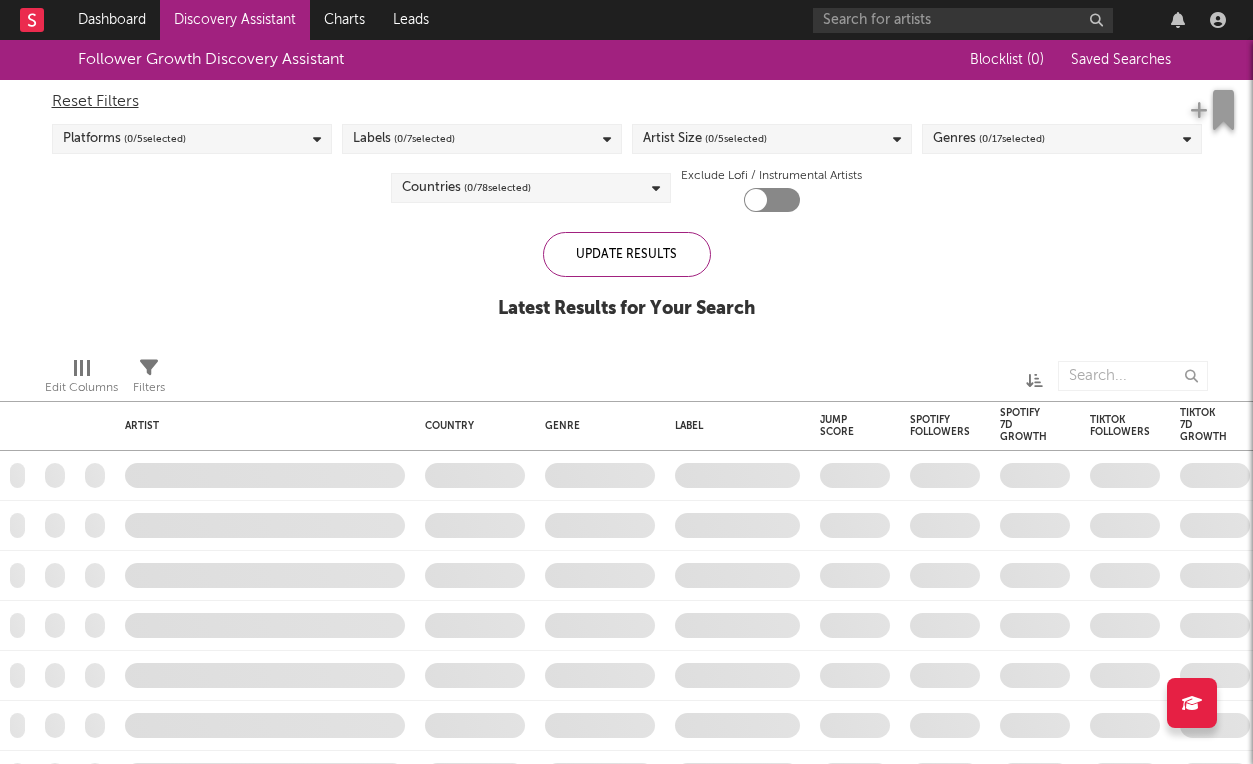 checkbox on "true" 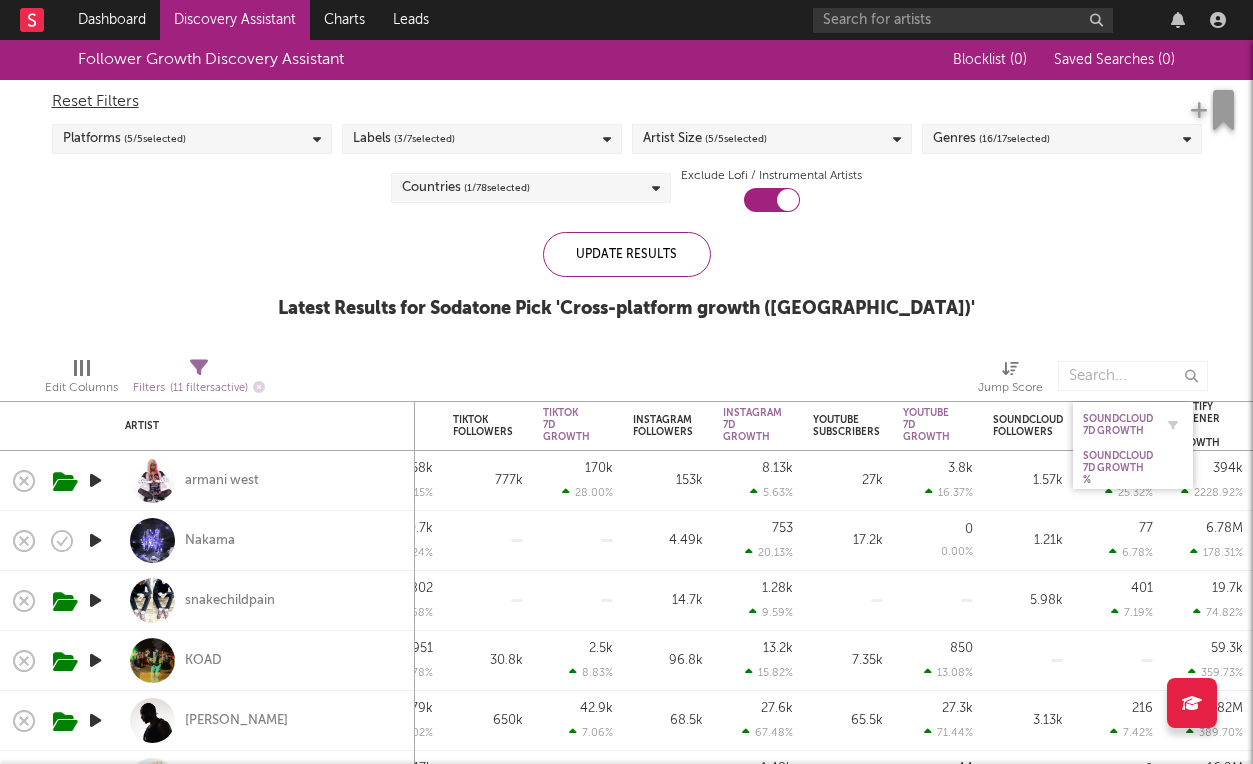 click on "Soundcloud 7D Growth" at bounding box center (1118, 425) 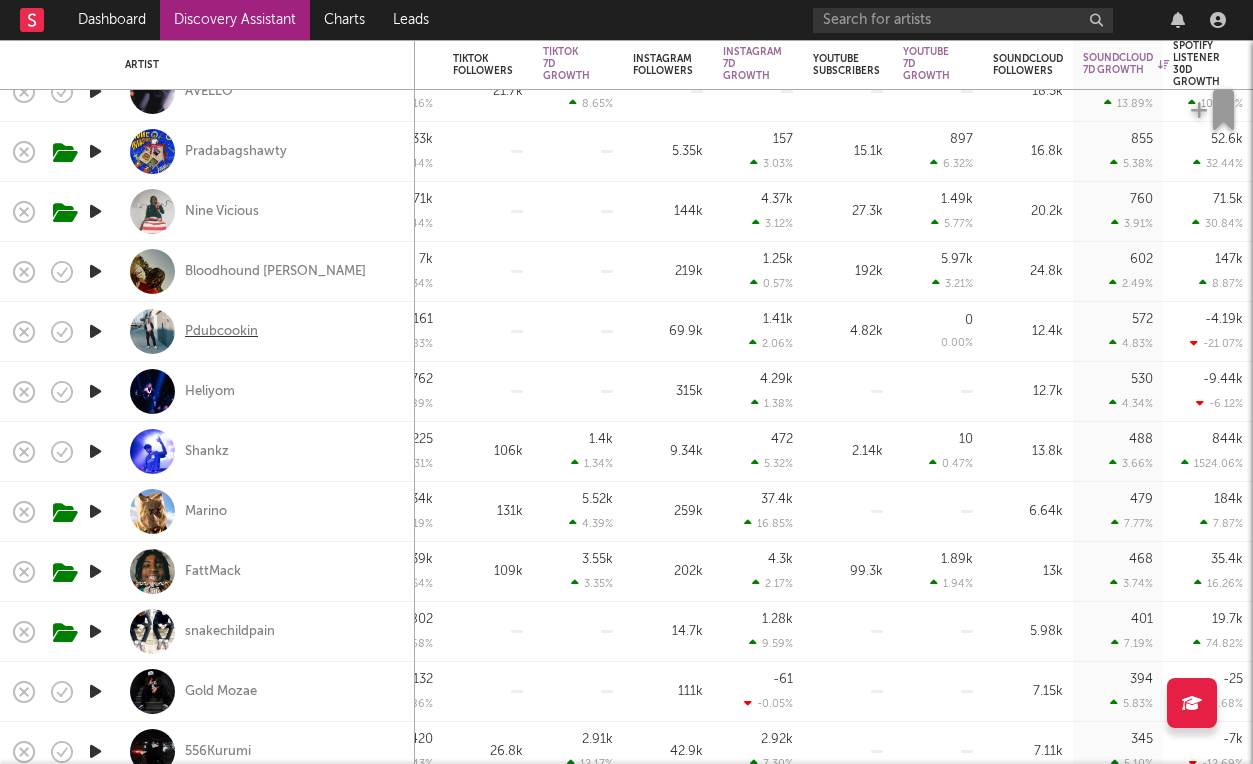 click on "Pdubcookin" at bounding box center [221, 332] 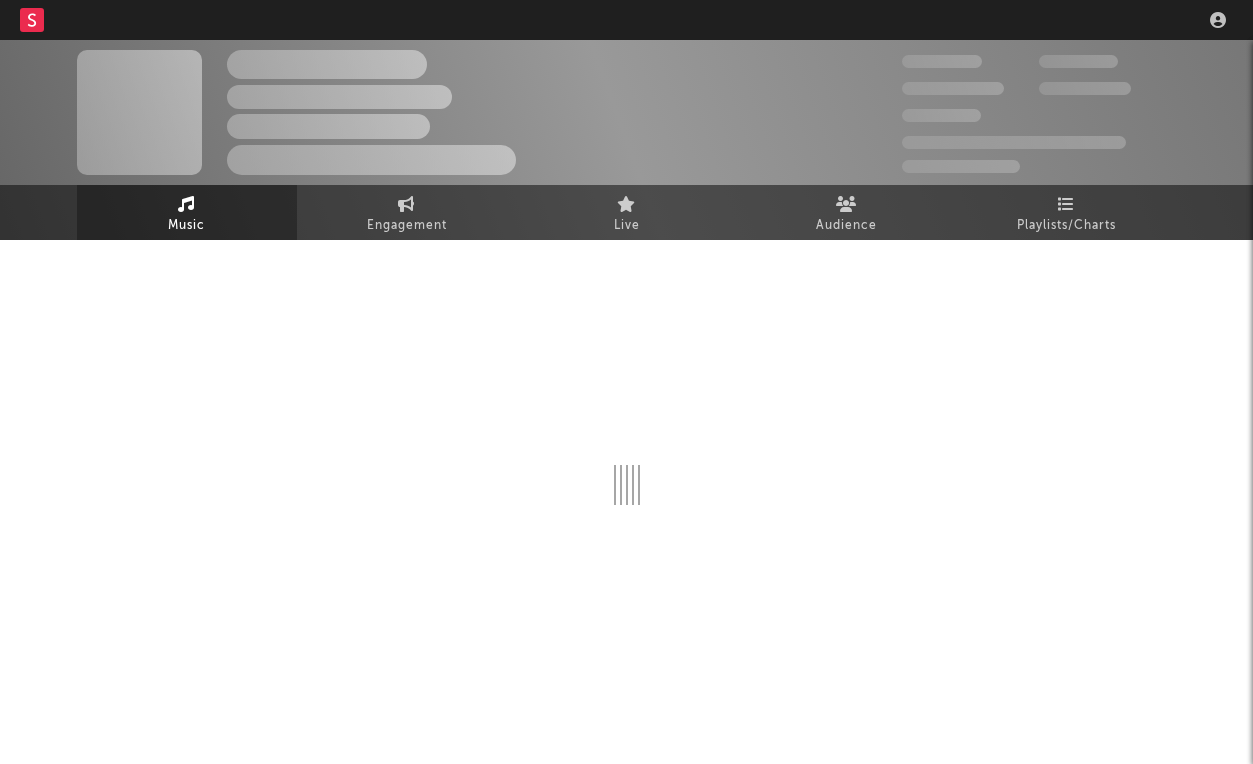 scroll, scrollTop: 0, scrollLeft: 0, axis: both 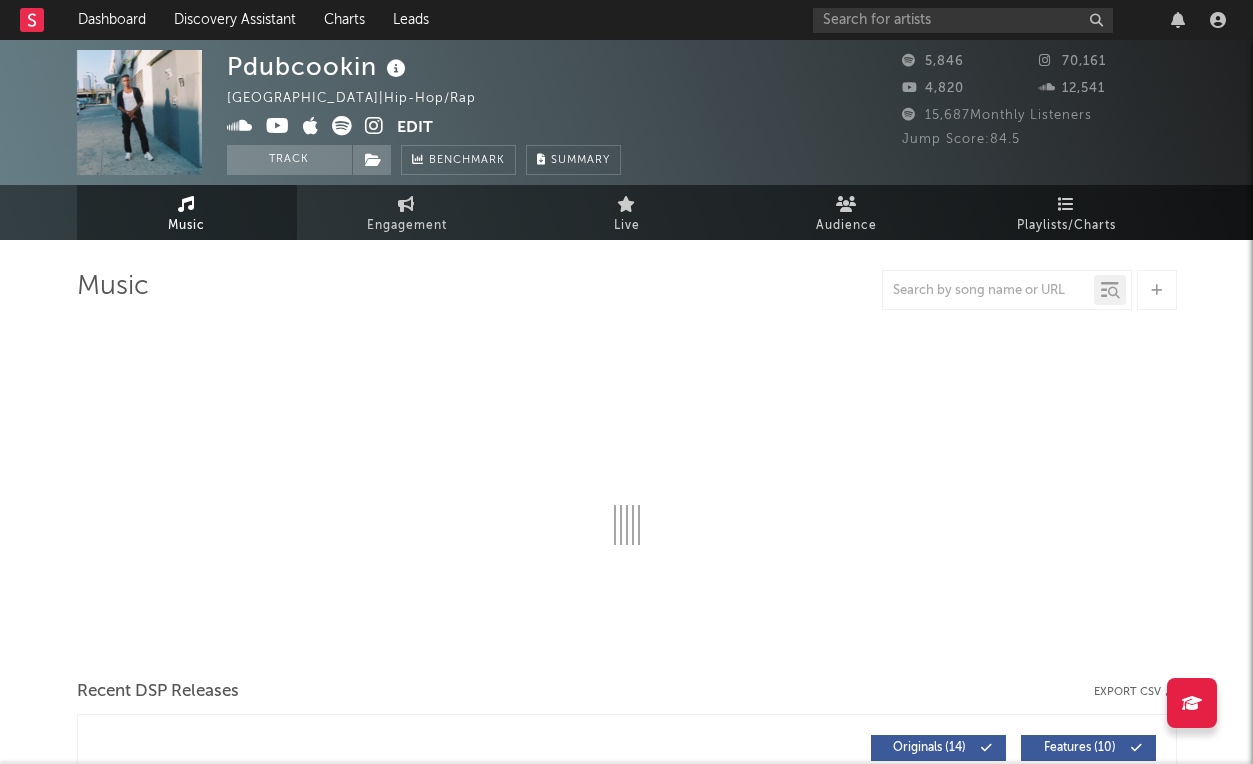 select on "6m" 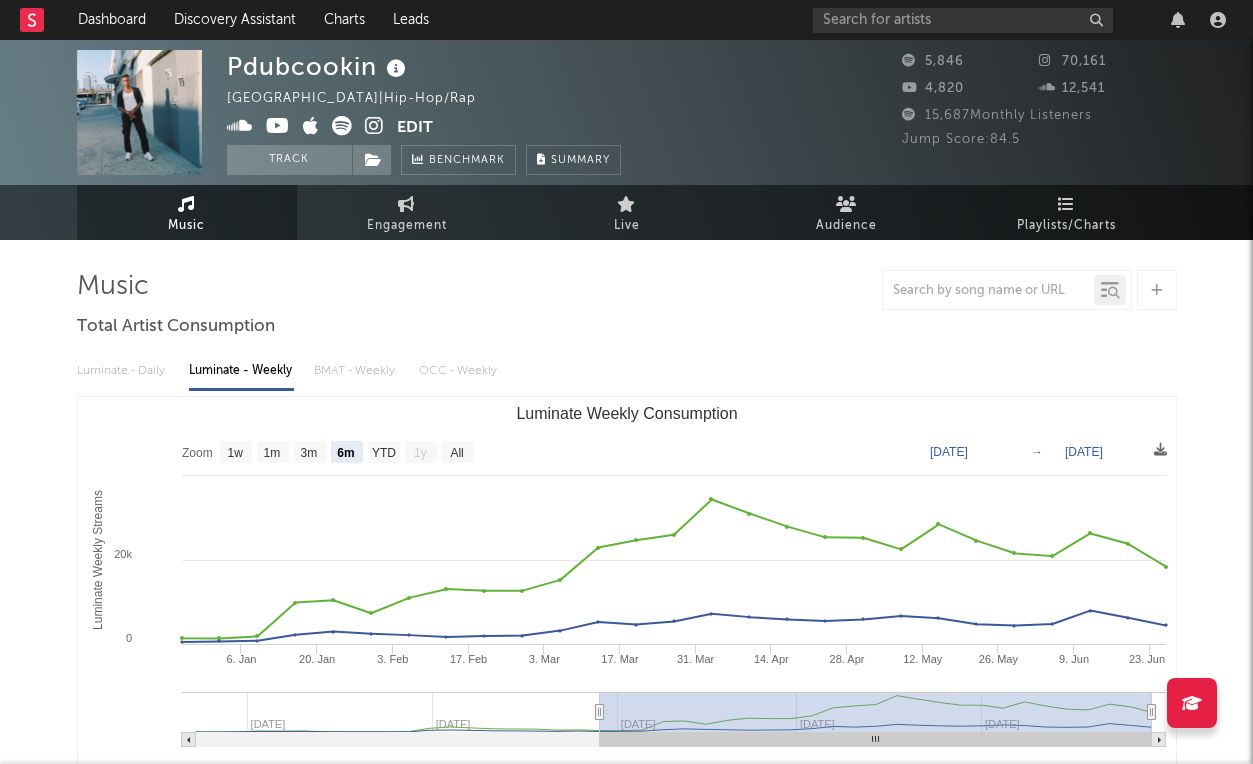 click at bounding box center [374, 126] 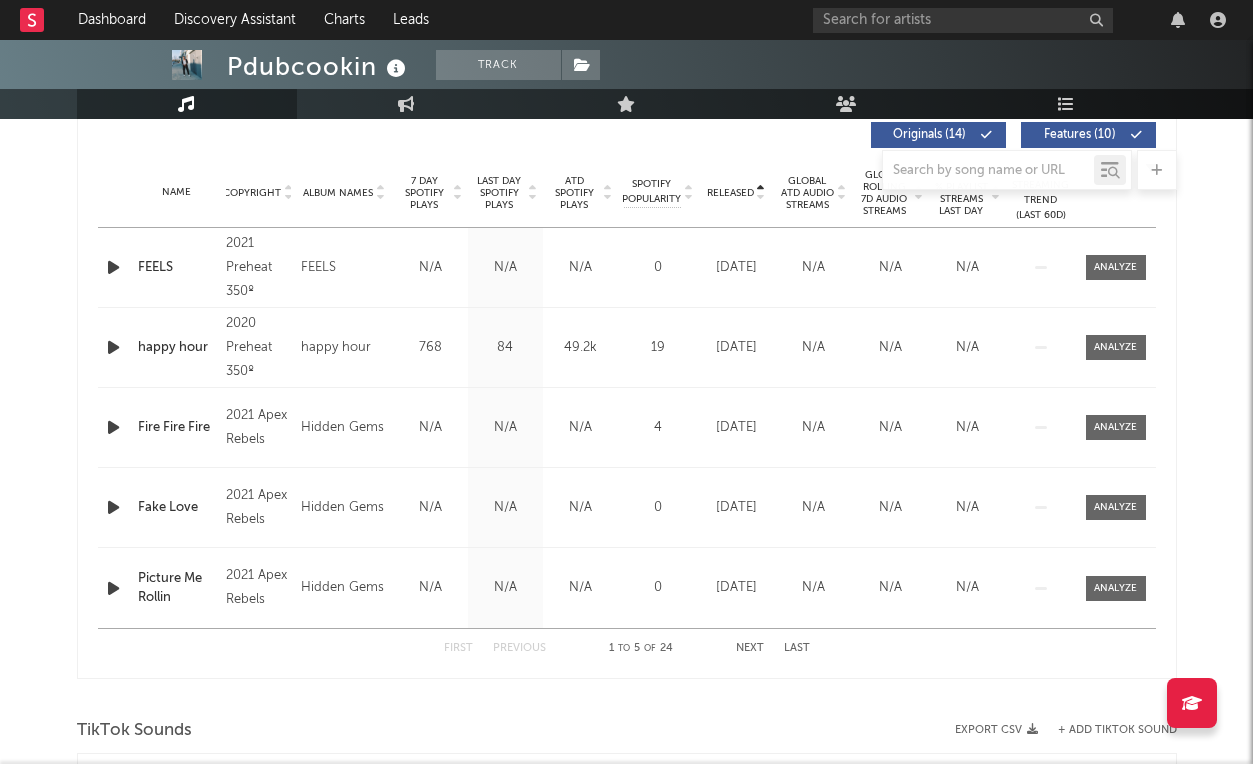 scroll, scrollTop: 0, scrollLeft: 0, axis: both 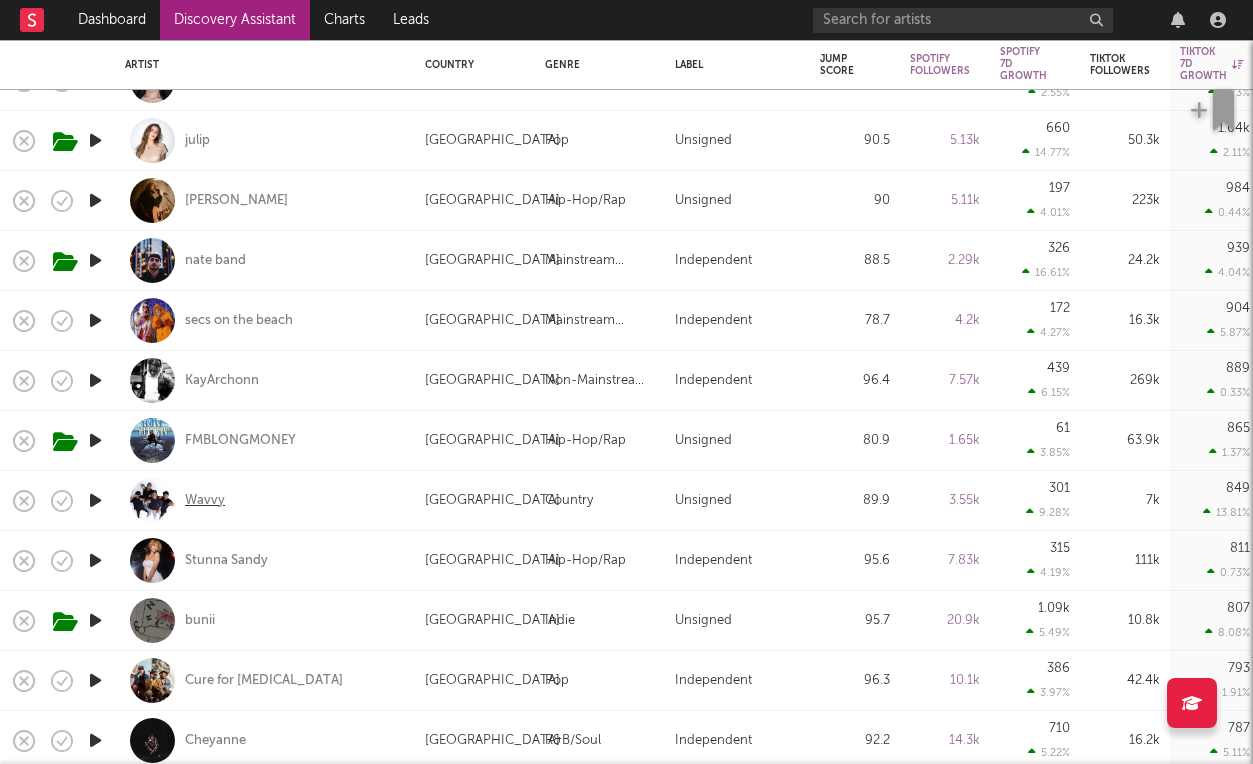 click on "Wavvy" at bounding box center (205, 501) 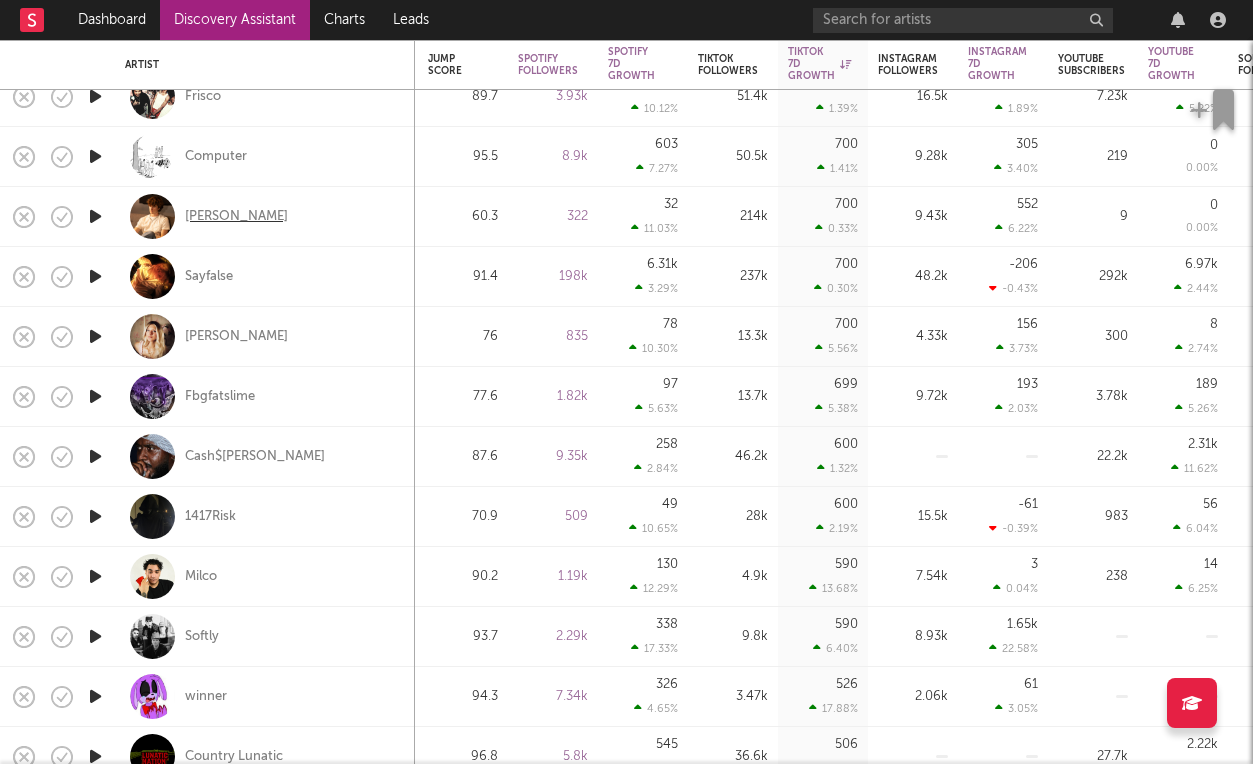 click on "[PERSON_NAME]" at bounding box center (236, 217) 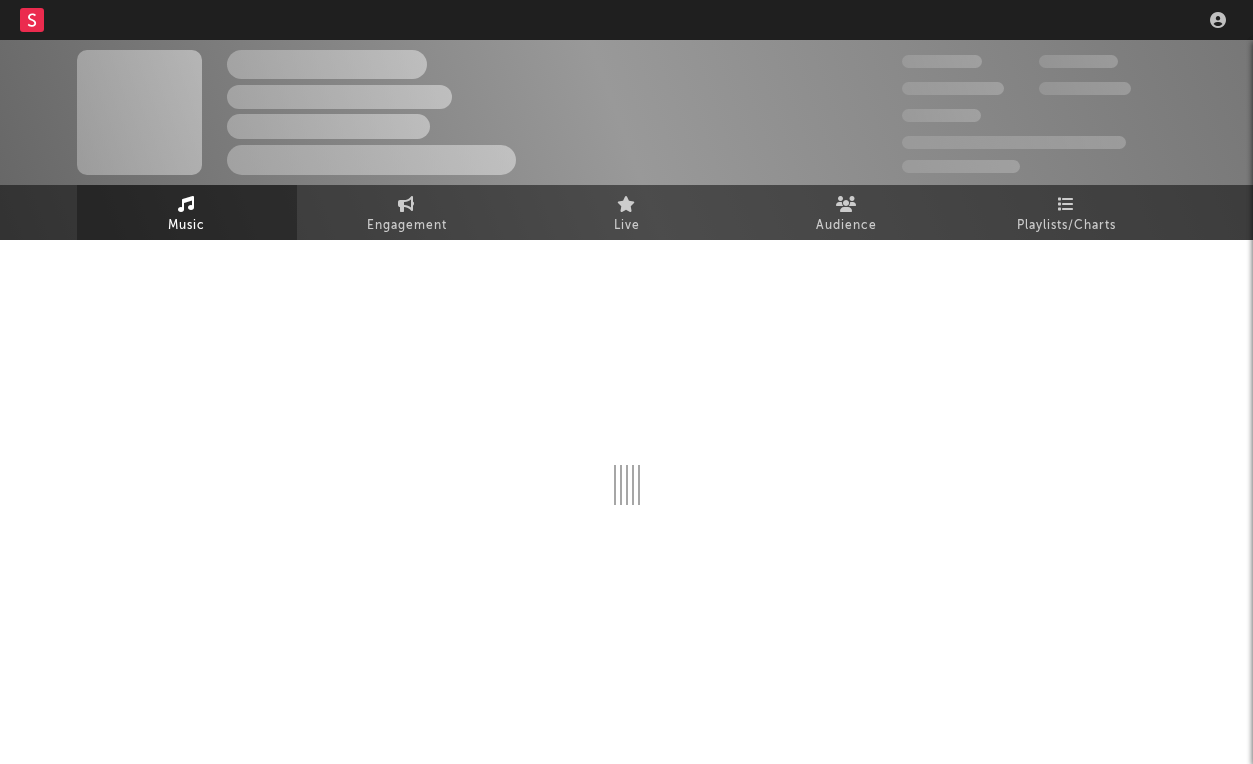 scroll, scrollTop: 0, scrollLeft: 0, axis: both 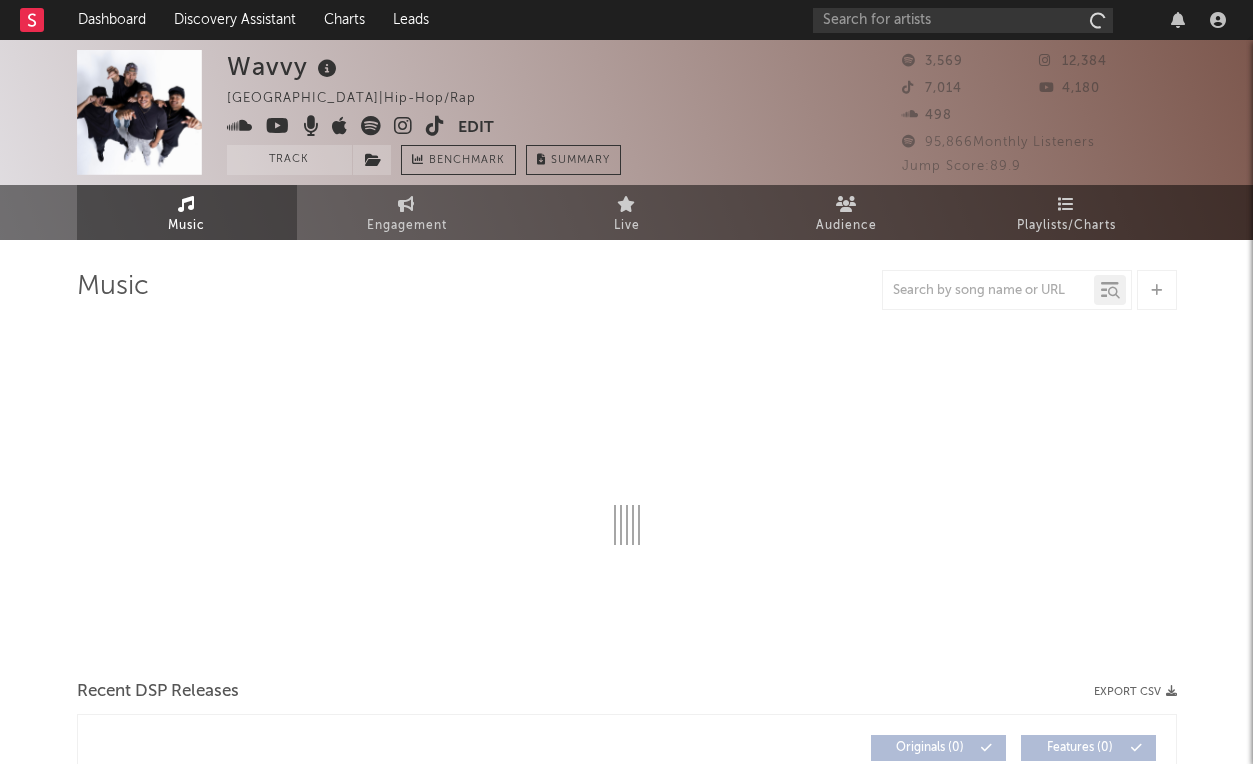 select on "6m" 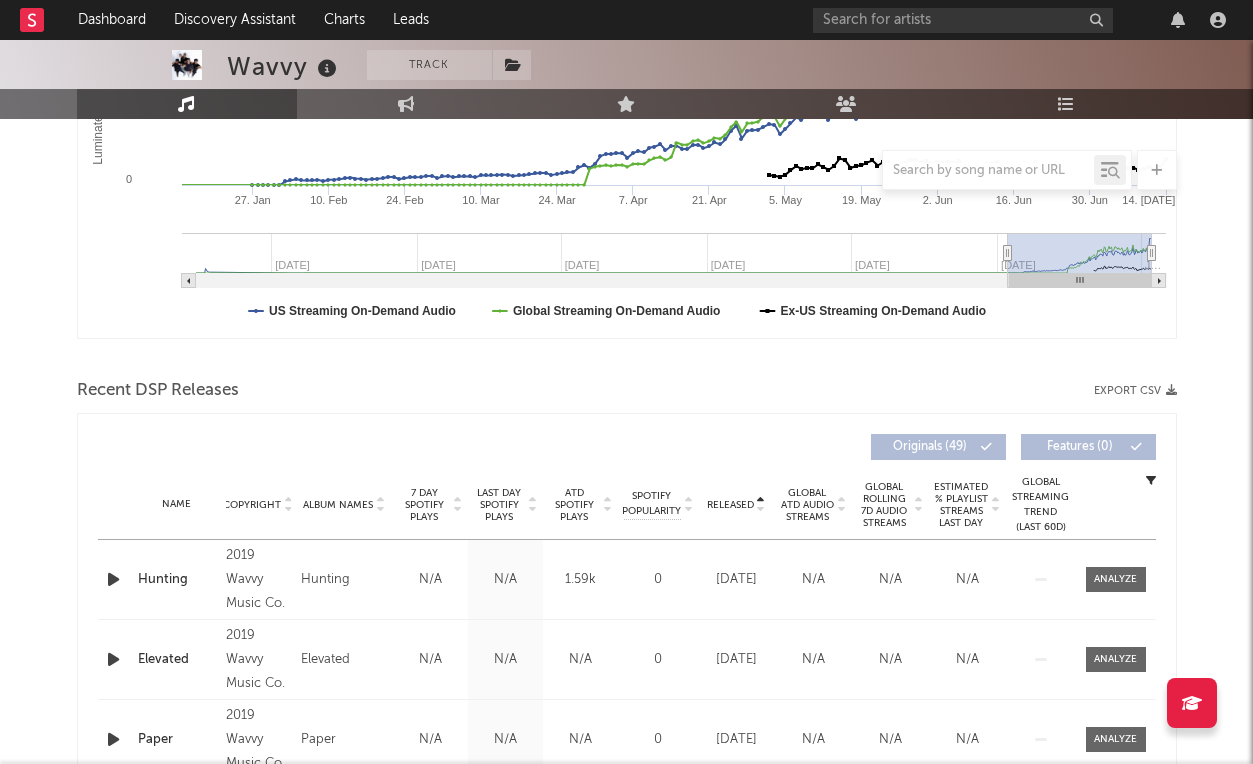 scroll, scrollTop: 482, scrollLeft: 0, axis: vertical 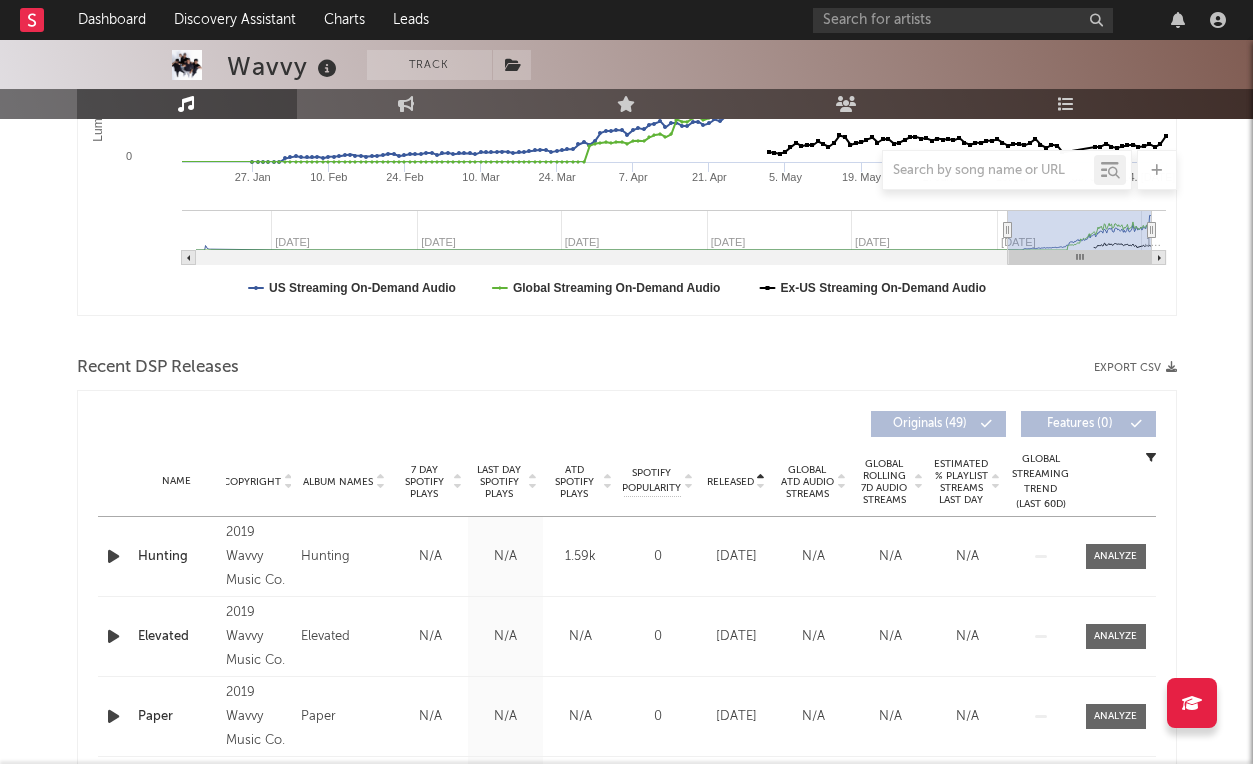 click on "ATD Spotify Plays" at bounding box center [574, 482] 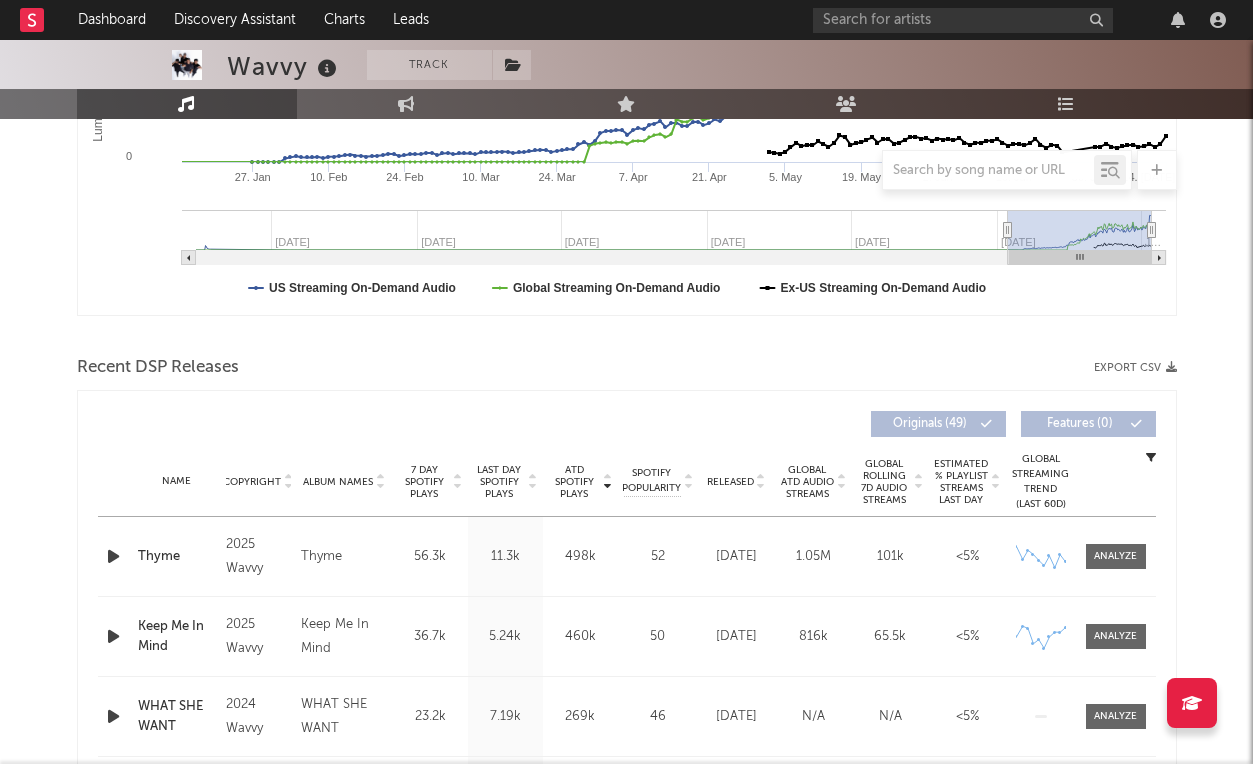 click on "ATD Spotify Plays" at bounding box center (574, 482) 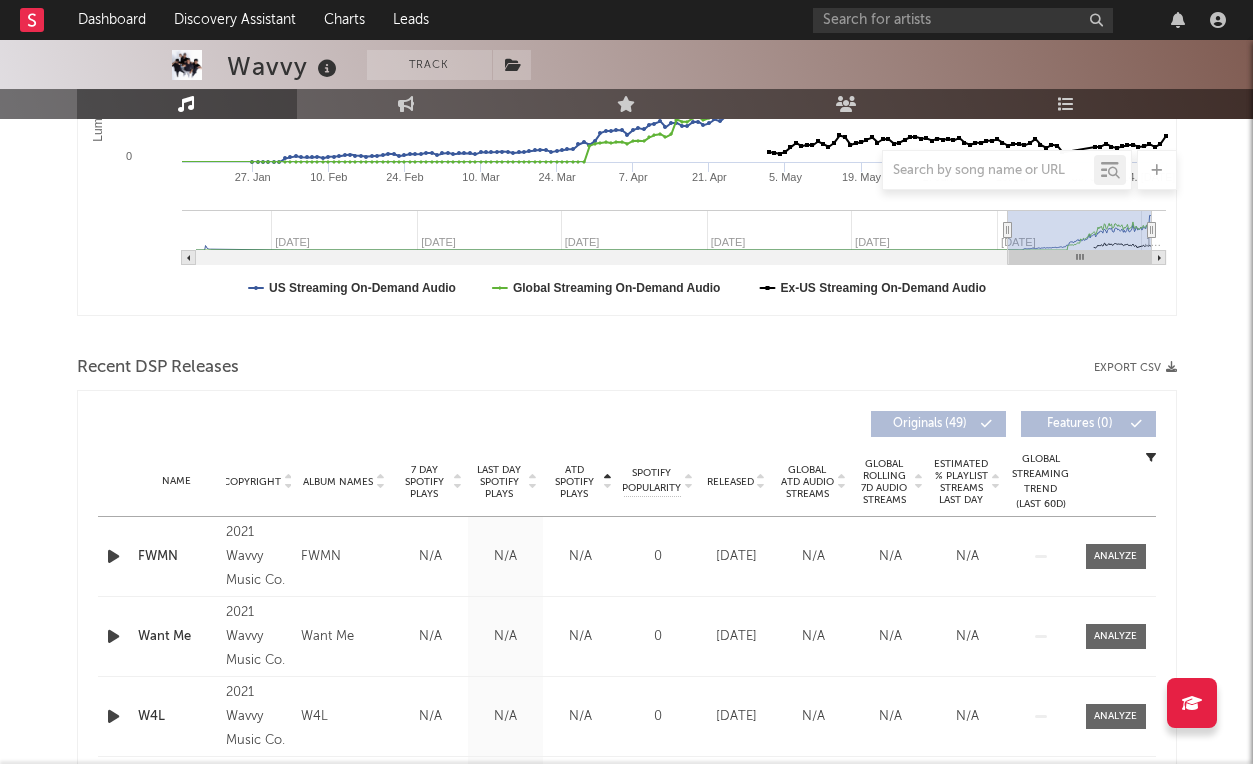 click on "Last Day Spotify Plays" at bounding box center (499, 482) 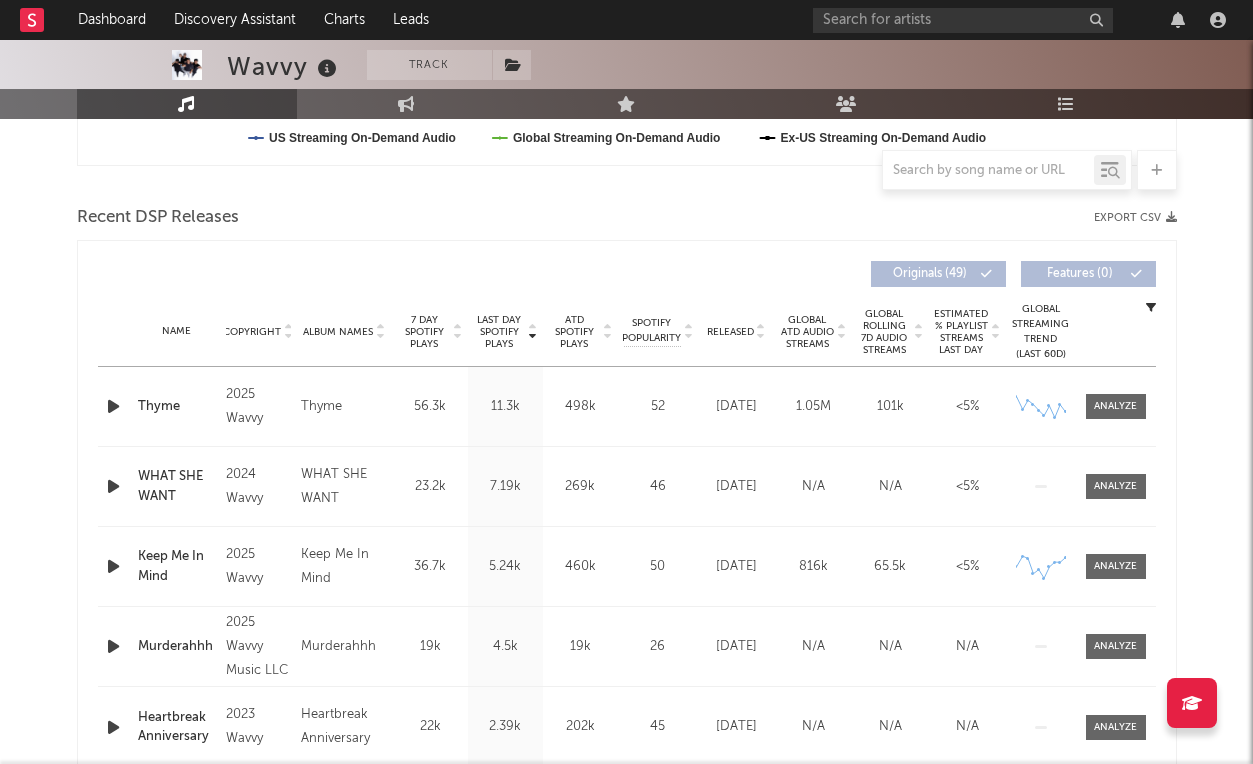 scroll, scrollTop: 0, scrollLeft: 0, axis: both 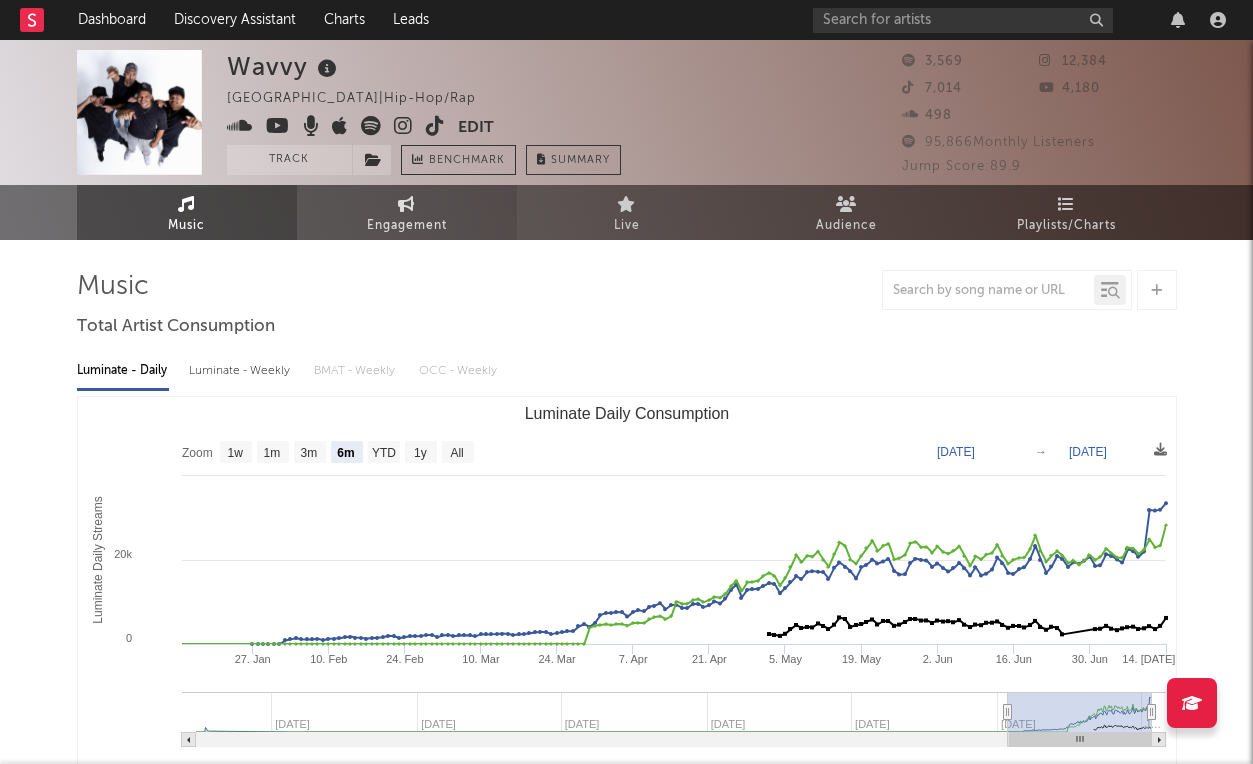 click on "Engagement" at bounding box center [407, 226] 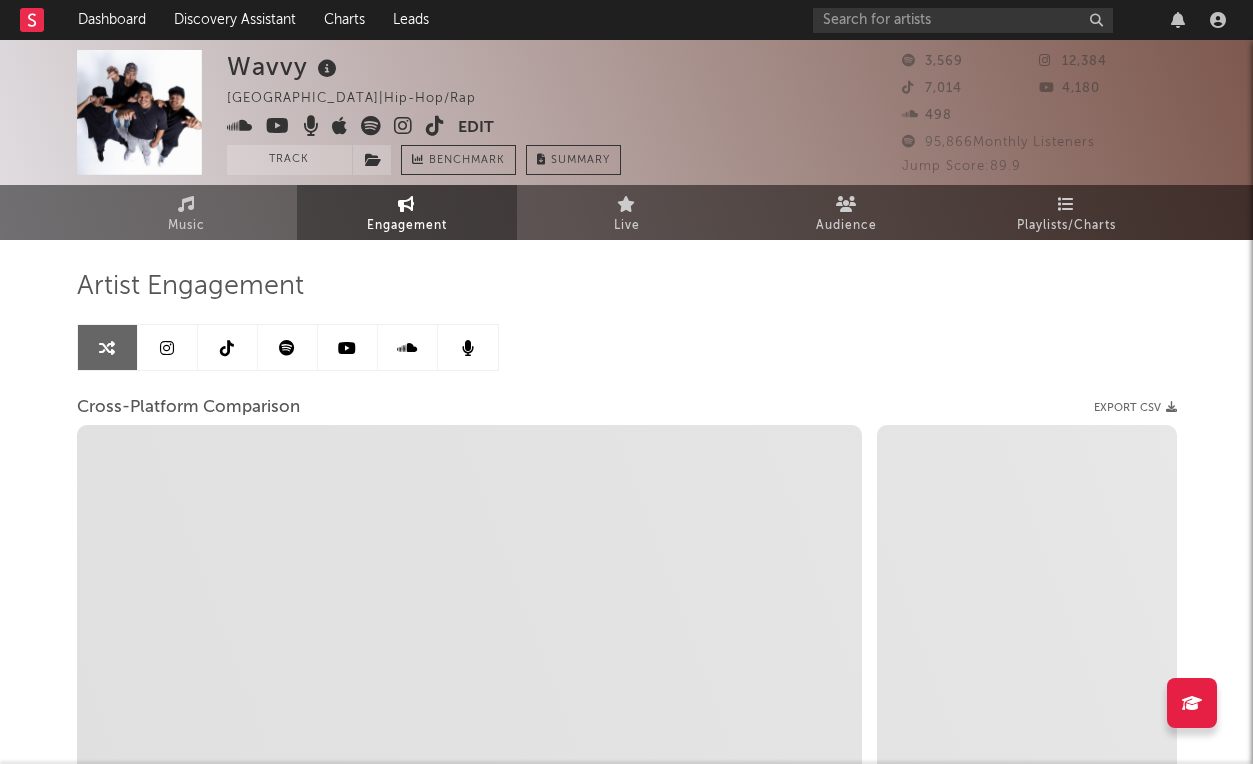 select on "1m" 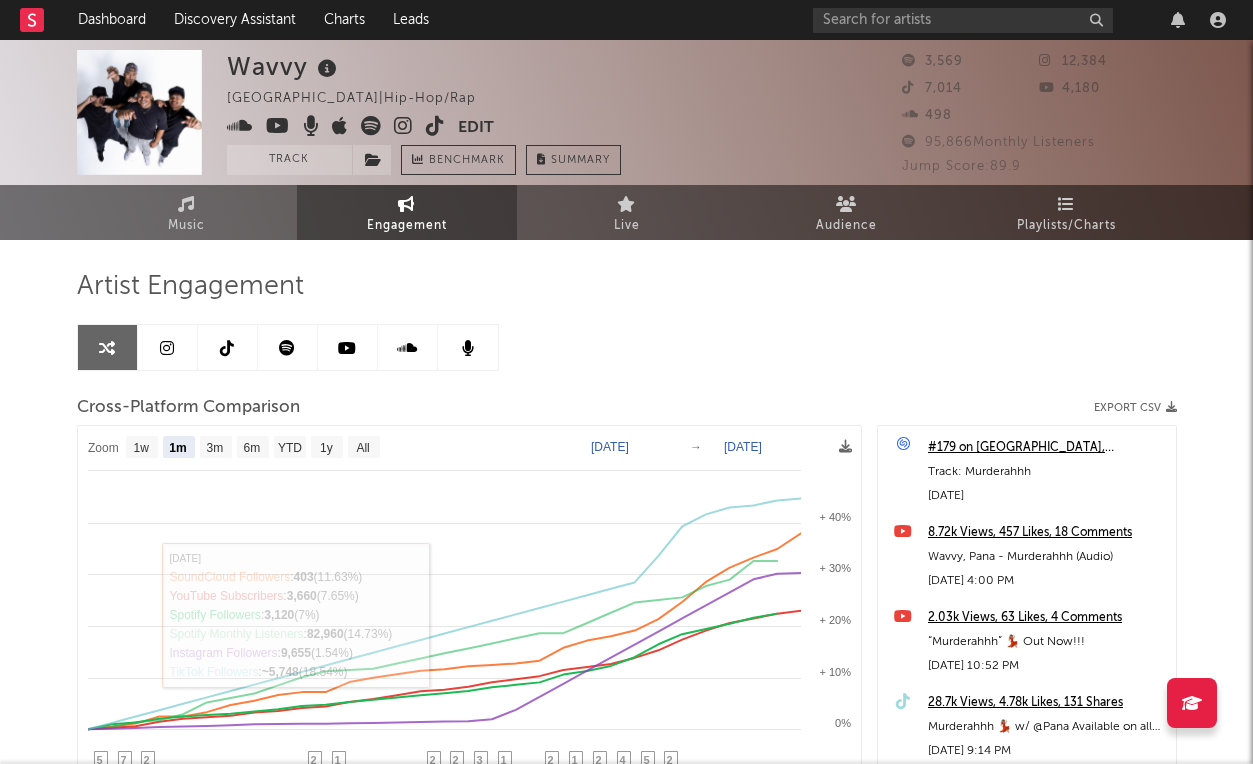 click at bounding box center (403, 126) 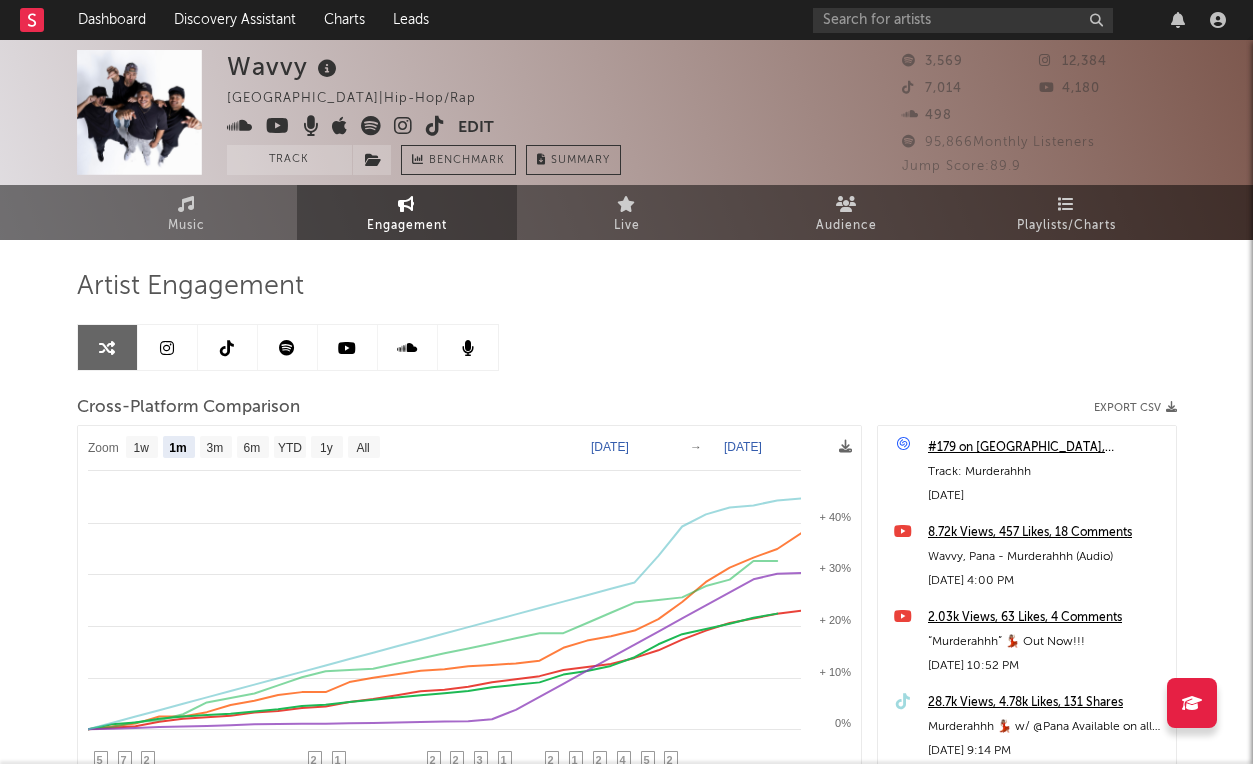 click at bounding box center [435, 126] 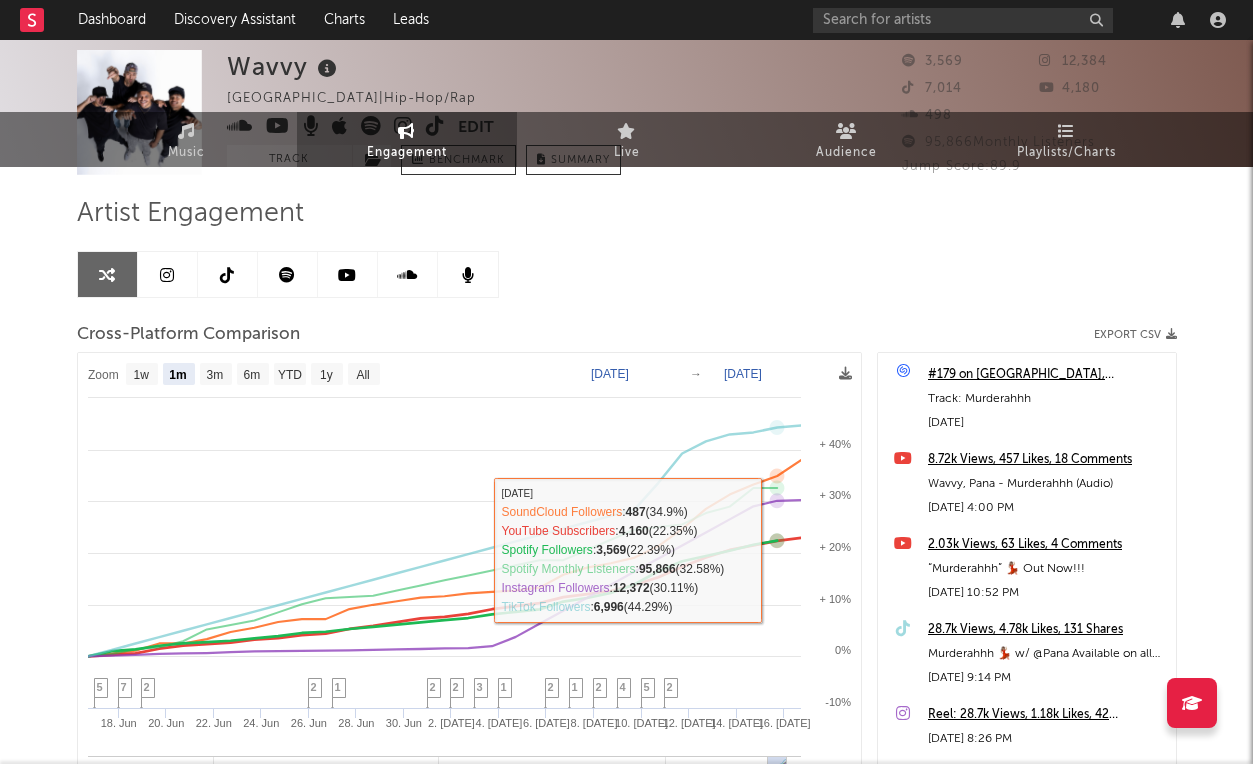 scroll, scrollTop: 0, scrollLeft: 0, axis: both 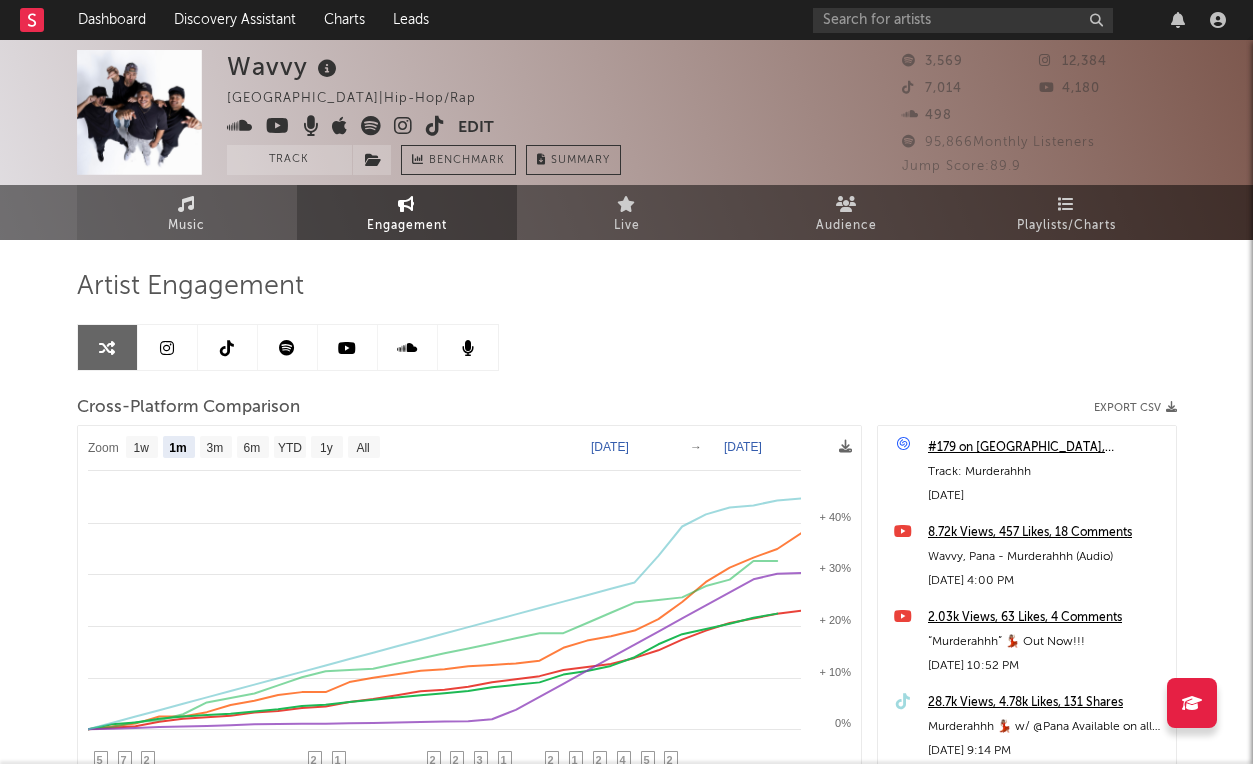 click on "Music" at bounding box center [187, 212] 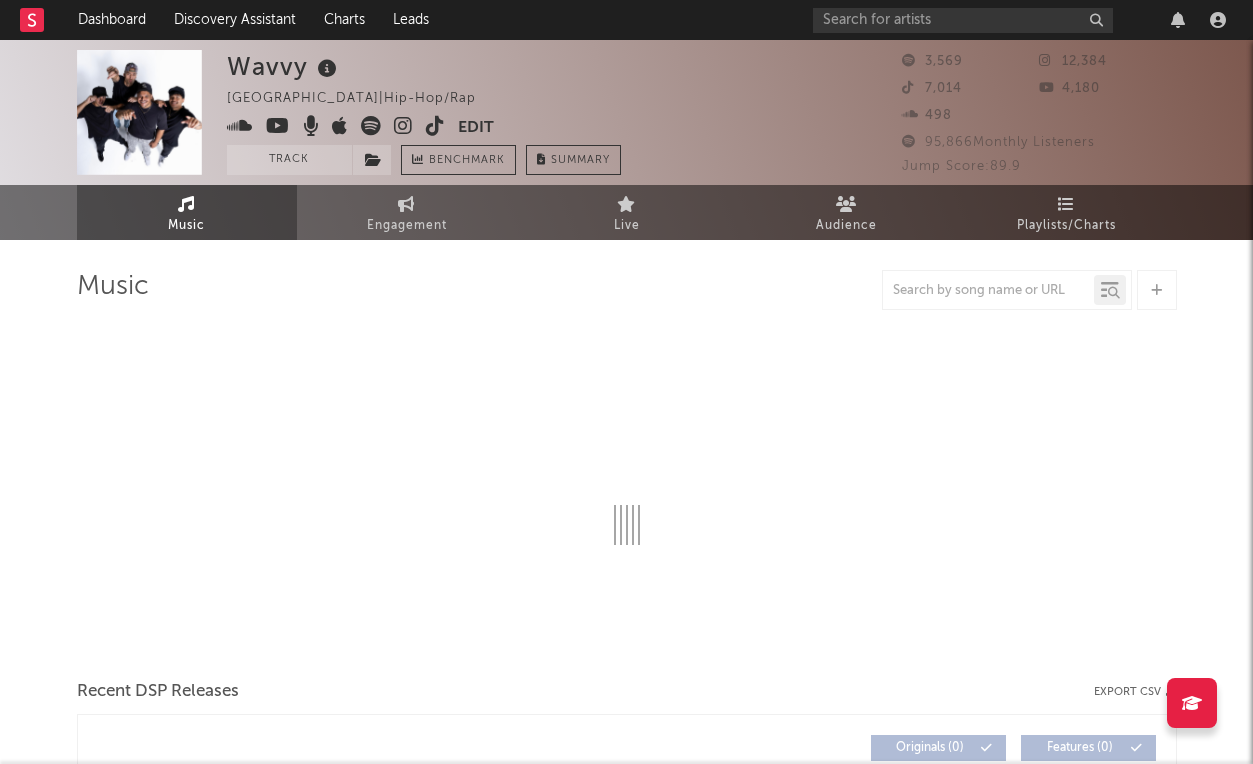 select on "6m" 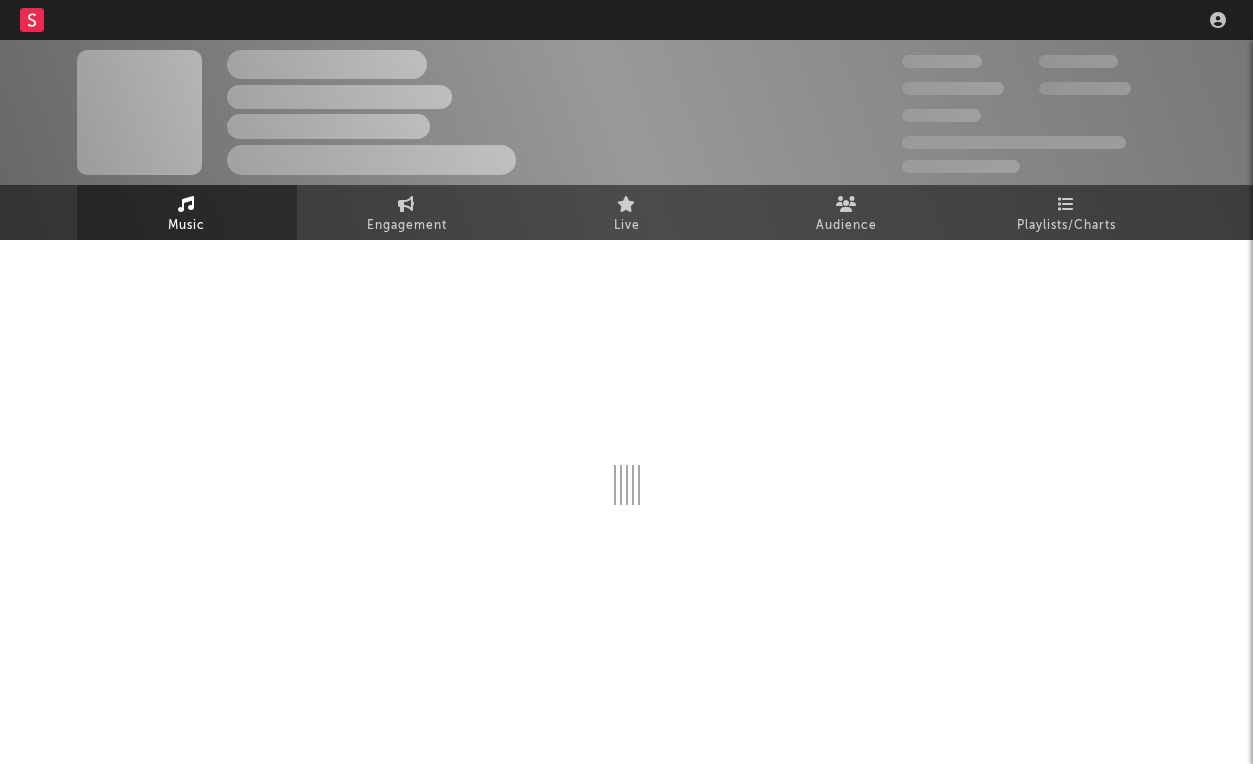 scroll, scrollTop: 0, scrollLeft: 0, axis: both 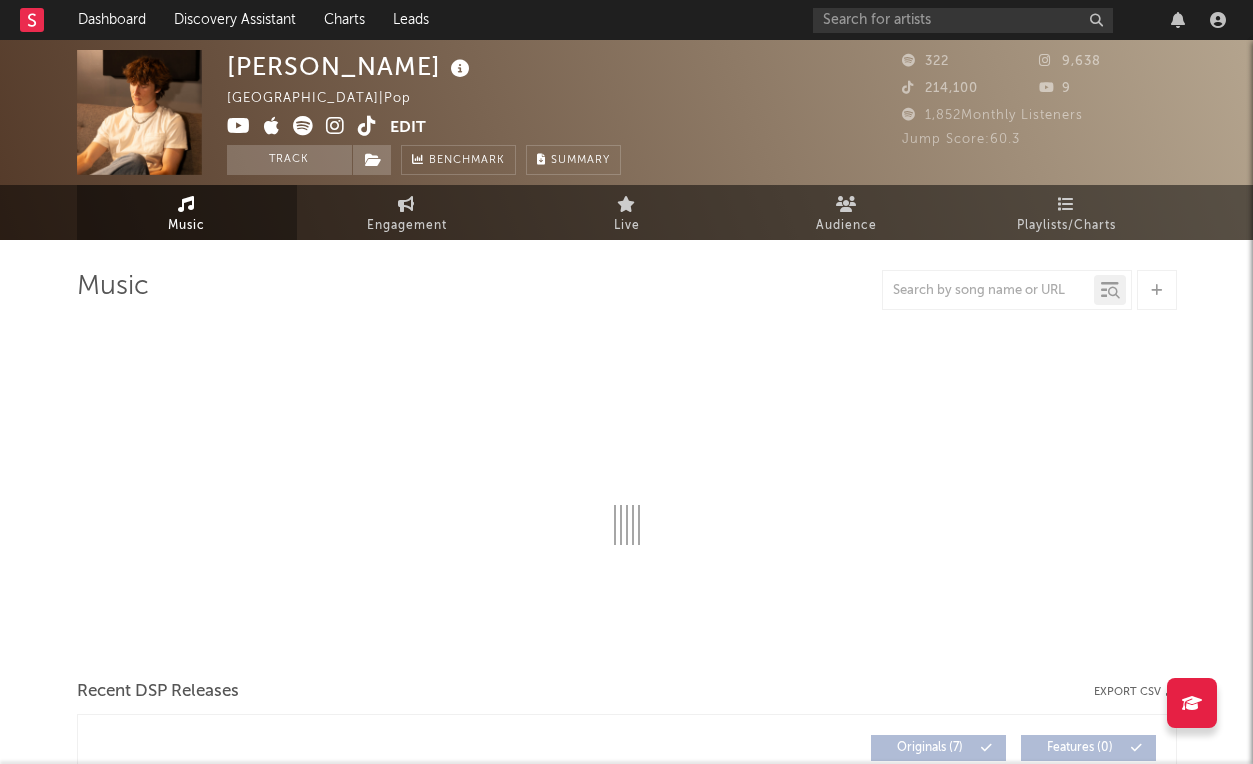 select on "1w" 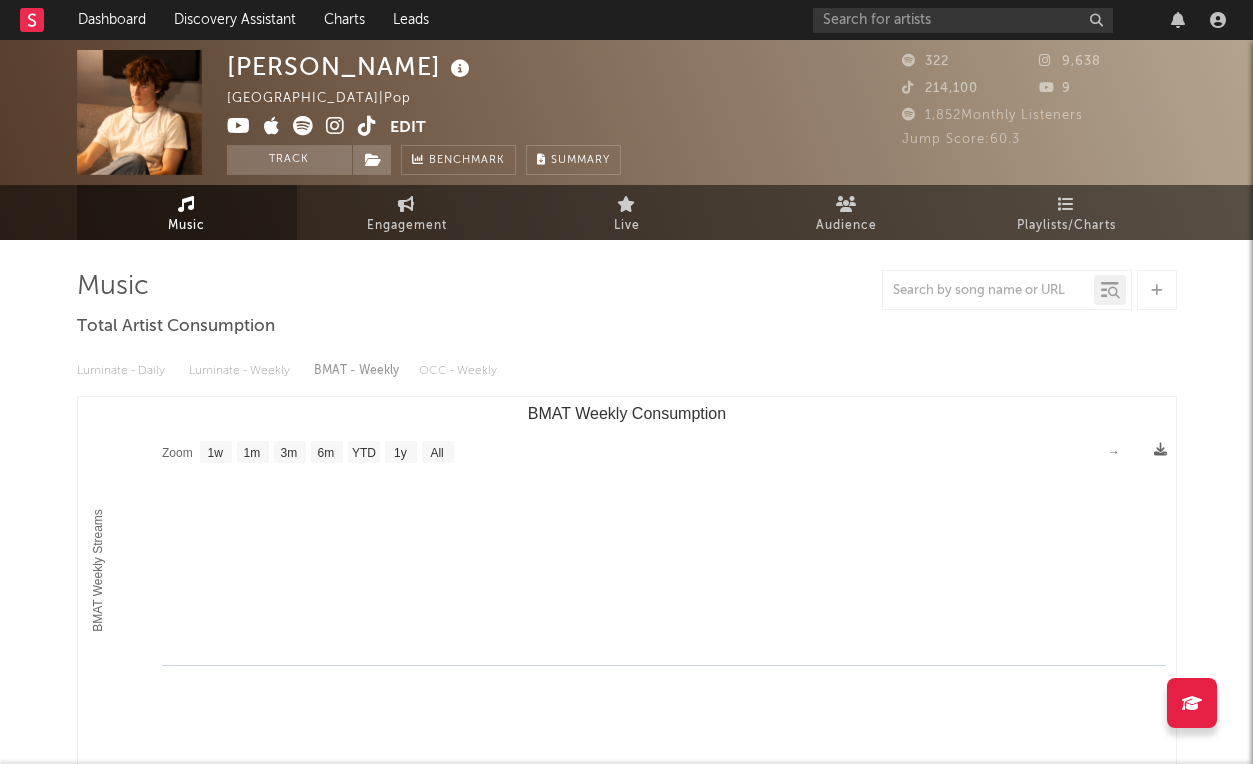 click at bounding box center [367, 126] 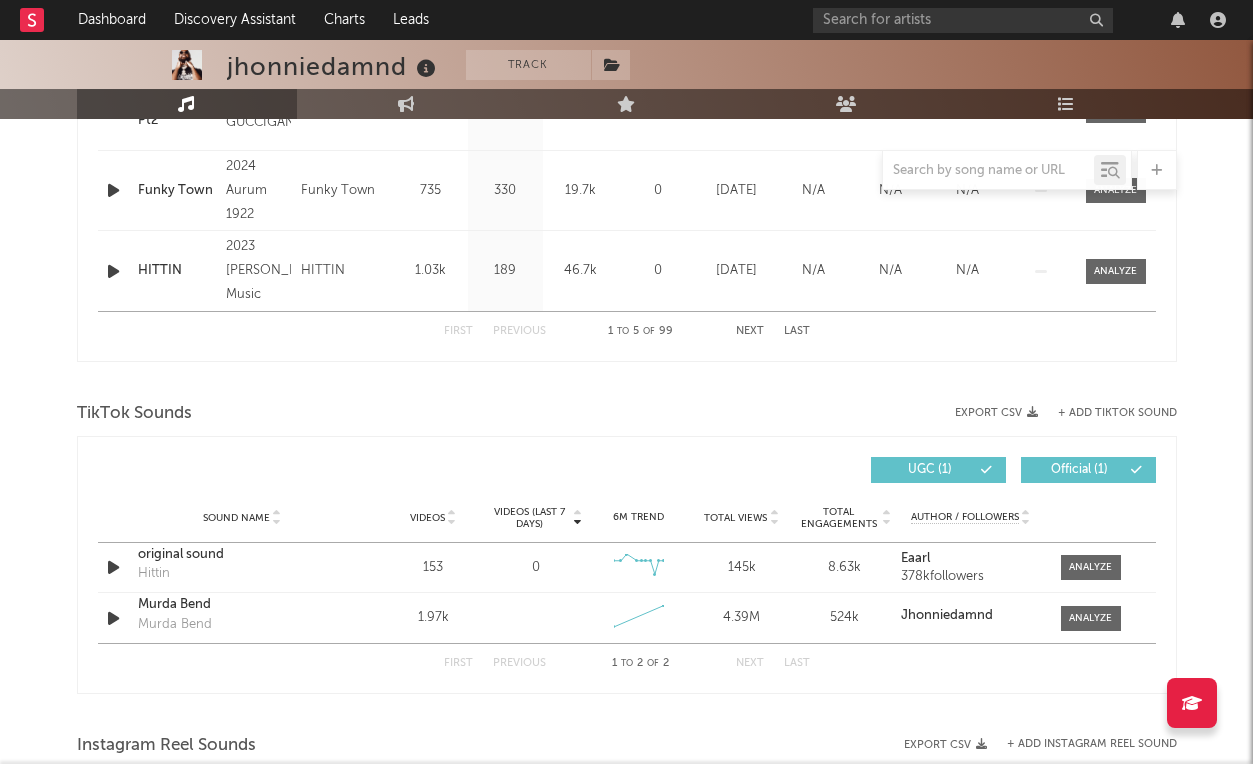 scroll, scrollTop: 932, scrollLeft: 0, axis: vertical 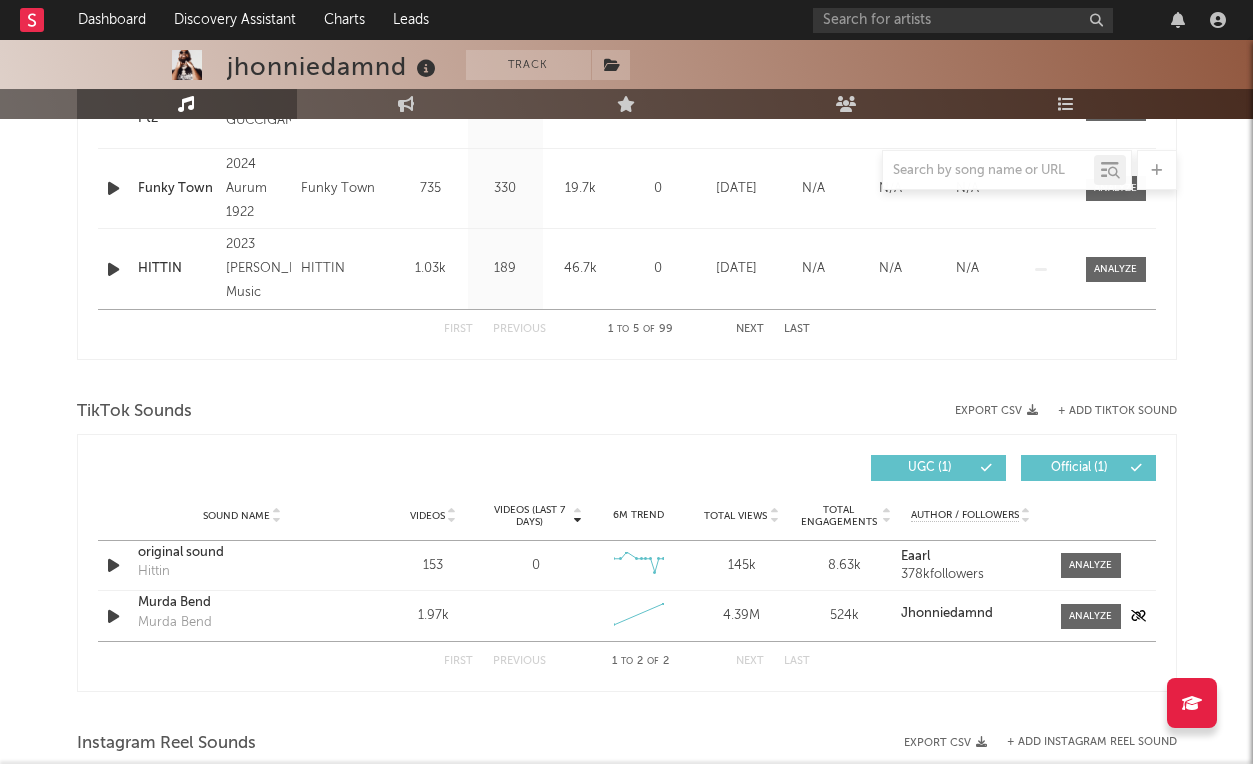 click on "Murda Bend" at bounding box center (242, 603) 